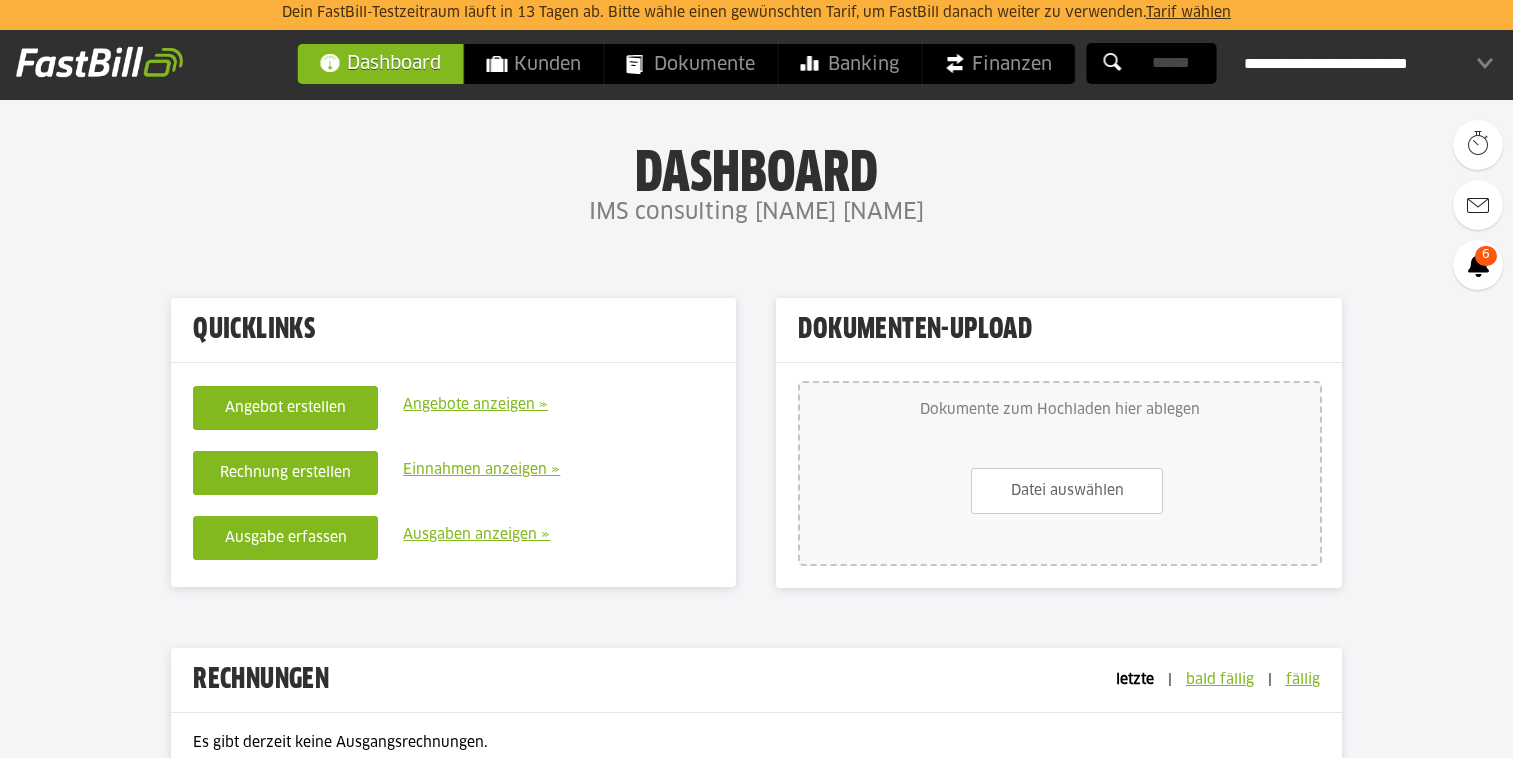 scroll, scrollTop: 0, scrollLeft: 0, axis: both 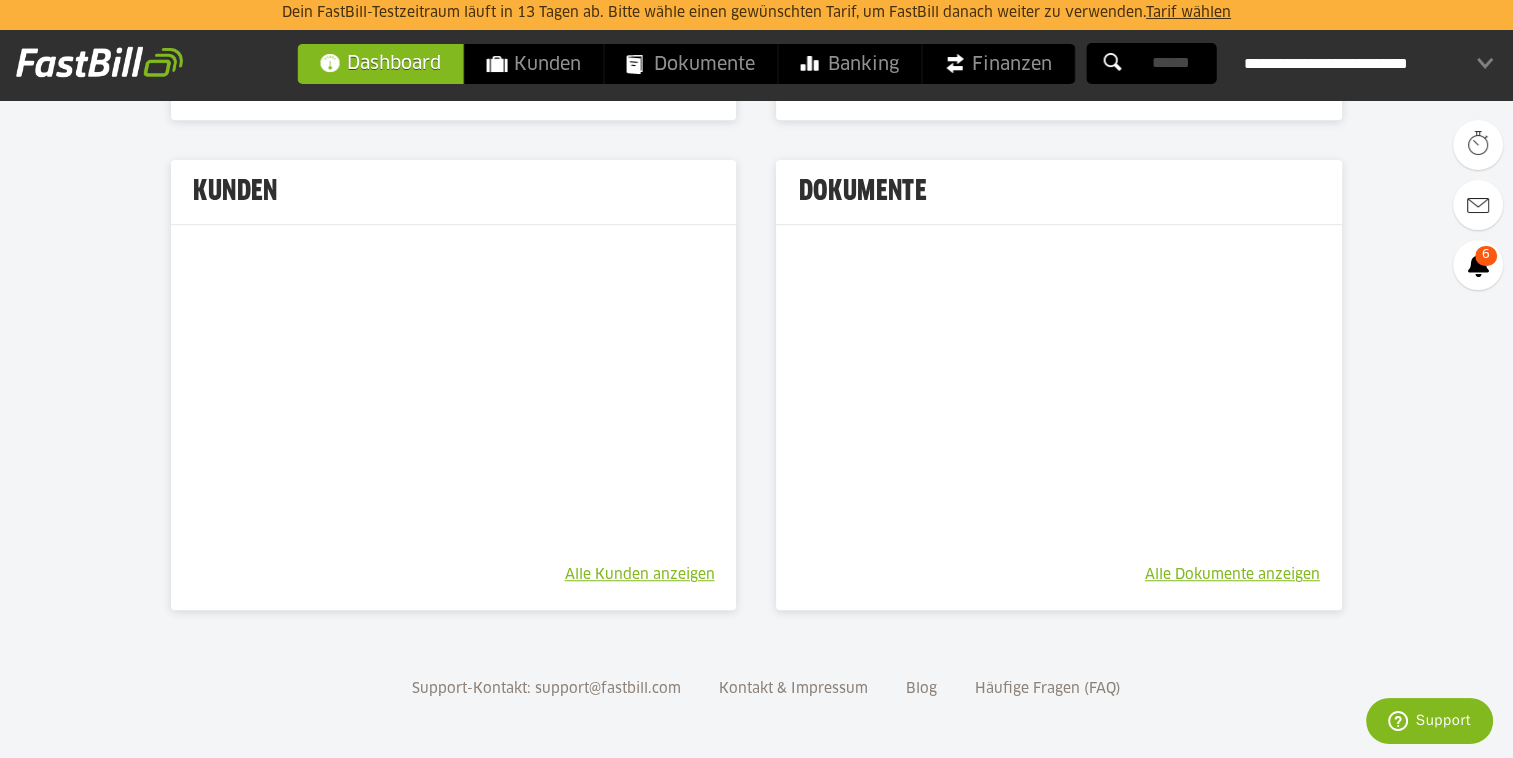 click on "Alle Kunden anzeigen" at bounding box center (639, 575) 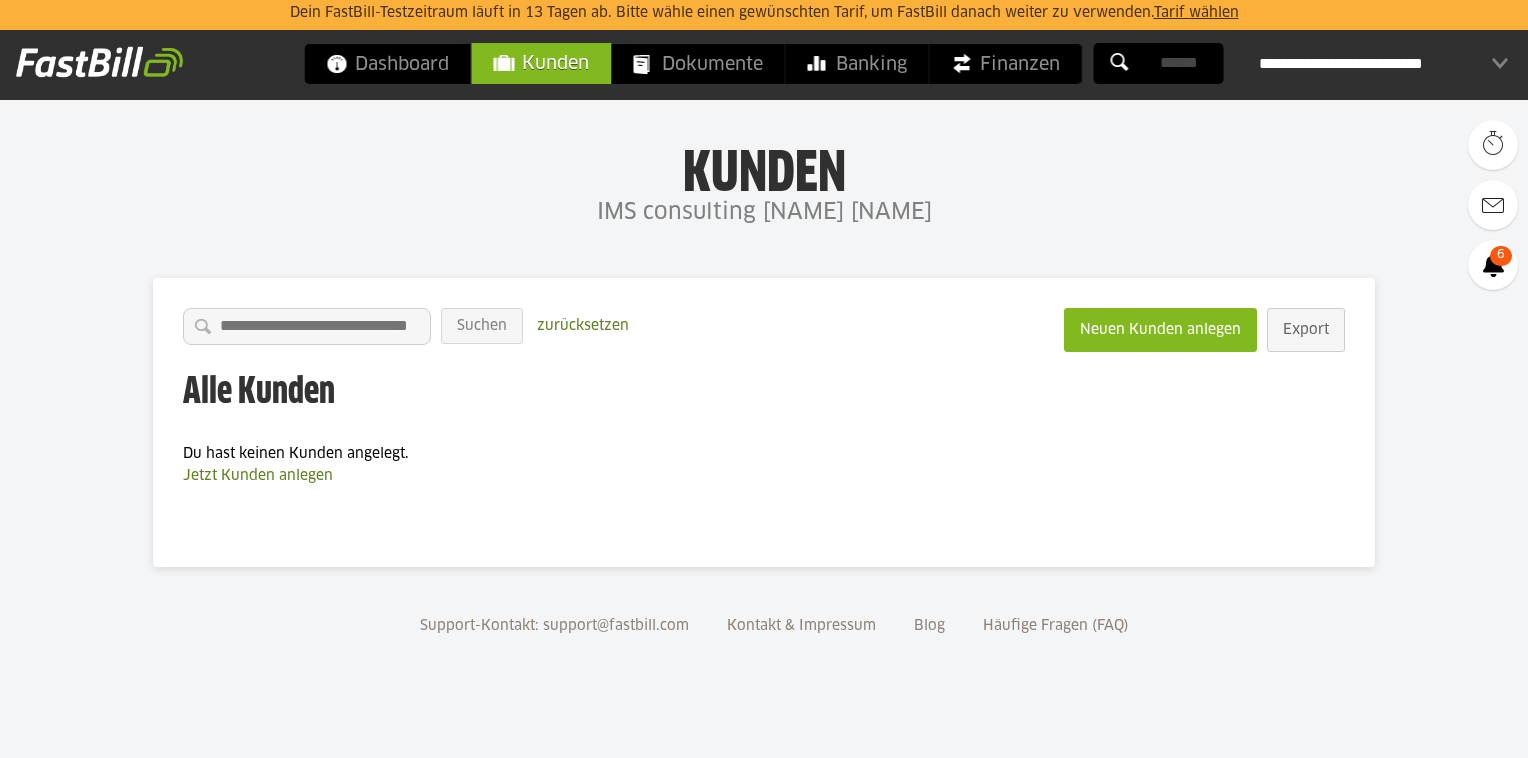 scroll, scrollTop: 0, scrollLeft: 0, axis: both 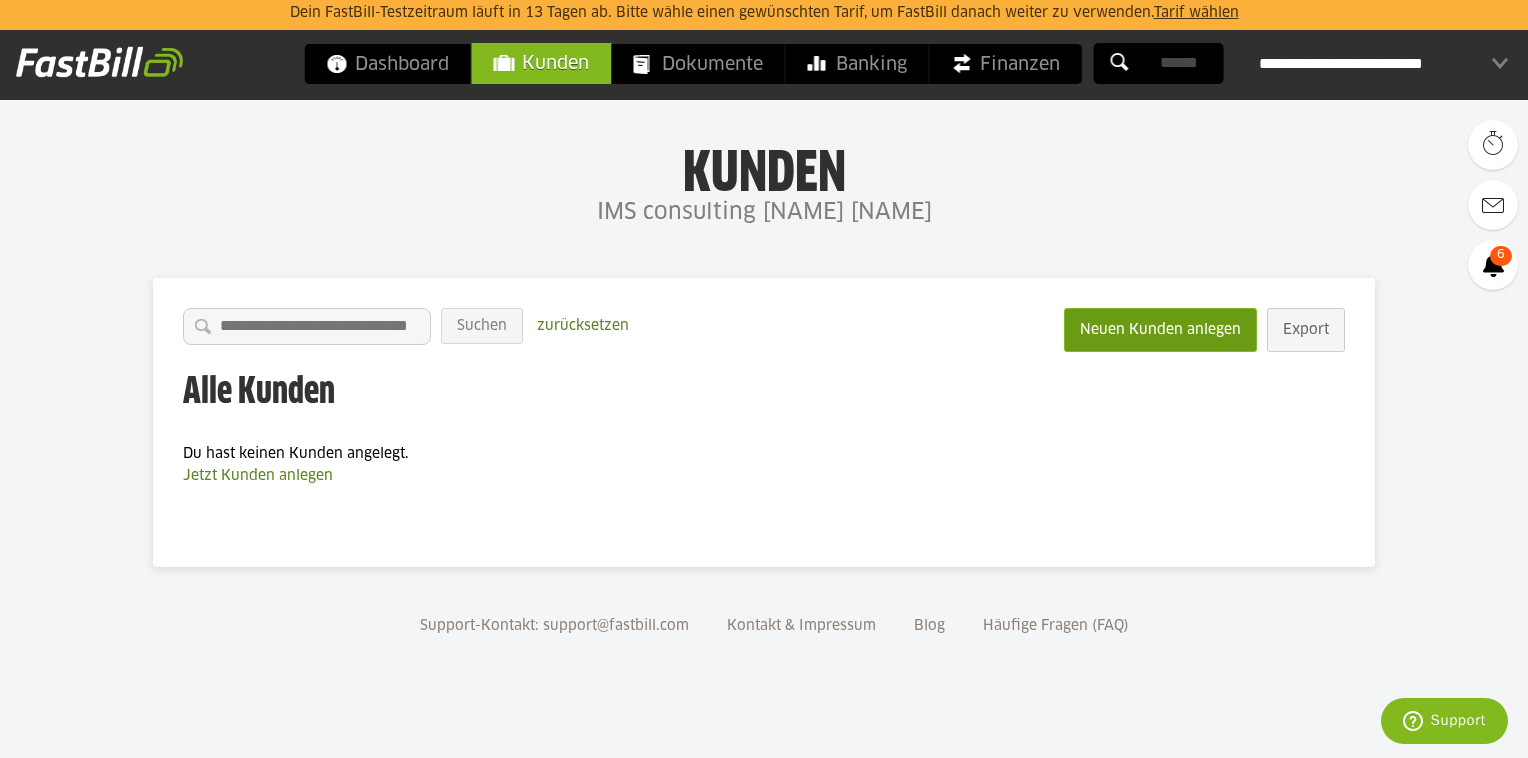 click on "Neuen Kunden anlegen" at bounding box center (1160, 330) 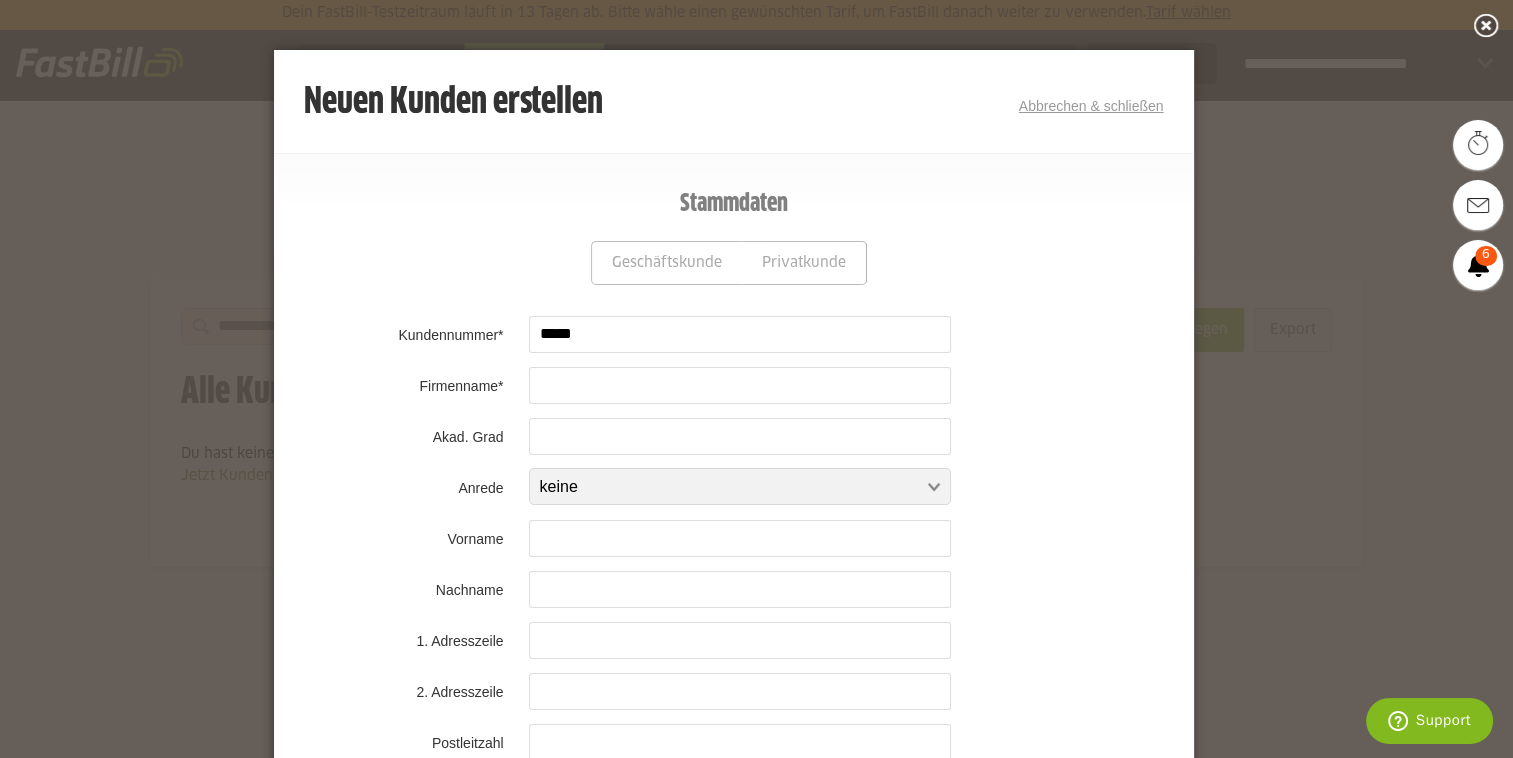 click at bounding box center (740, 385) 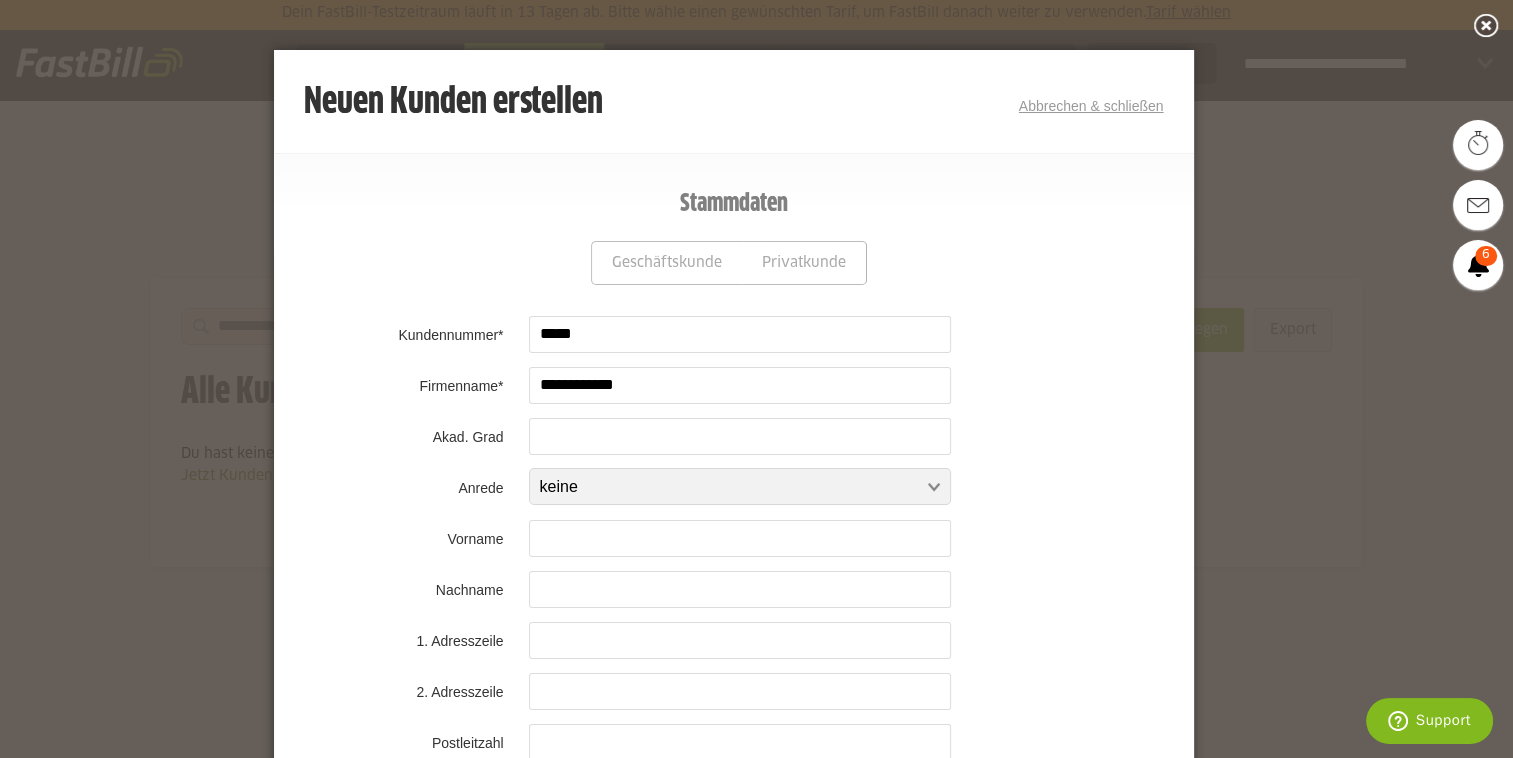 type on "**********" 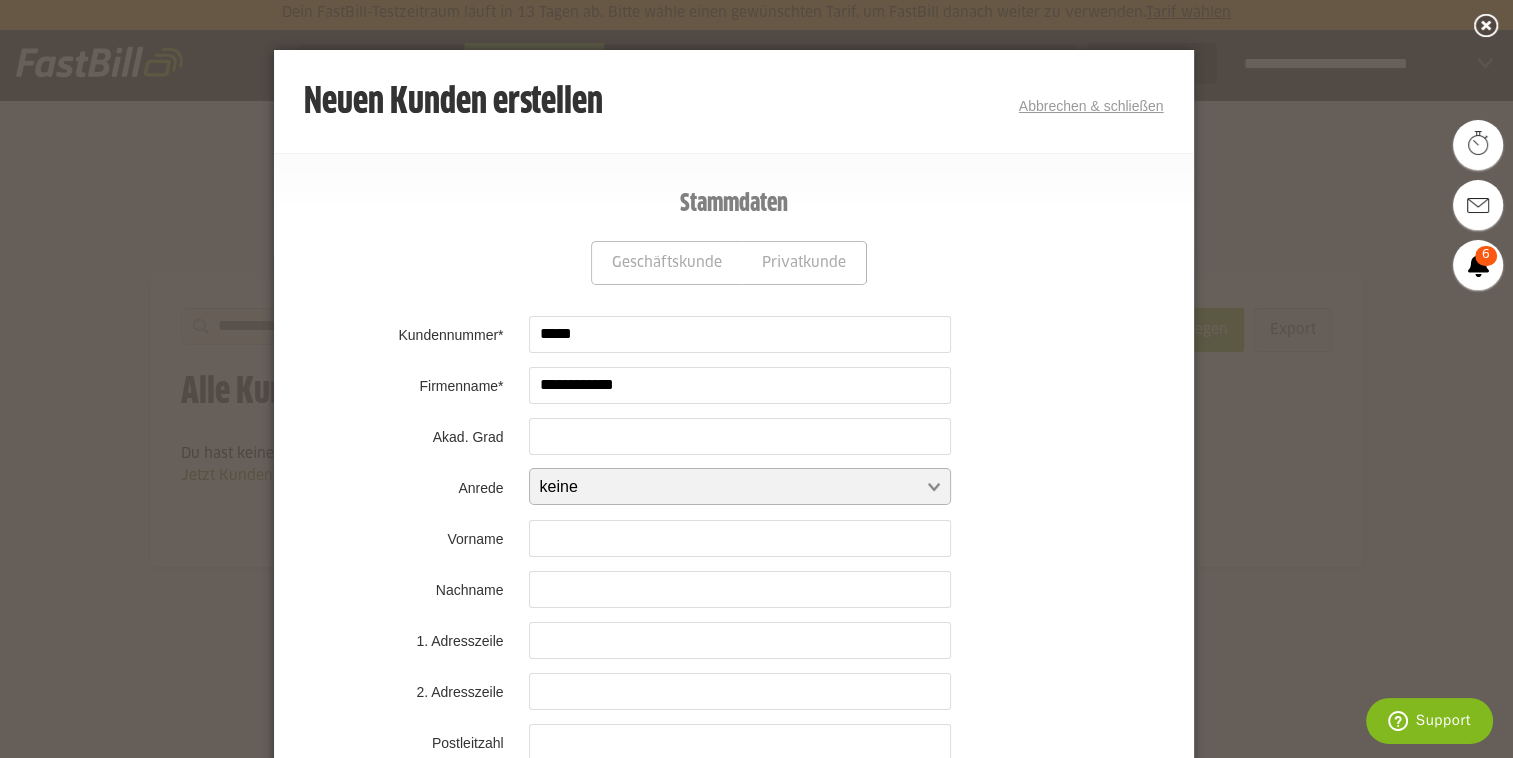 click at bounding box center (730, 487) 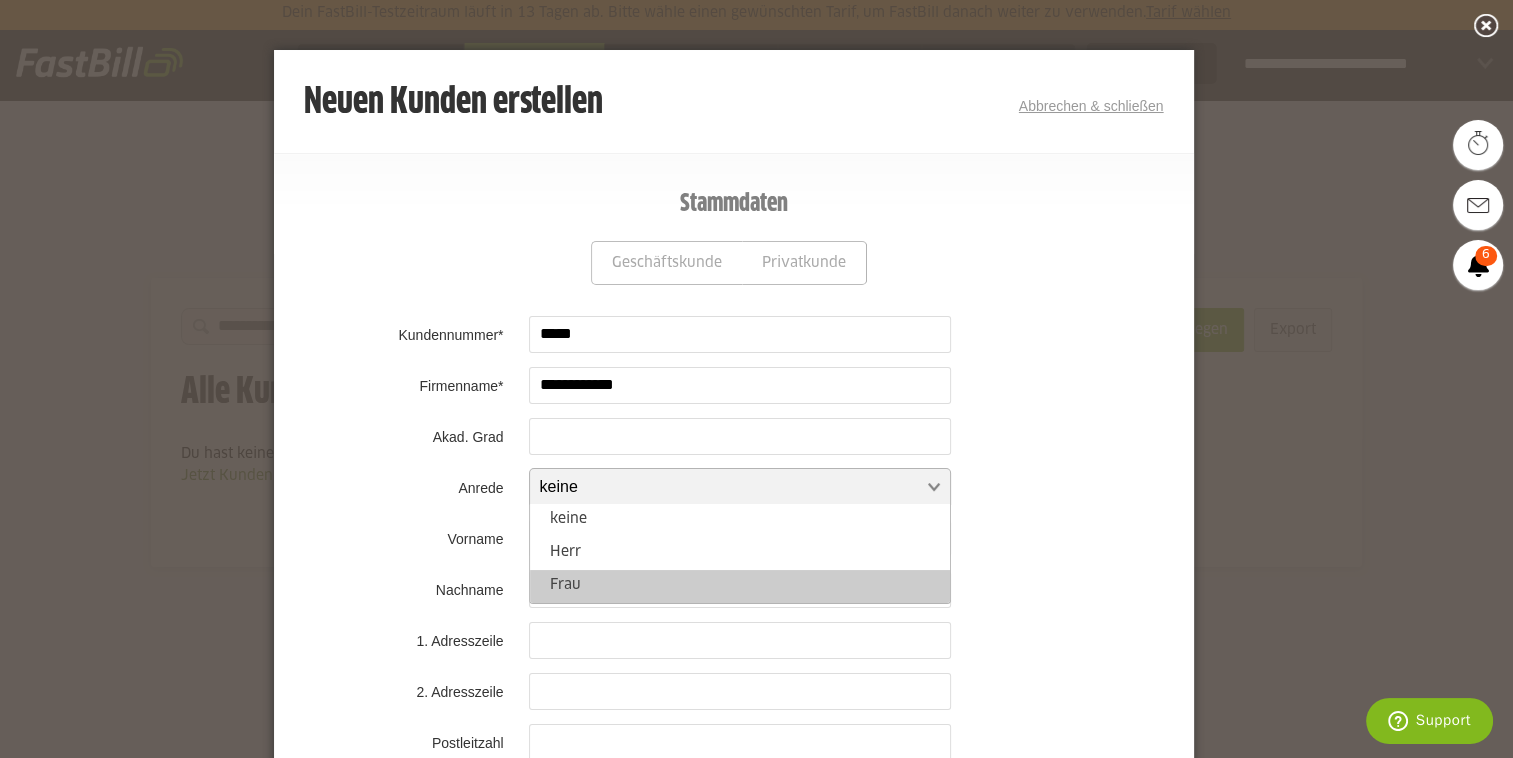 click on "Frau" at bounding box center [740, 586] 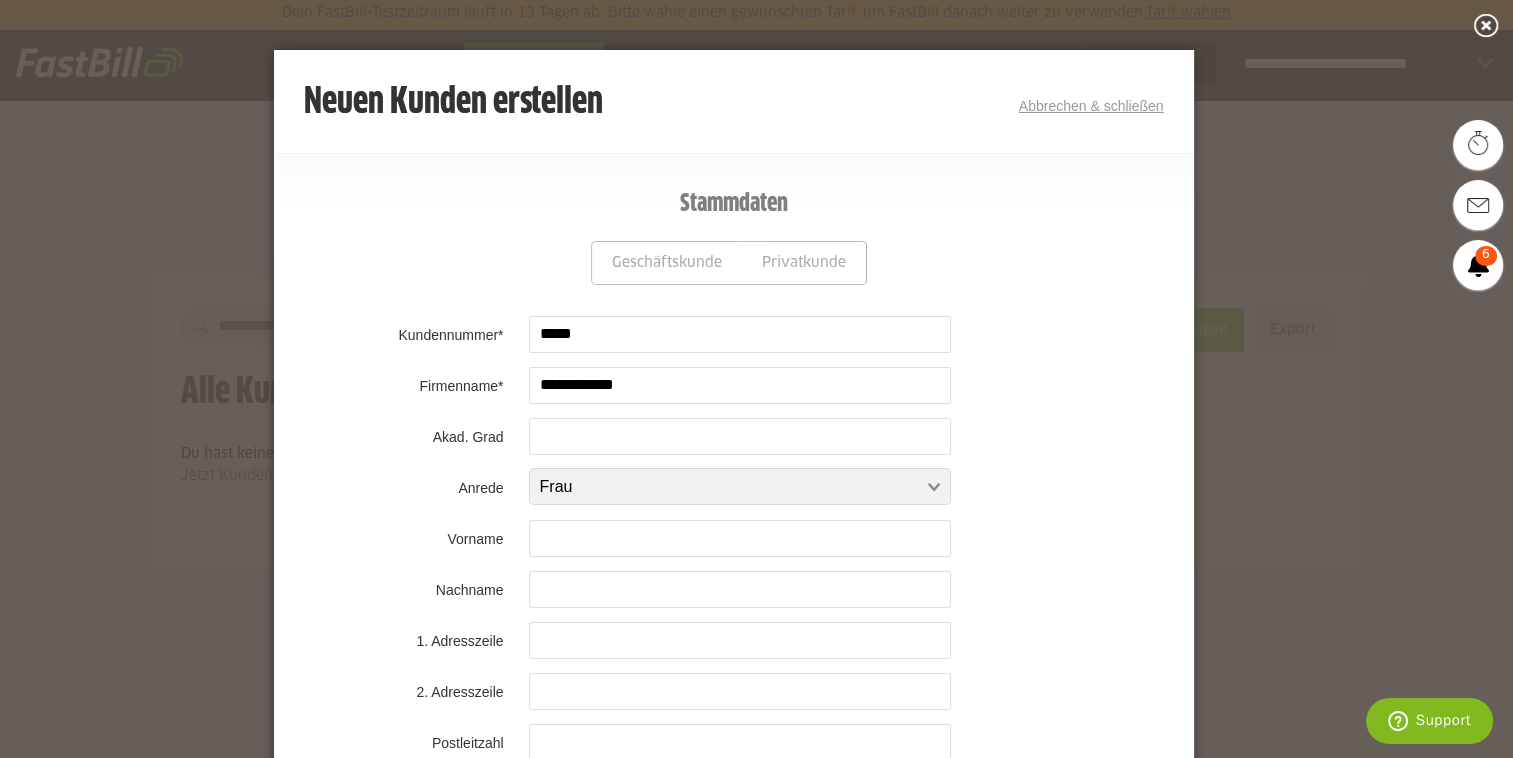 click at bounding box center [740, 538] 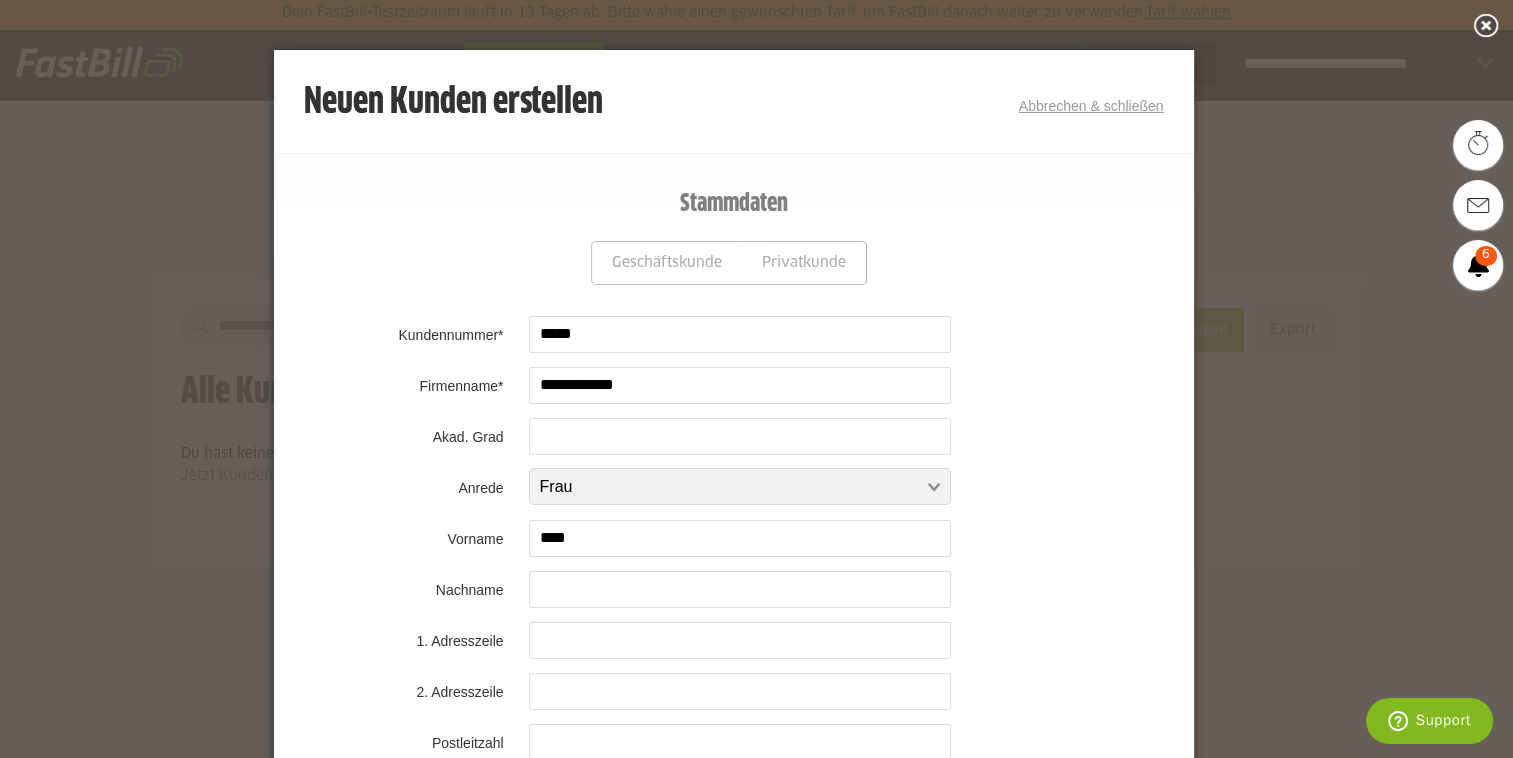 type on "****" 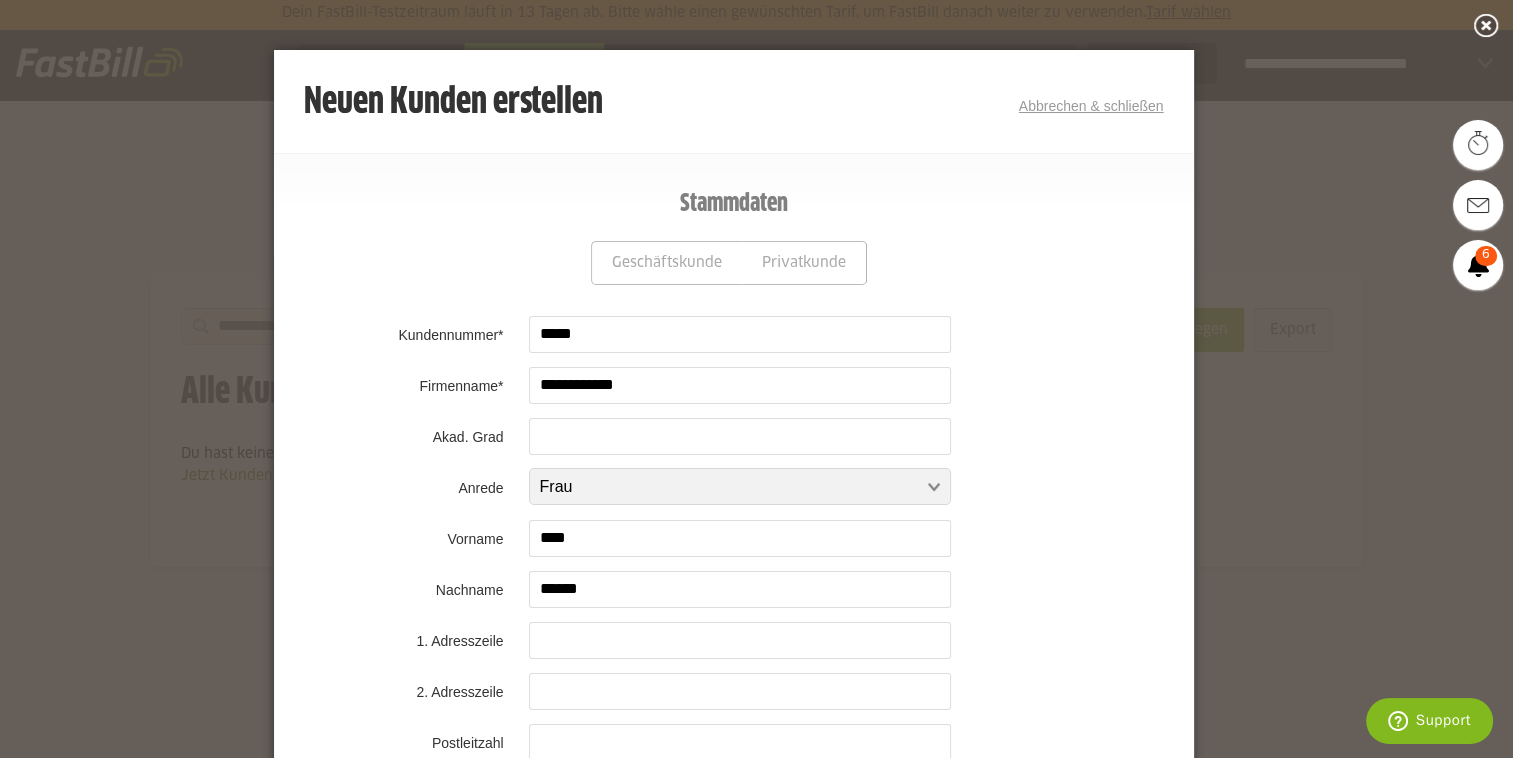 type on "******" 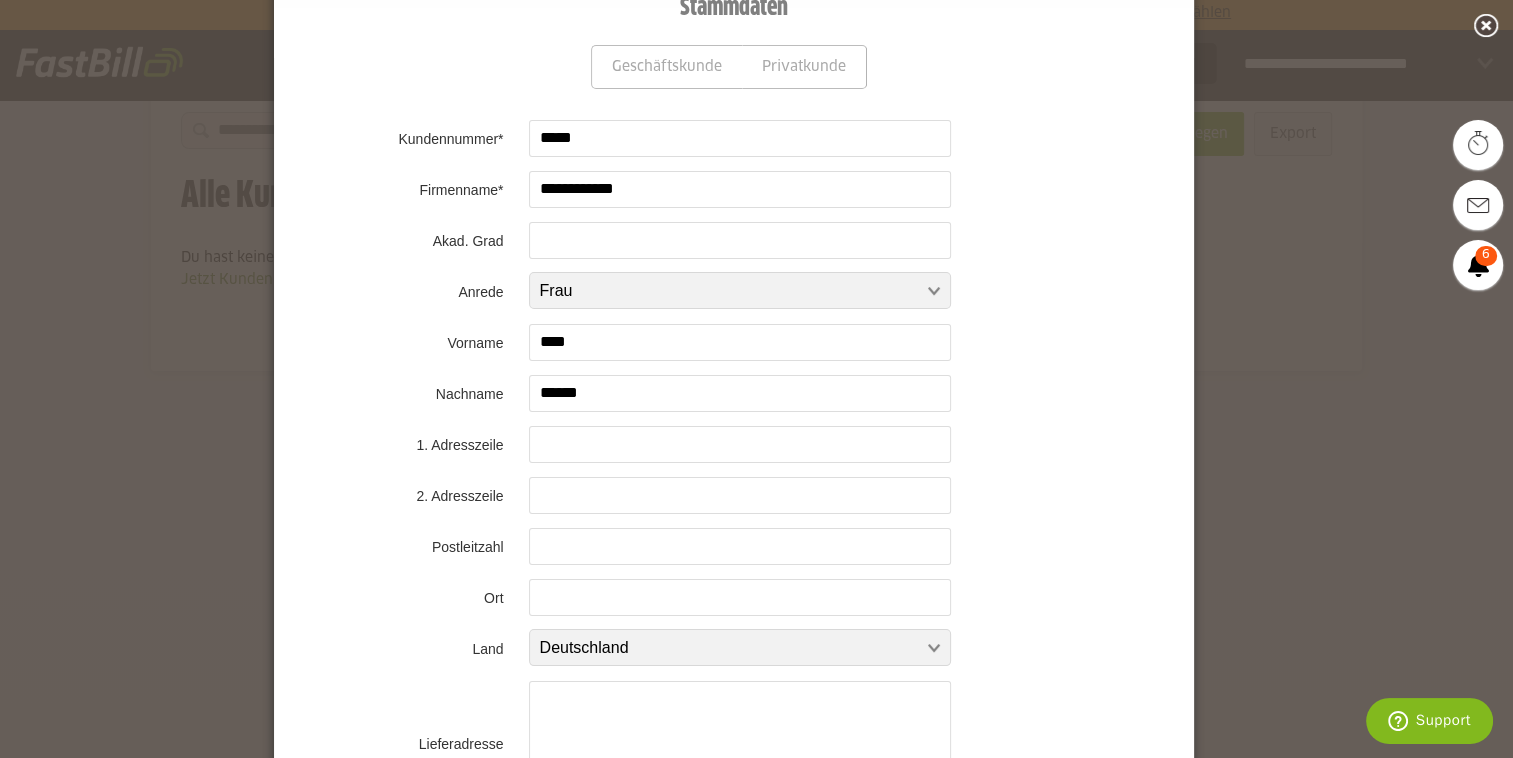 scroll, scrollTop: 208, scrollLeft: 0, axis: vertical 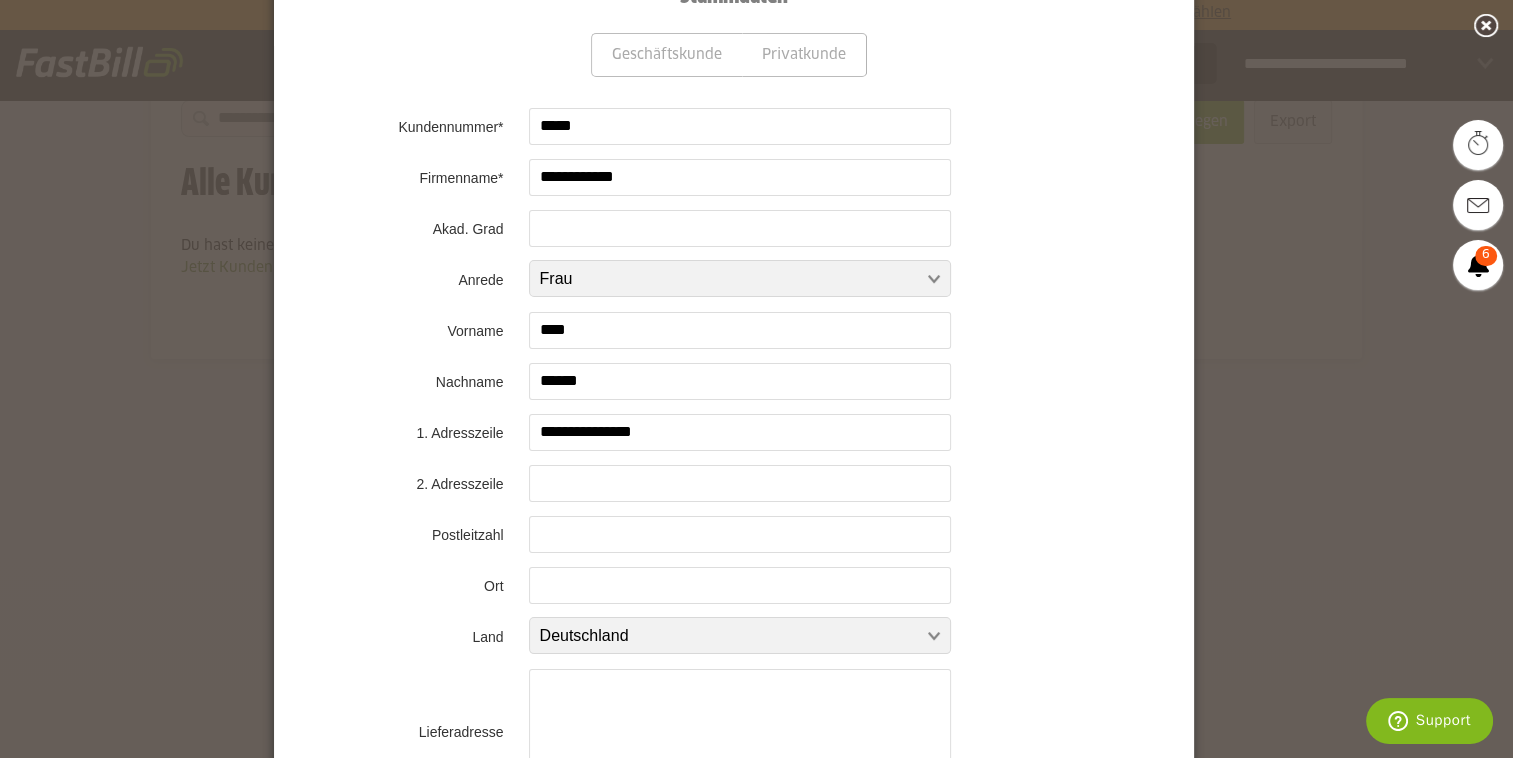 type on "**********" 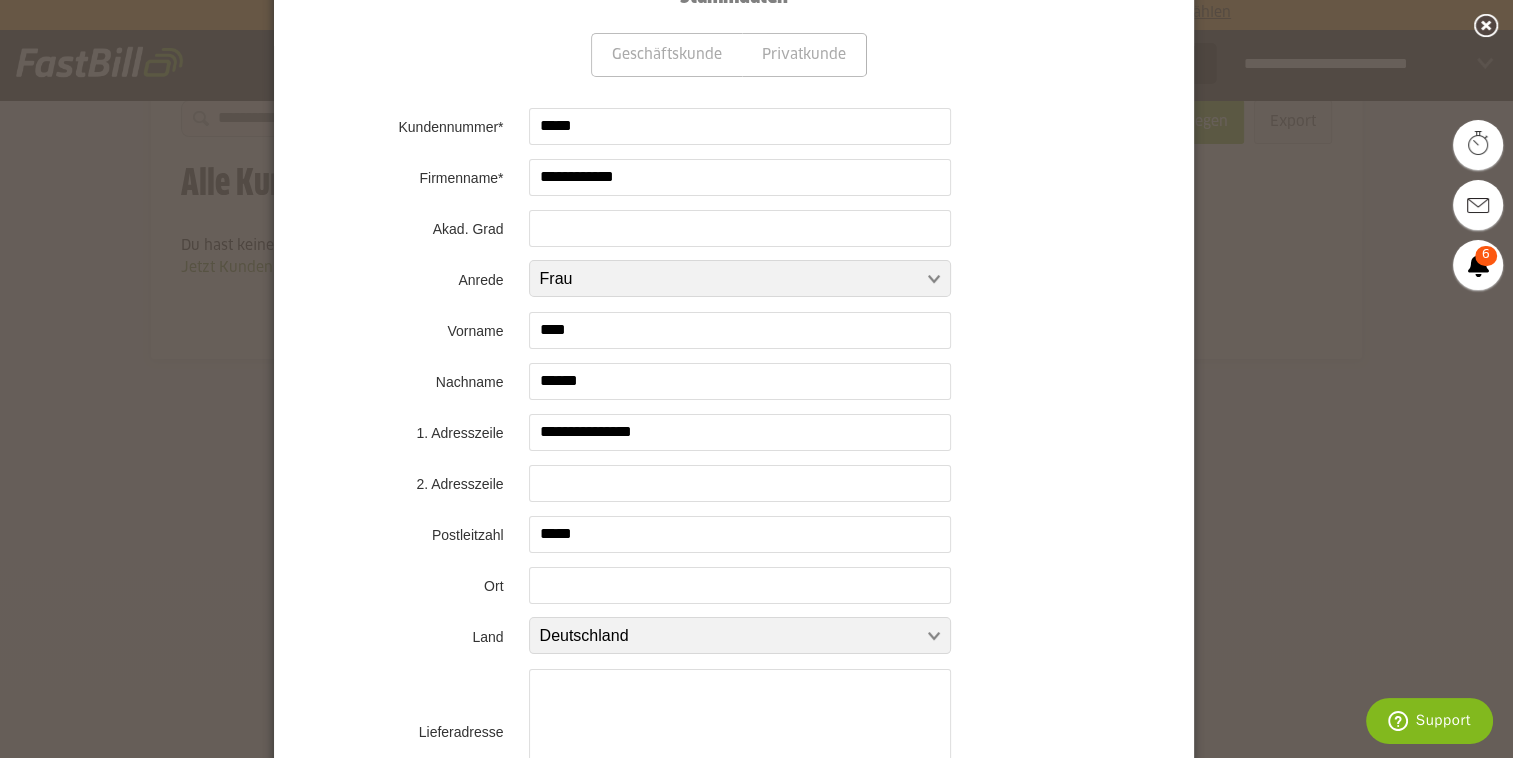 type on "*****" 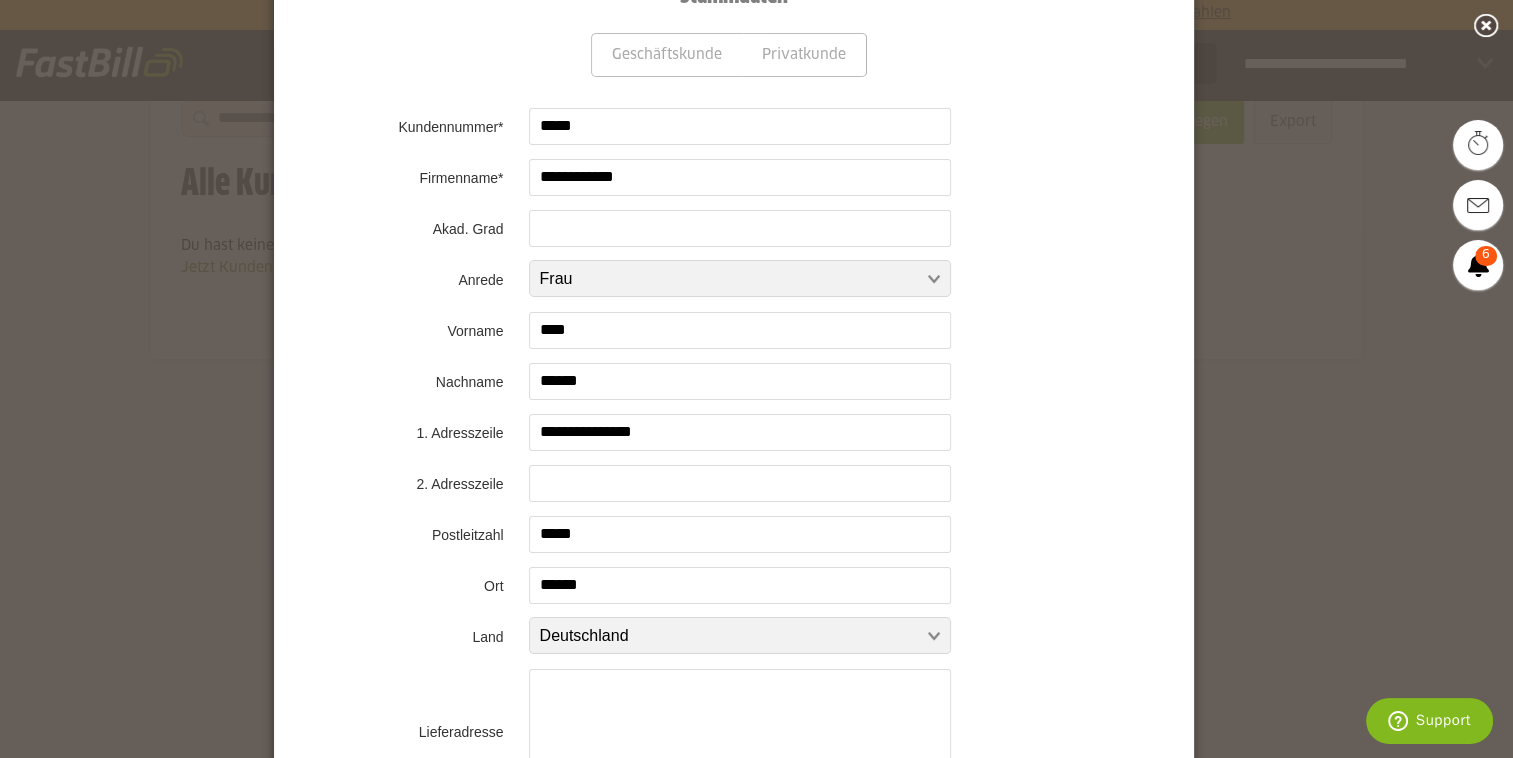 type on "******" 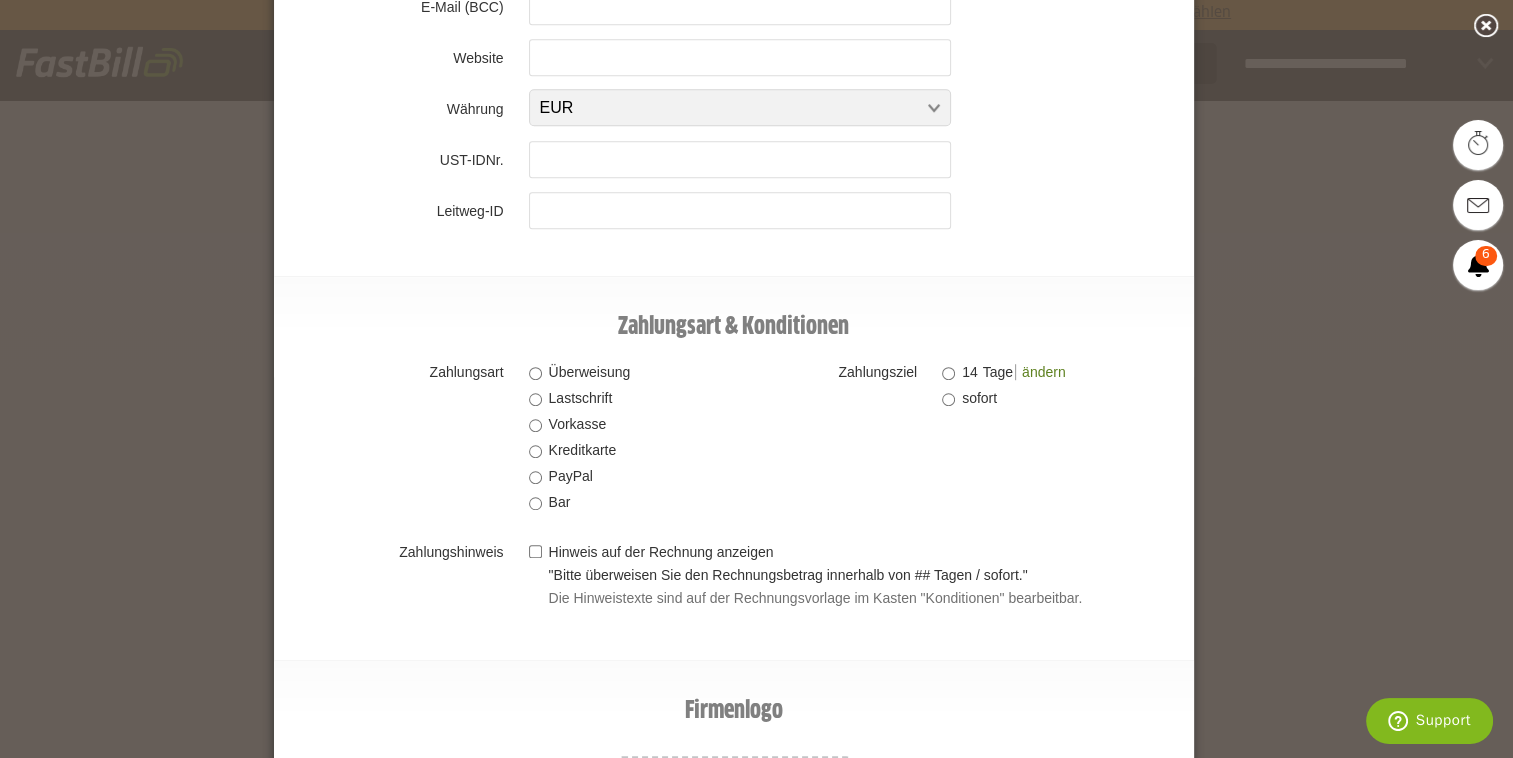 scroll, scrollTop: 1284, scrollLeft: 0, axis: vertical 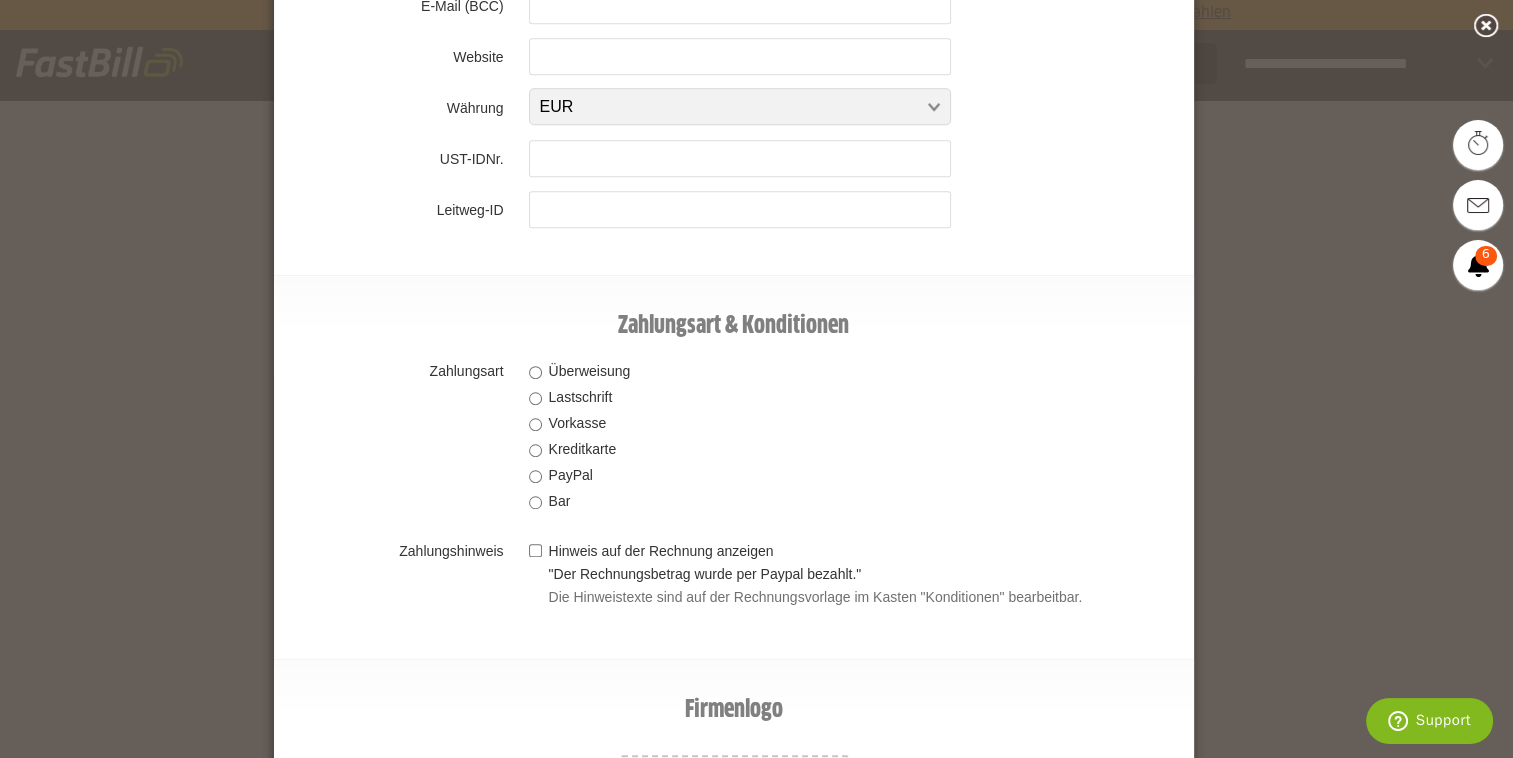 click on "Überweisung
Lastschrift
Vorkasse
Kreditkarte
PayPal
Bar" at bounding box center (779, 441) 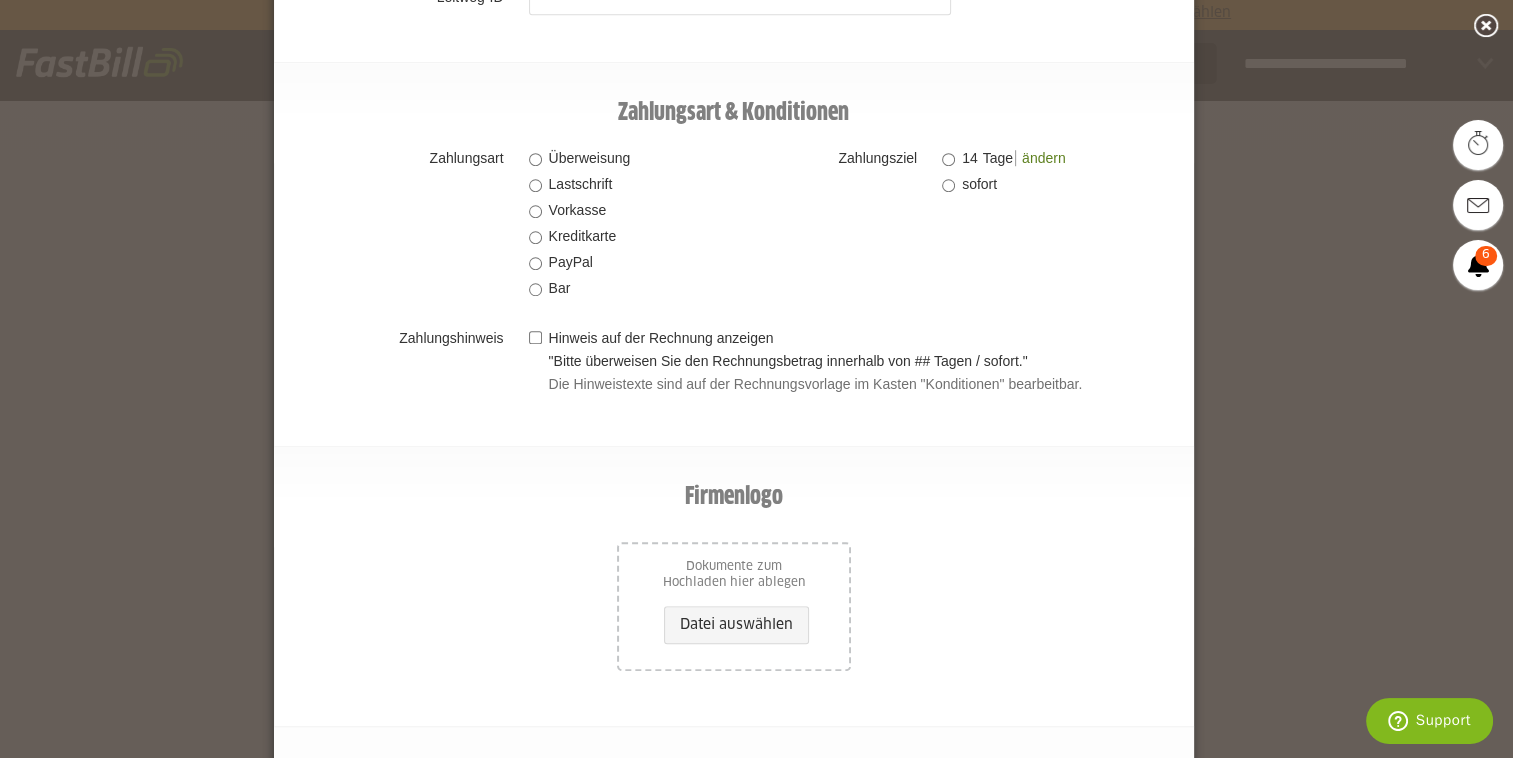 scroll, scrollTop: 1580, scrollLeft: 0, axis: vertical 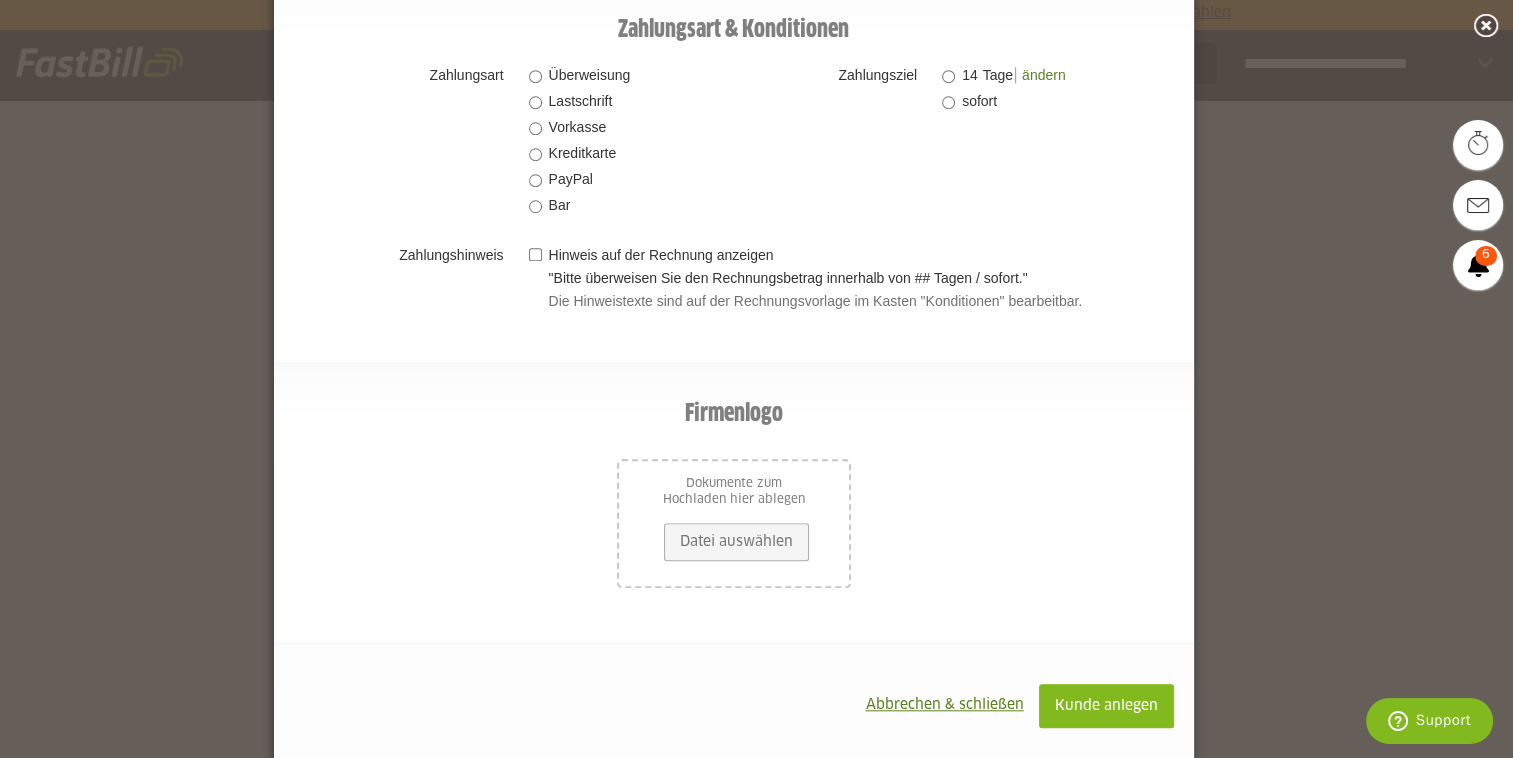 click on "Datei auswählen" at bounding box center (736, 542) 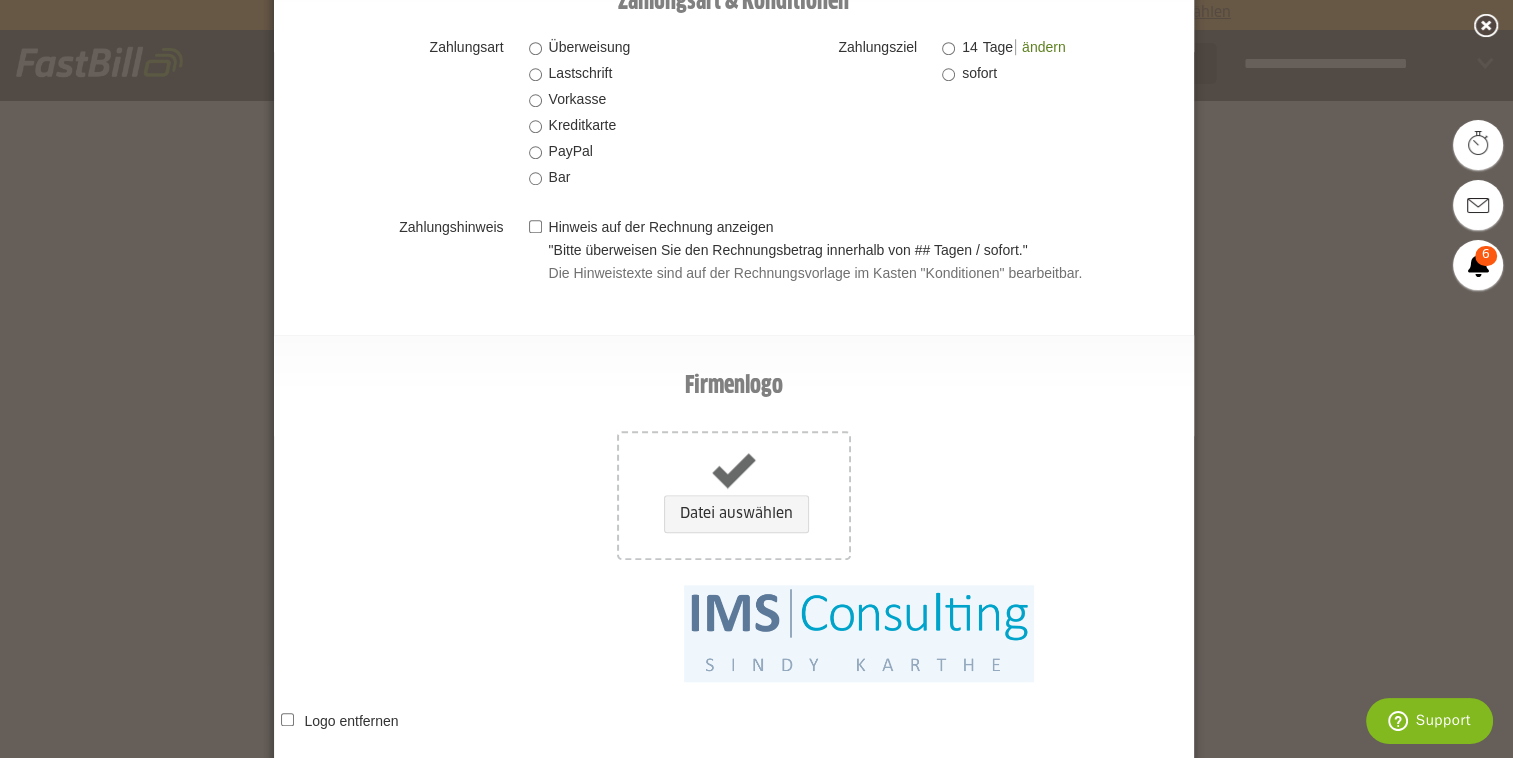 scroll, scrollTop: 1751, scrollLeft: 0, axis: vertical 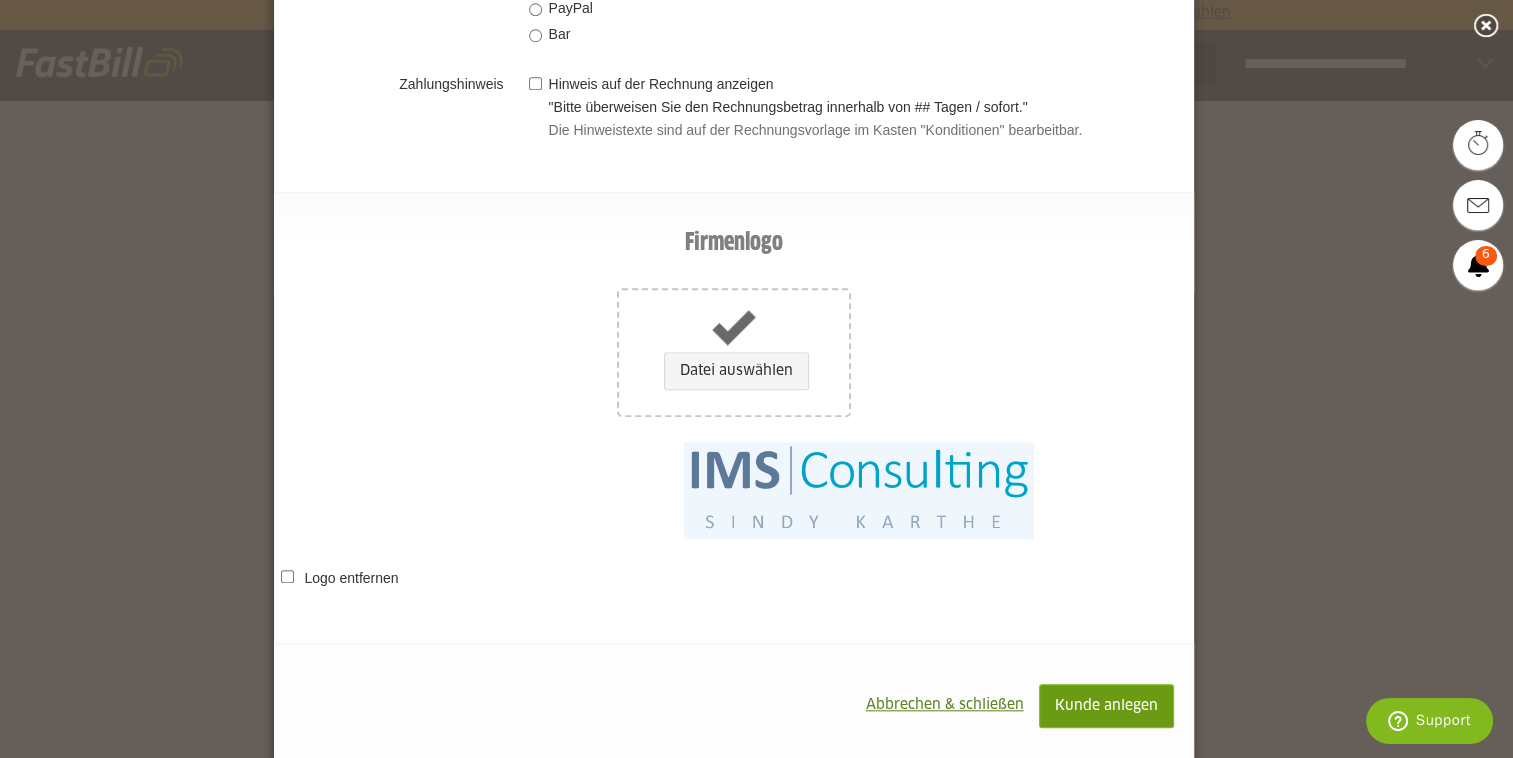 click on "Kunde anlegen" at bounding box center (1106, 706) 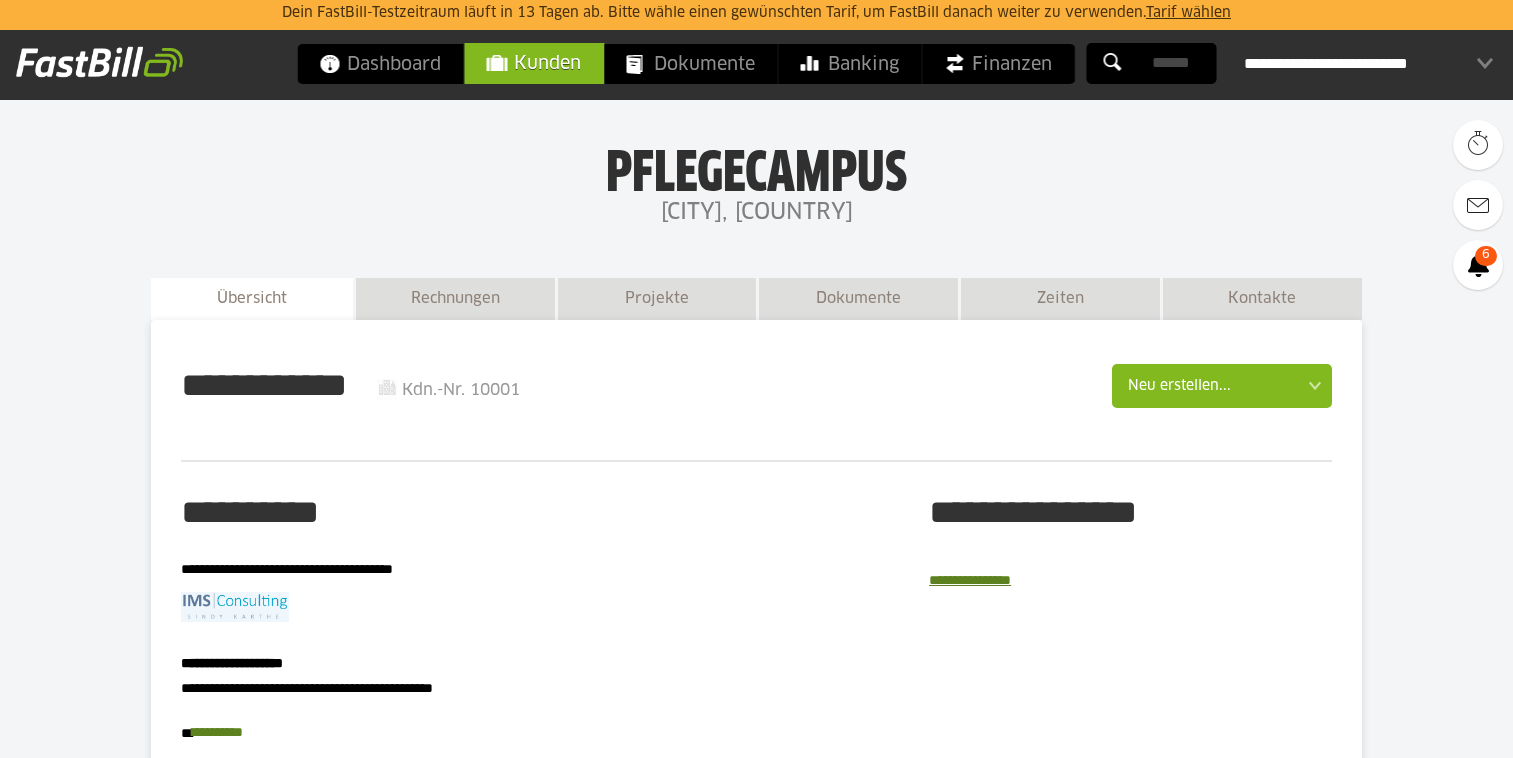 scroll, scrollTop: 428, scrollLeft: 0, axis: vertical 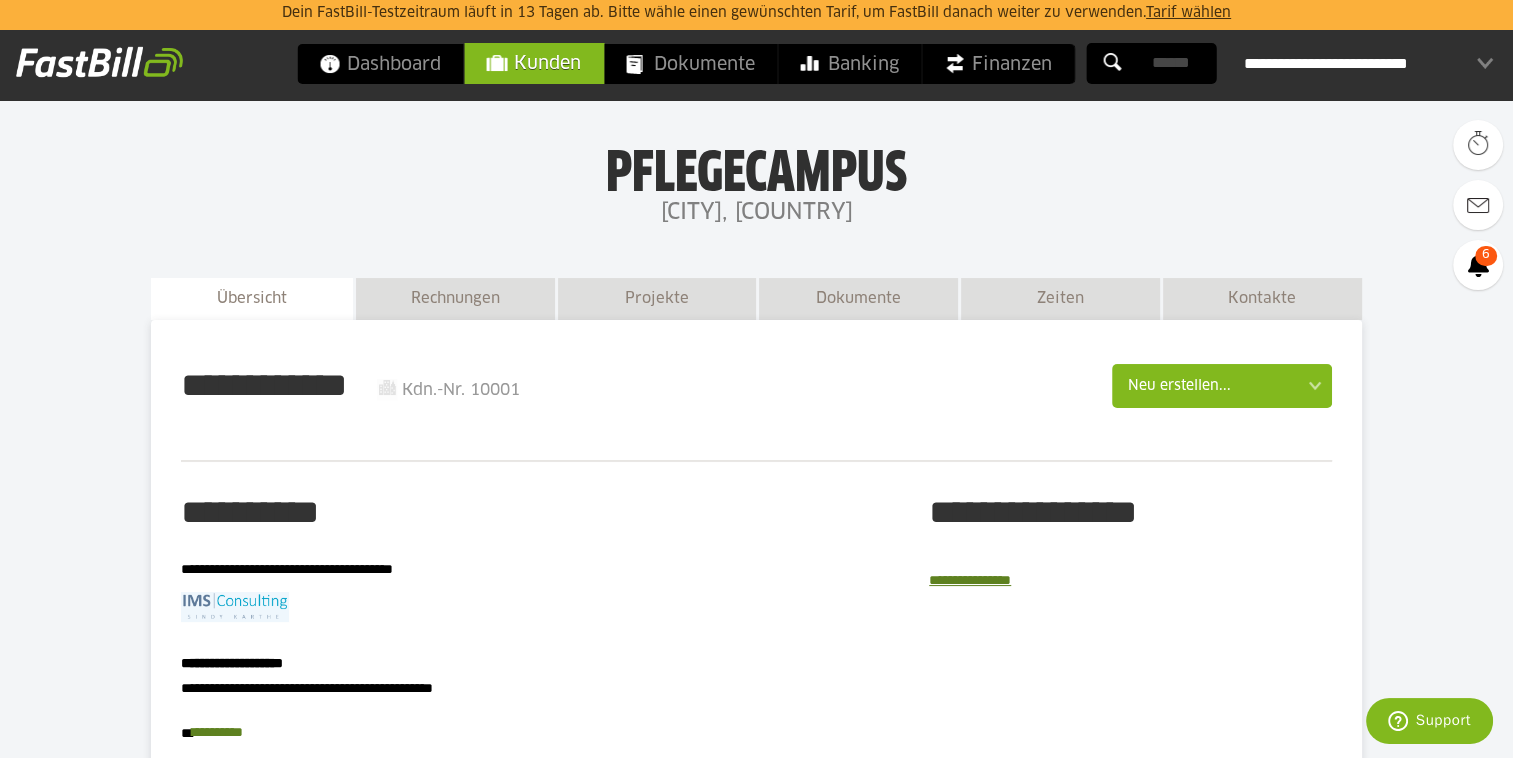 click on "Kunden" at bounding box center [533, 63] 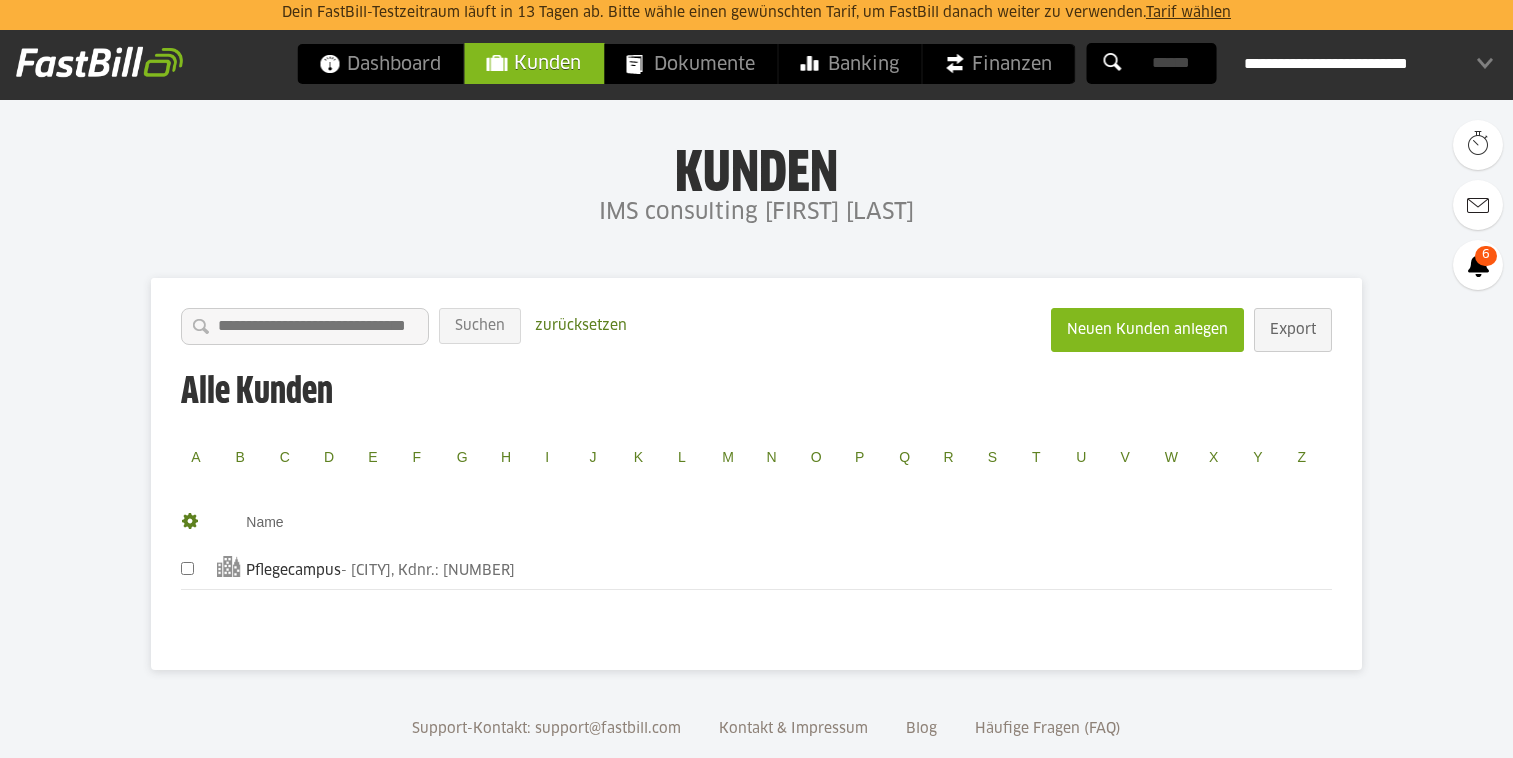 scroll, scrollTop: 0, scrollLeft: 0, axis: both 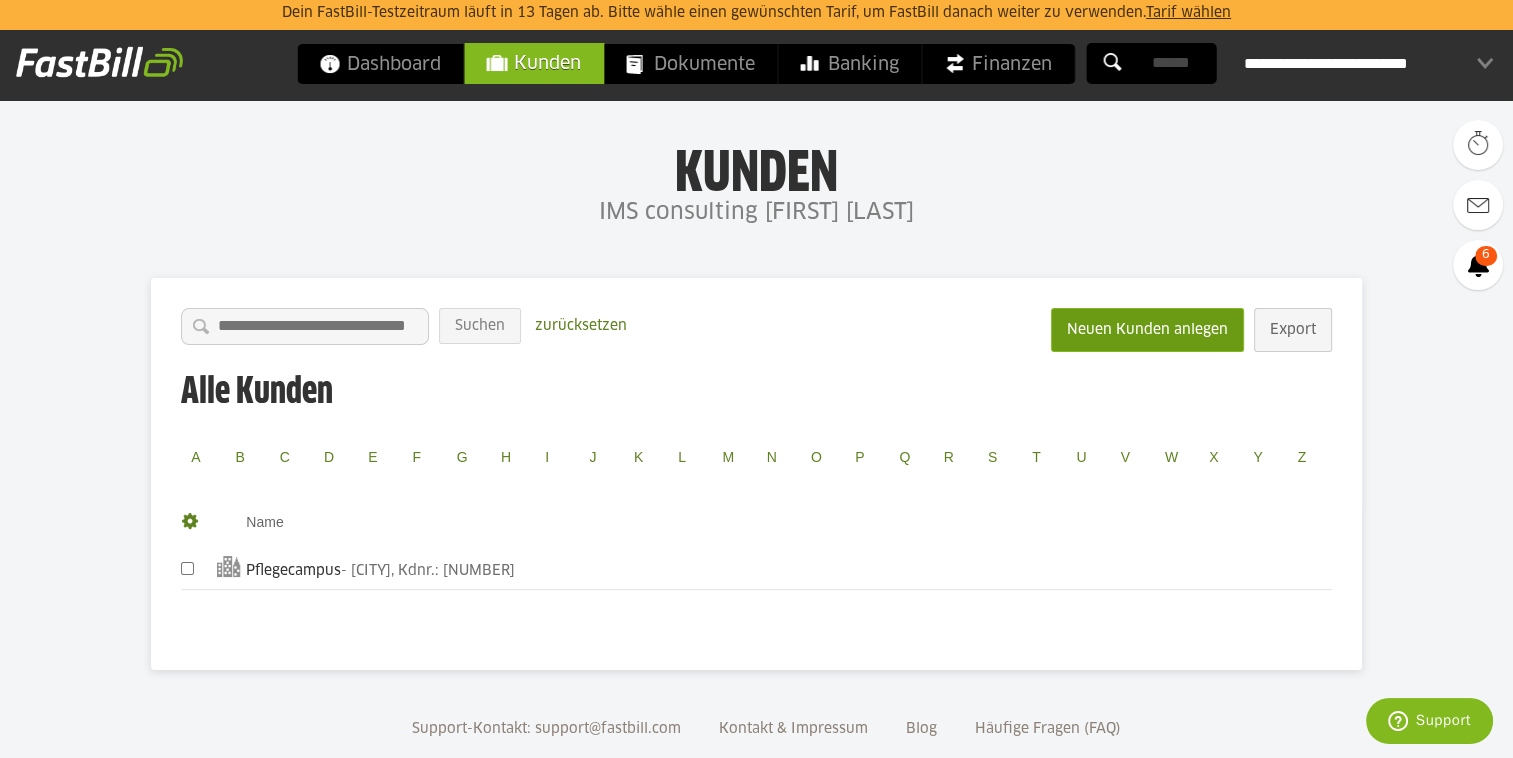 click on "Neuen Kunden anlegen" at bounding box center [1147, 330] 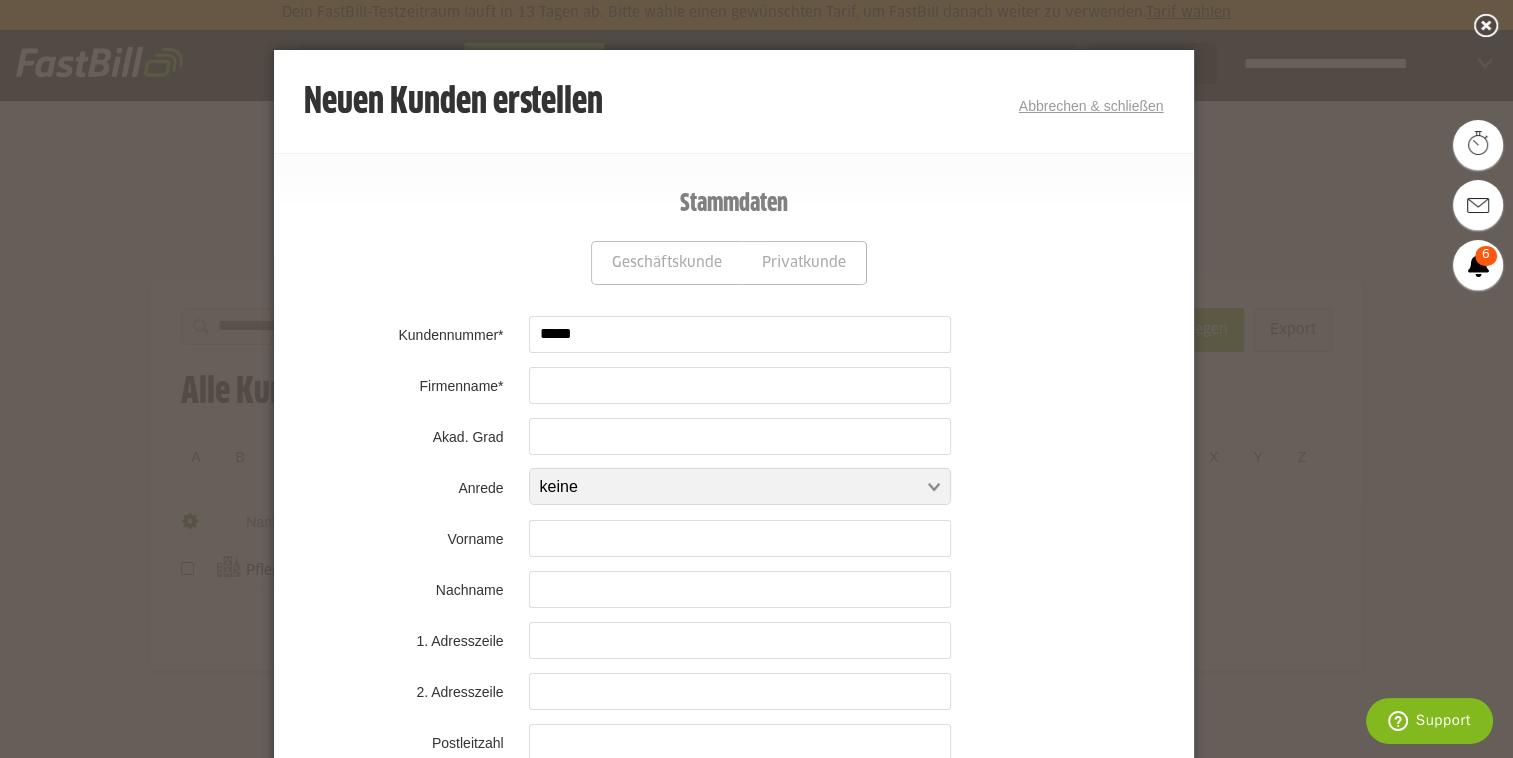 click at bounding box center (740, 385) 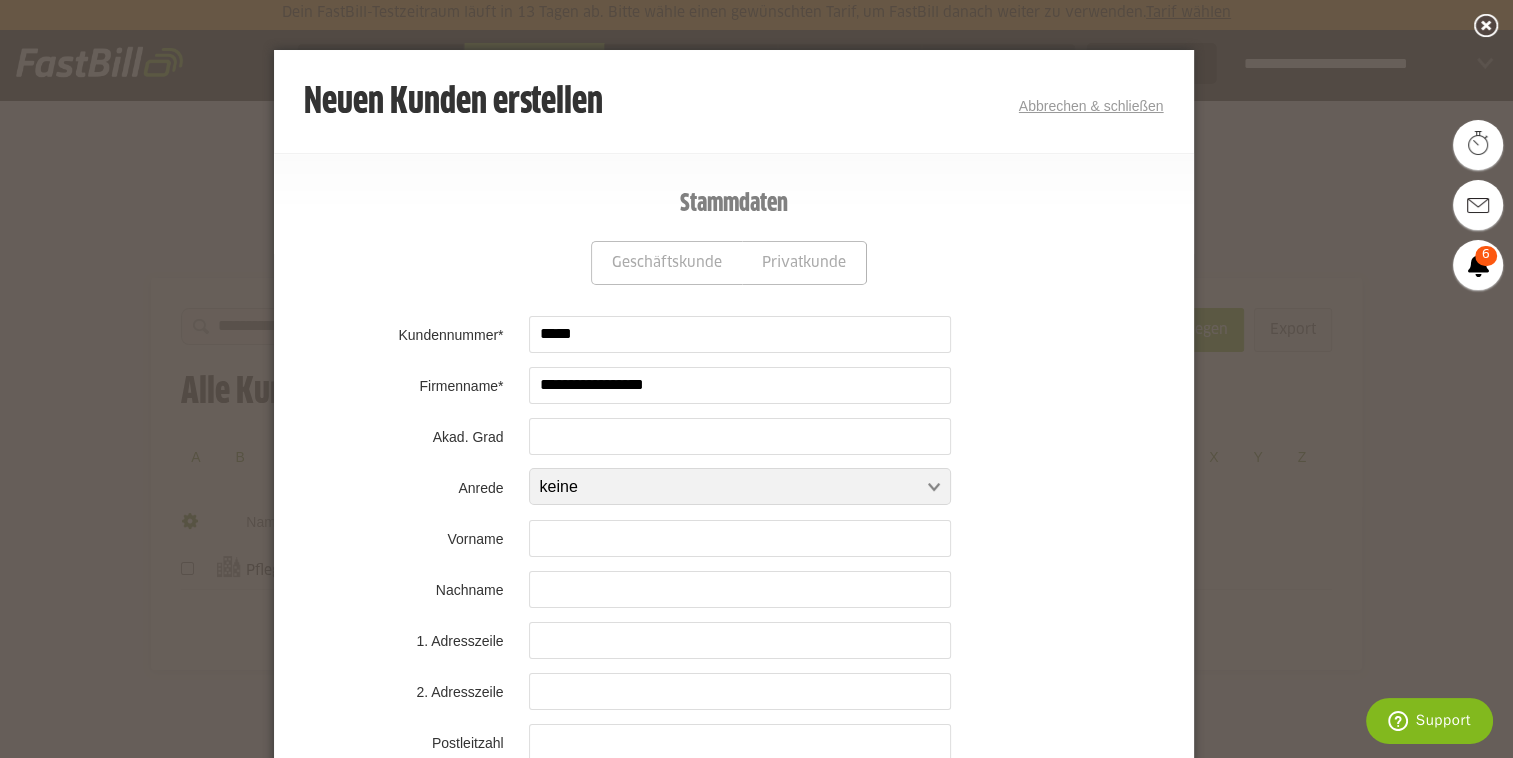 type on "**********" 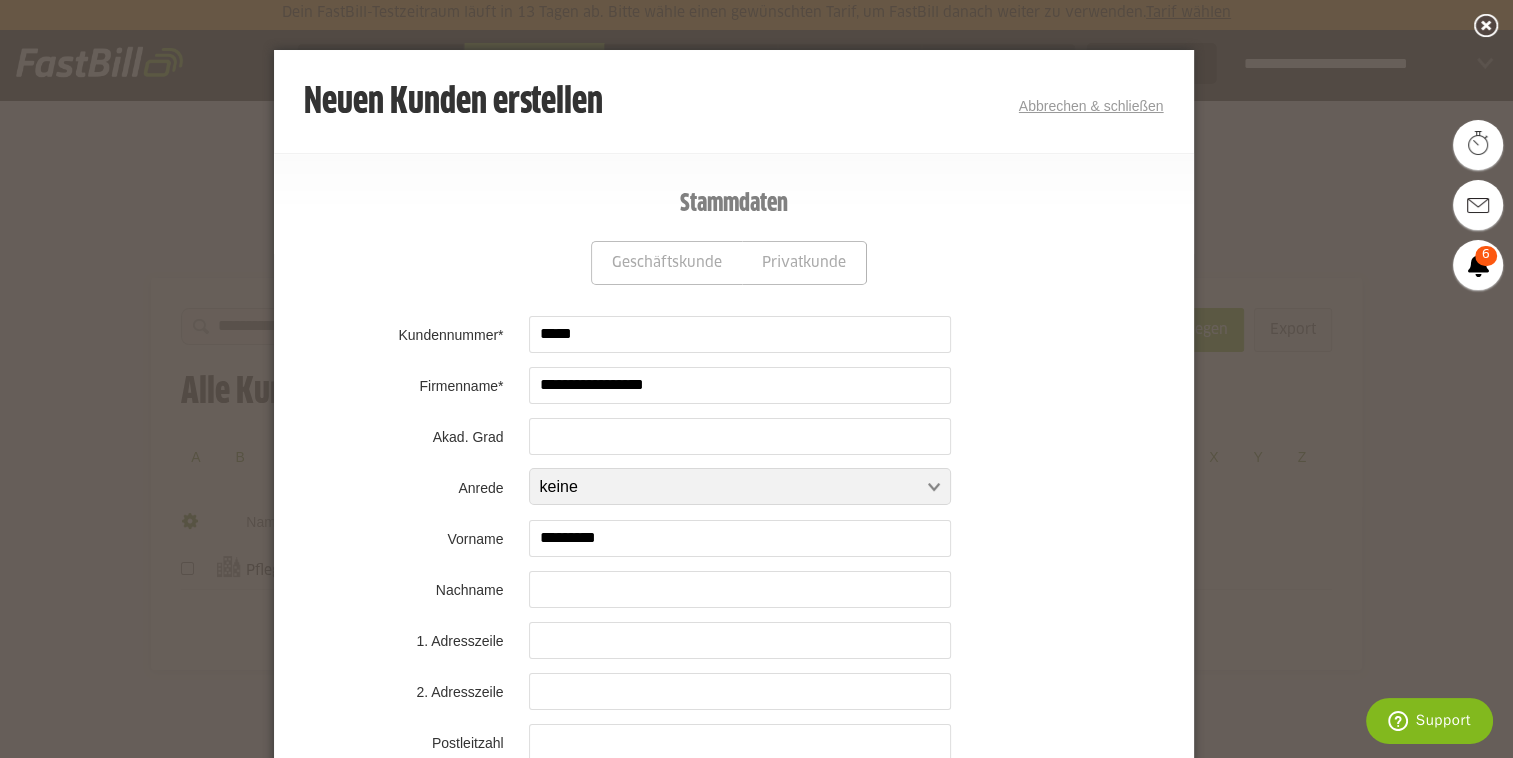 type on "*********" 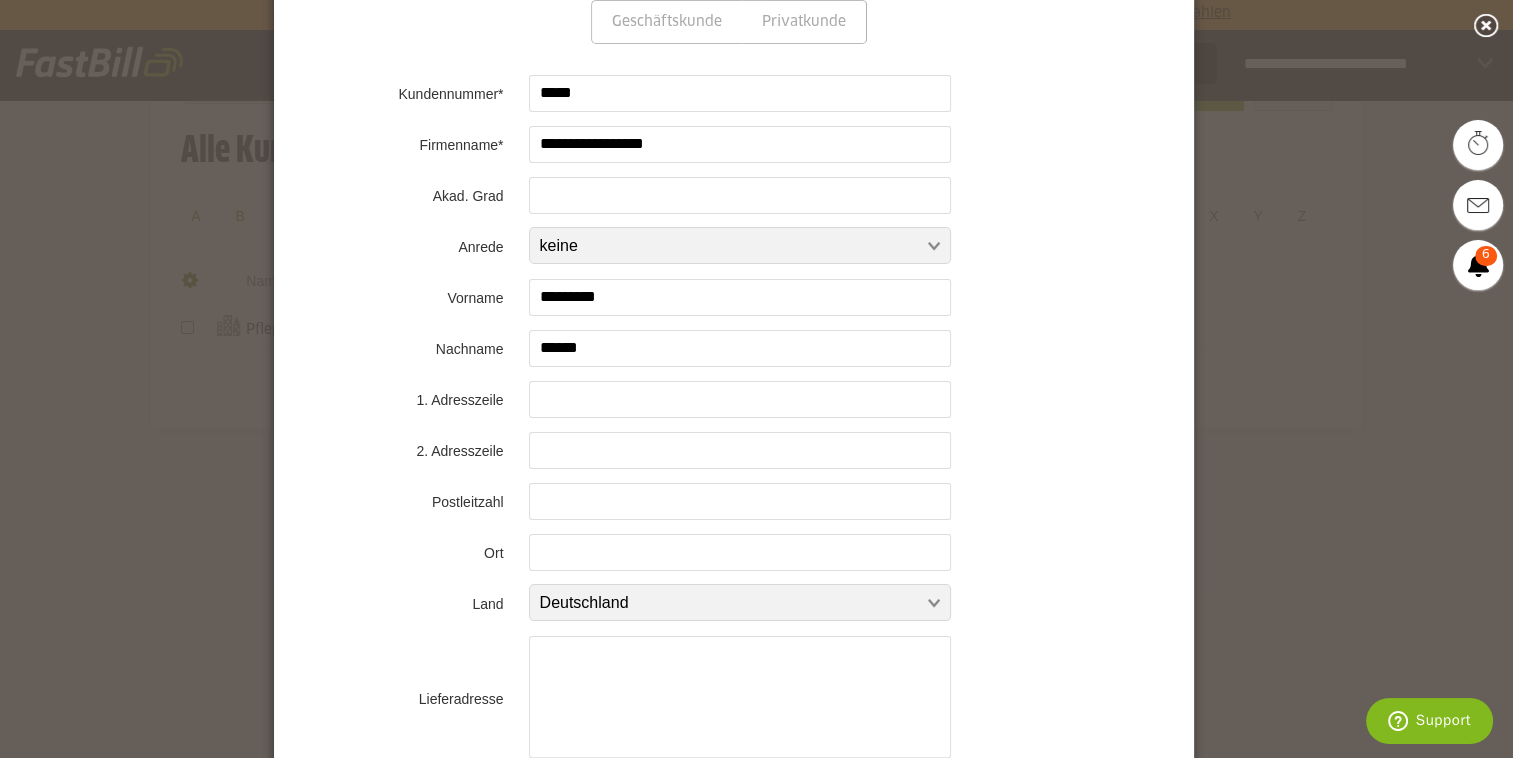 scroll, scrollTop: 256, scrollLeft: 0, axis: vertical 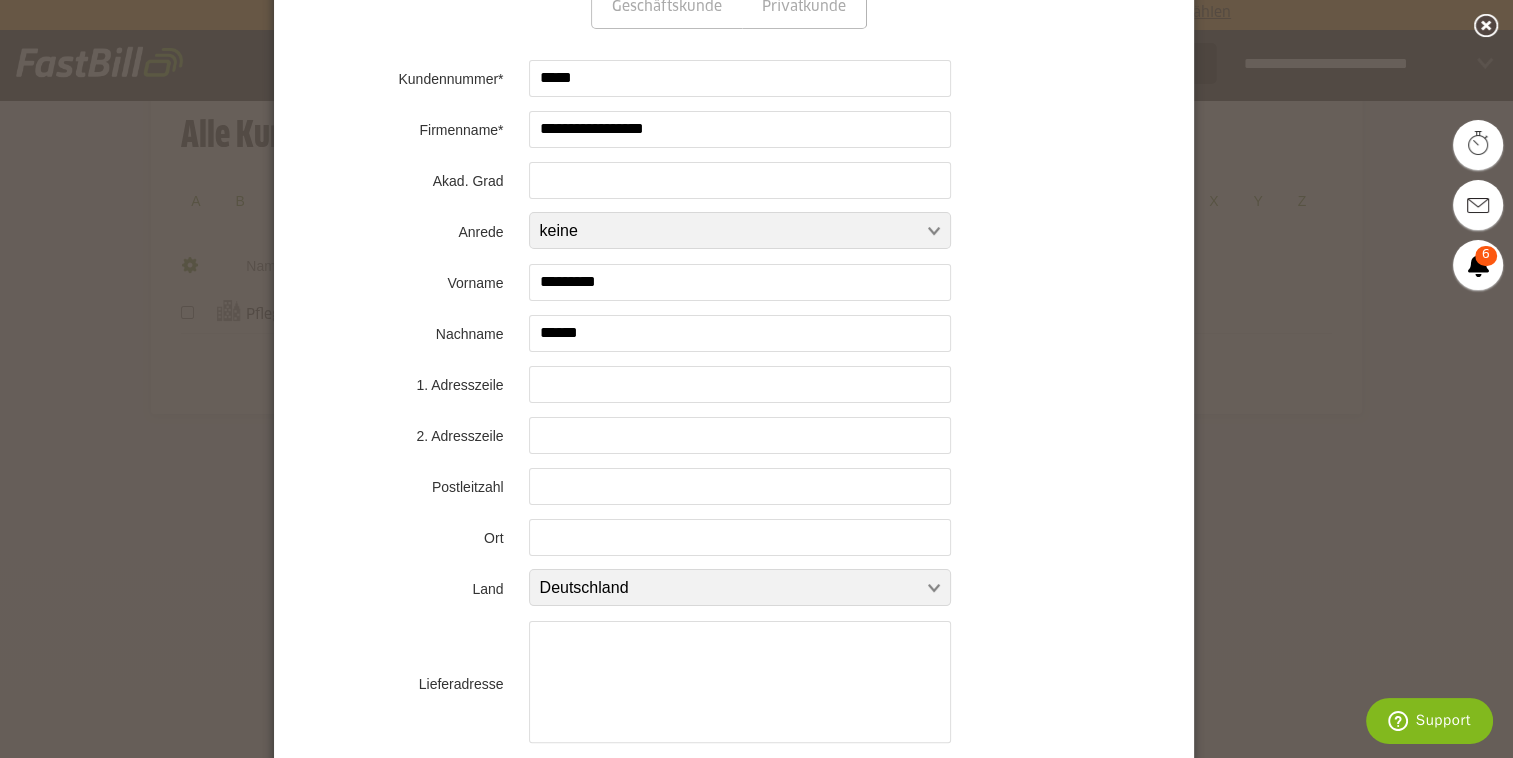 type on "******" 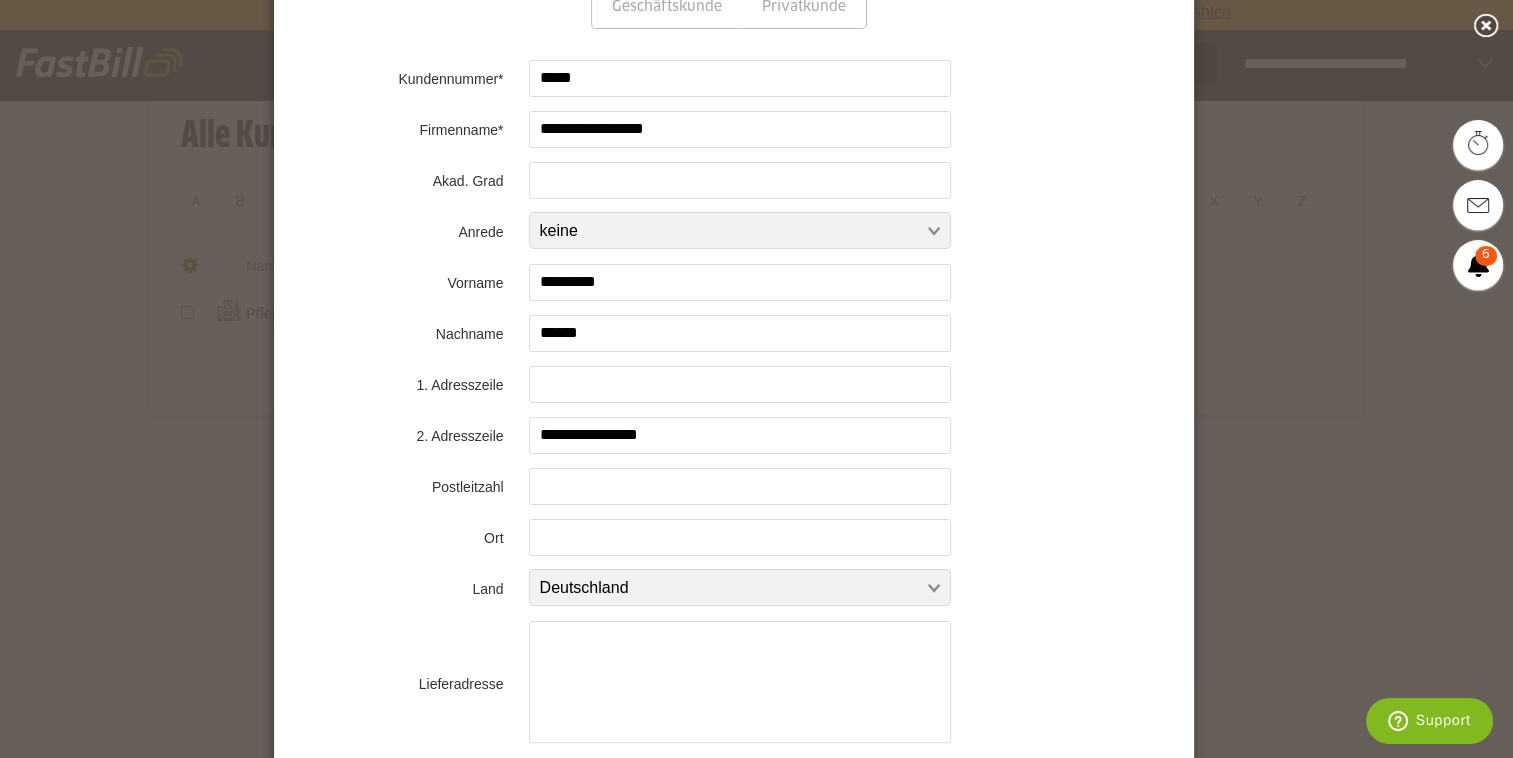 type on "**********" 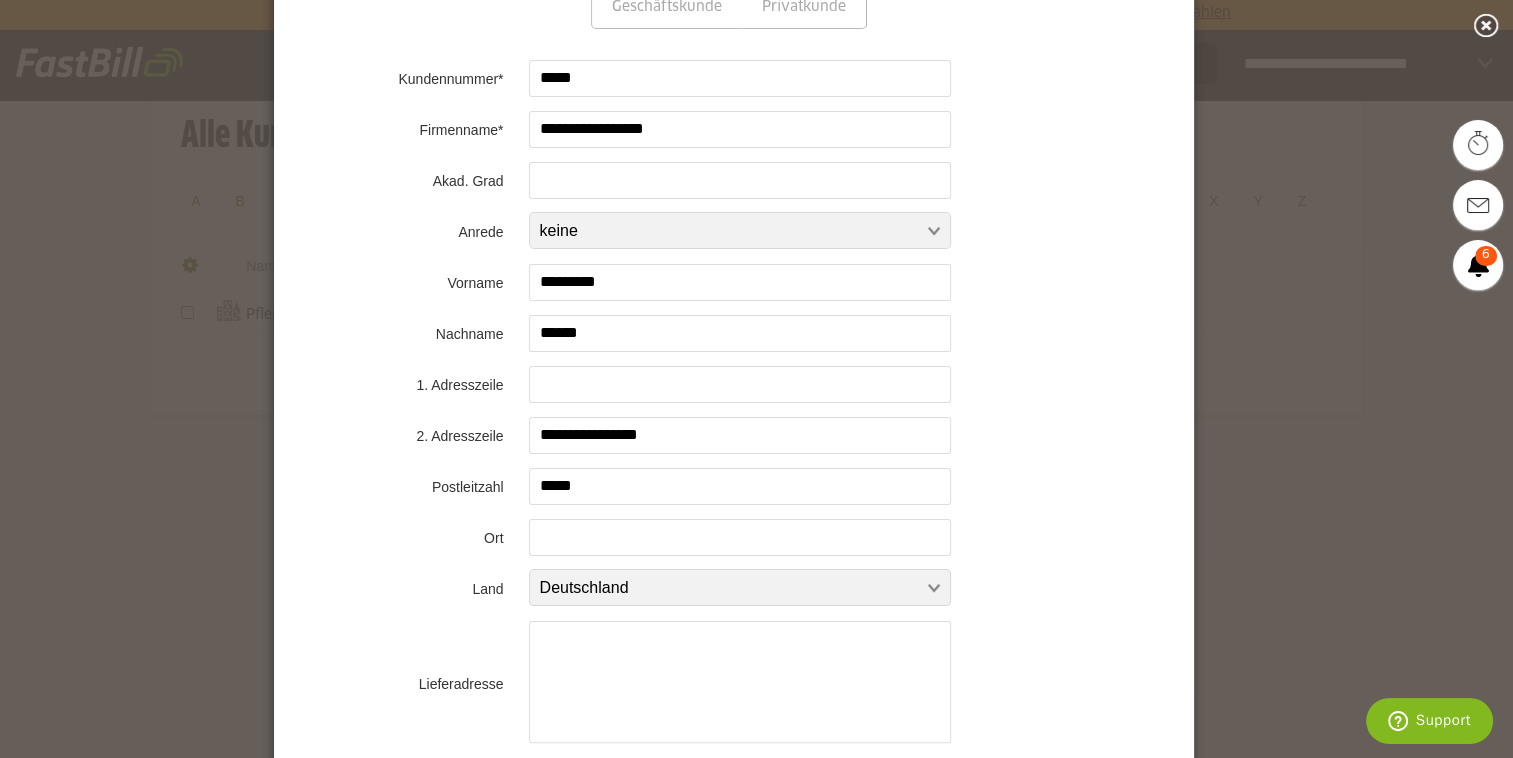 type on "*****" 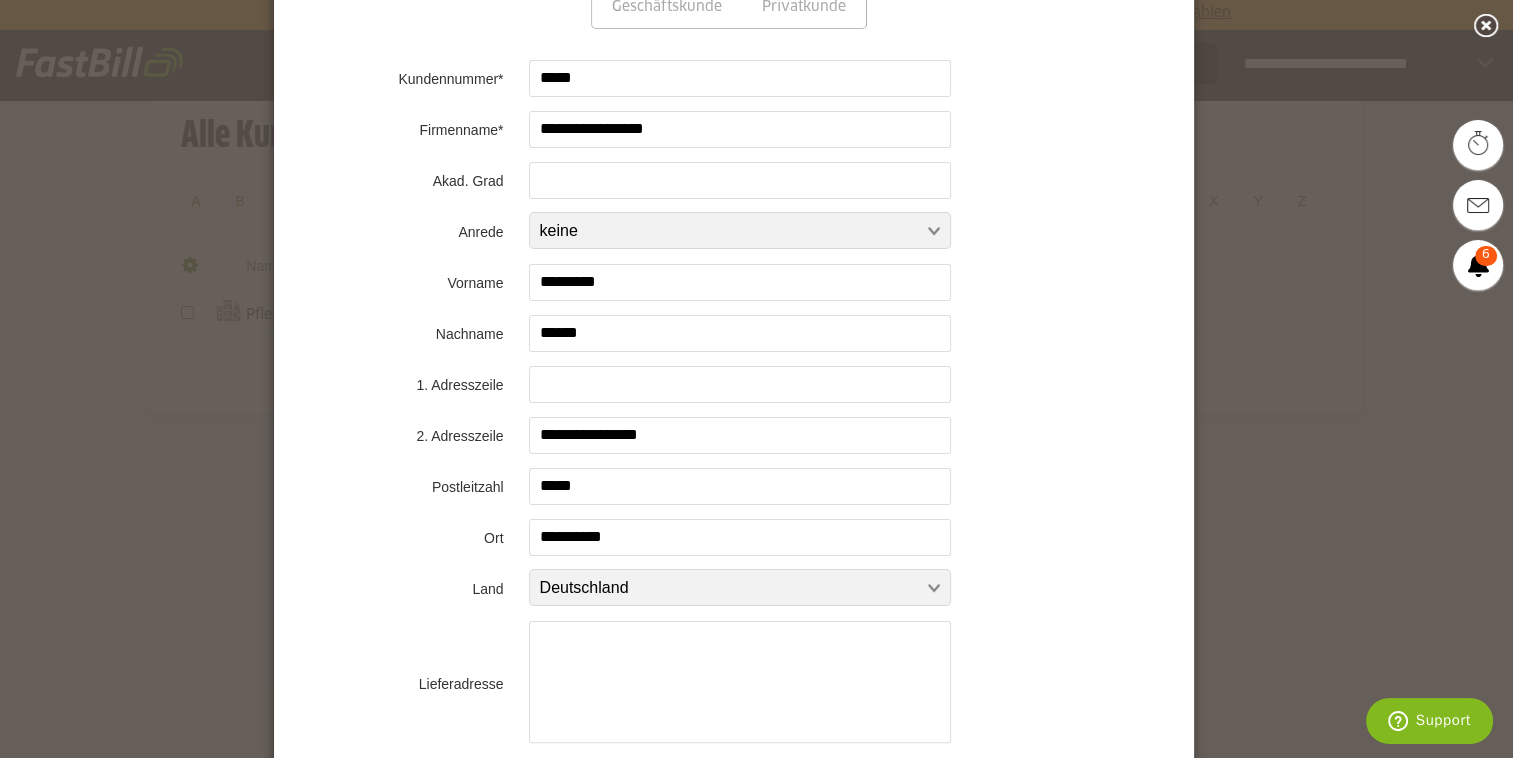 type on "**********" 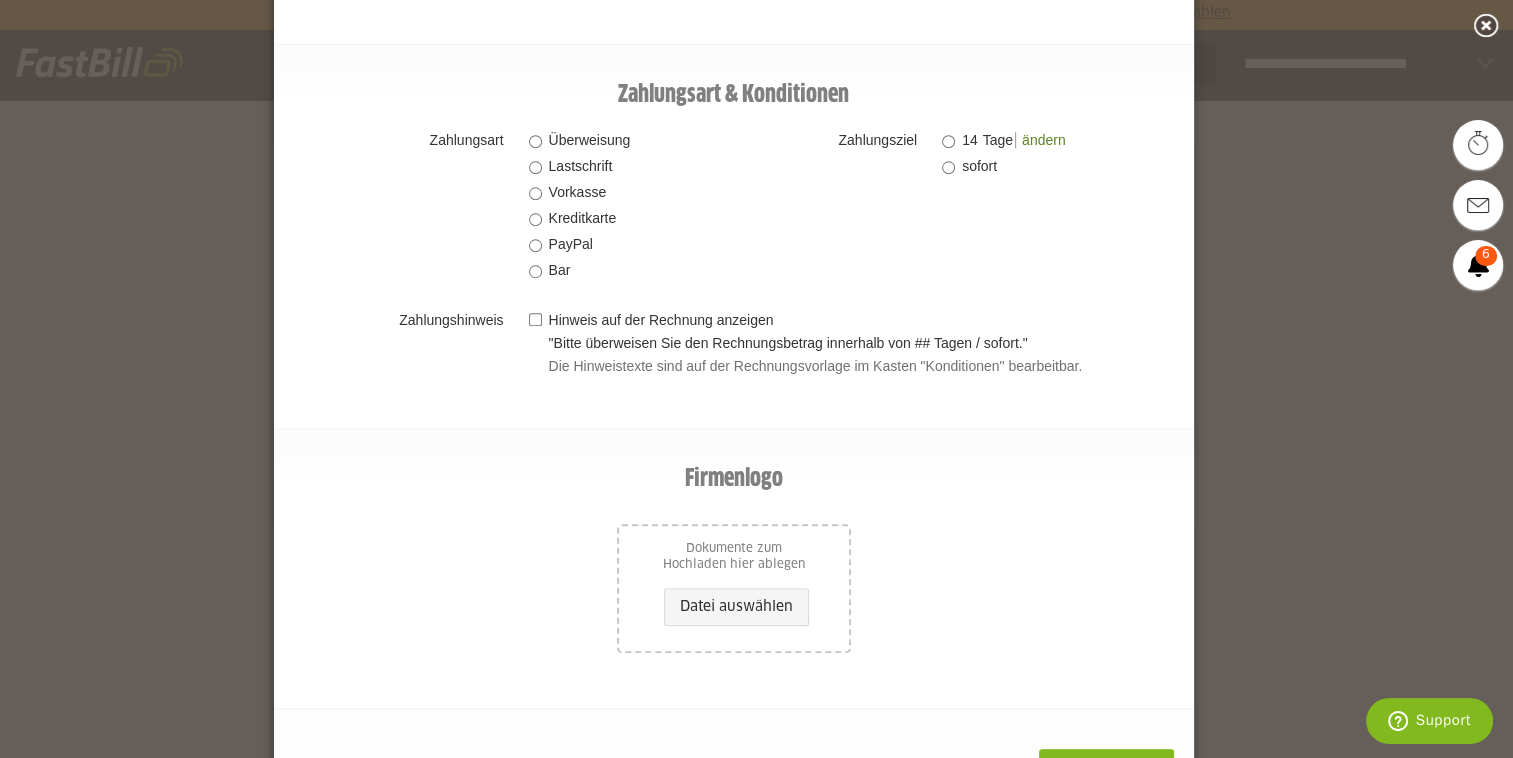 scroll, scrollTop: 1537, scrollLeft: 0, axis: vertical 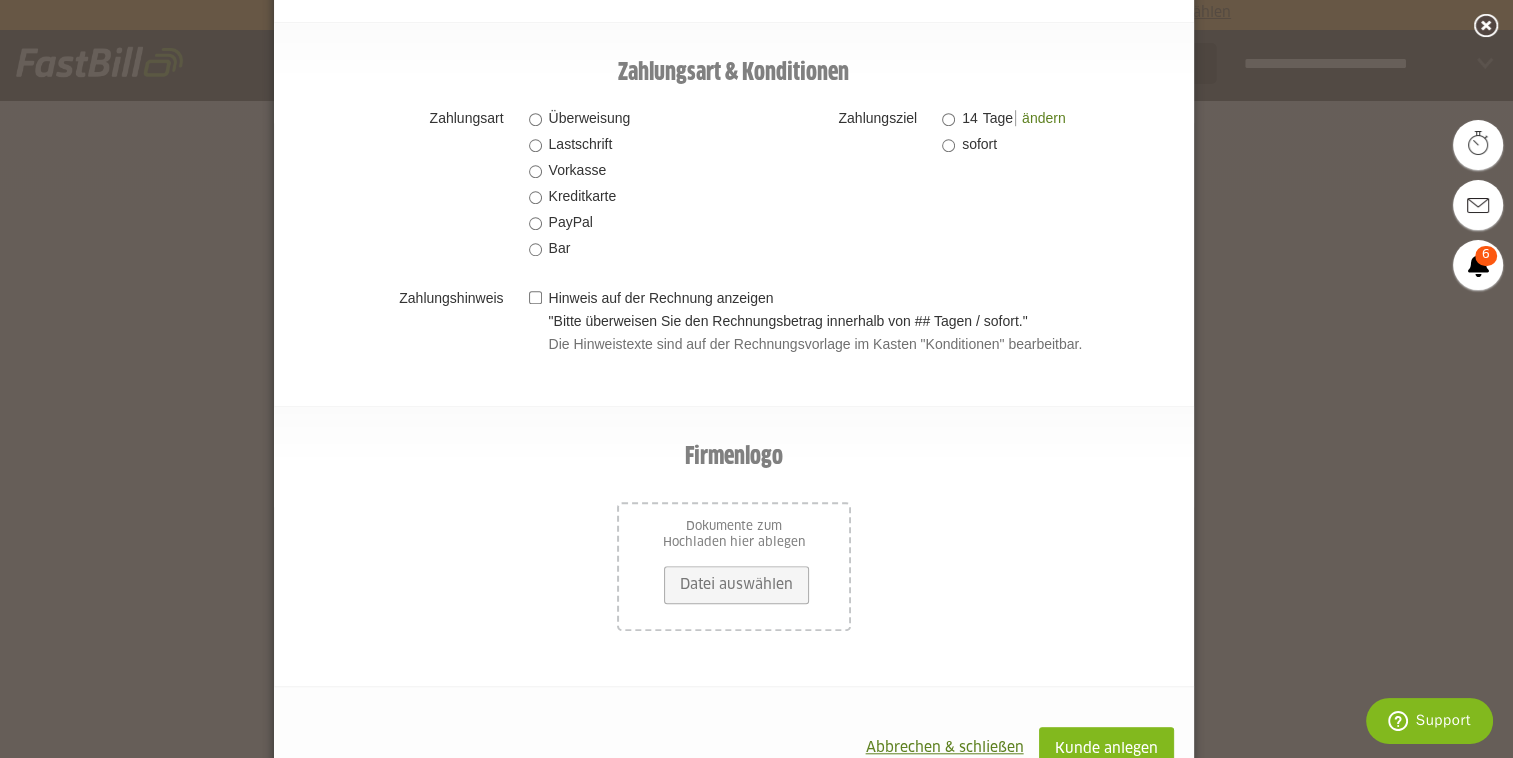 click on "Datei auswählen" at bounding box center [736, 585] 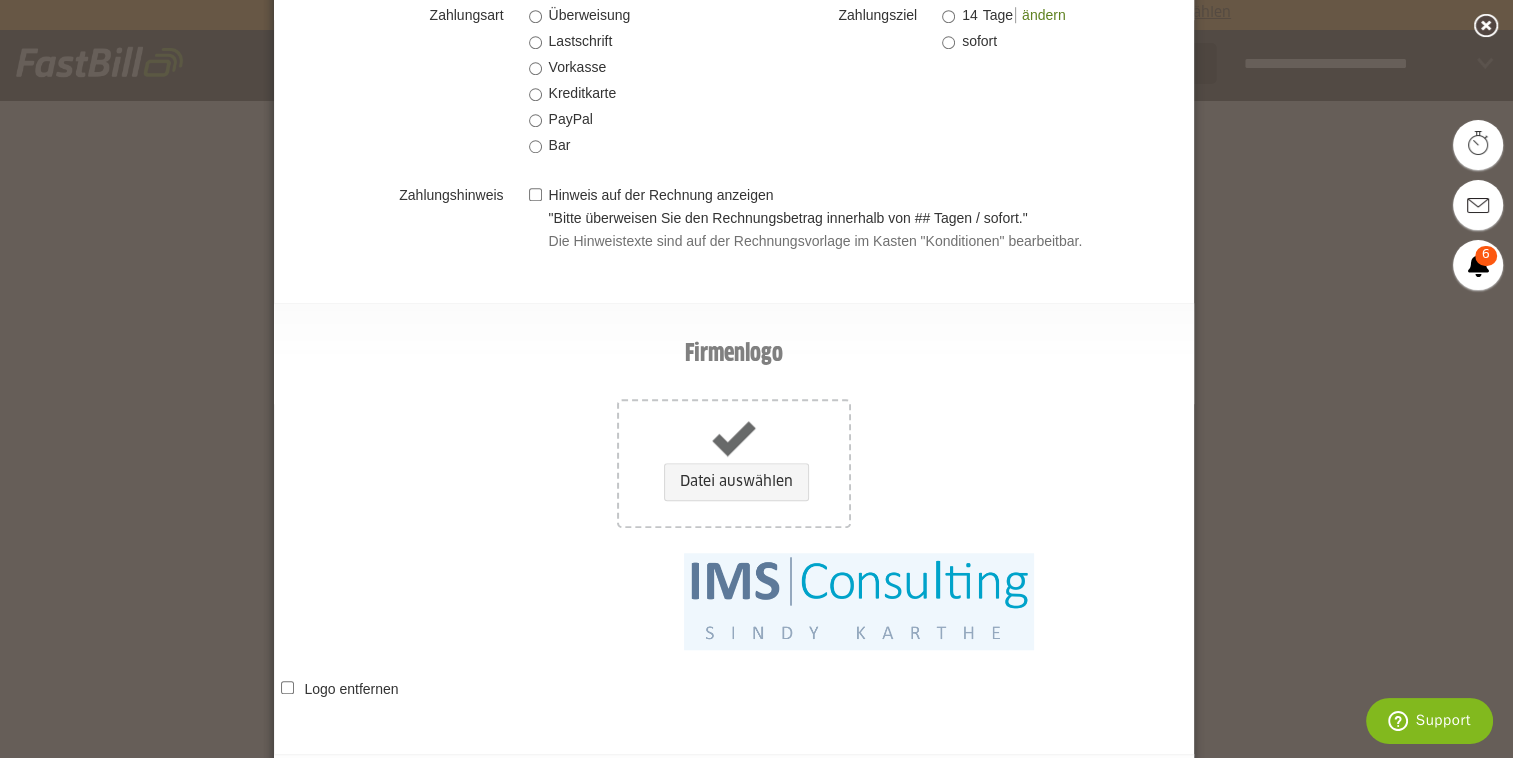 scroll, scrollTop: 1751, scrollLeft: 0, axis: vertical 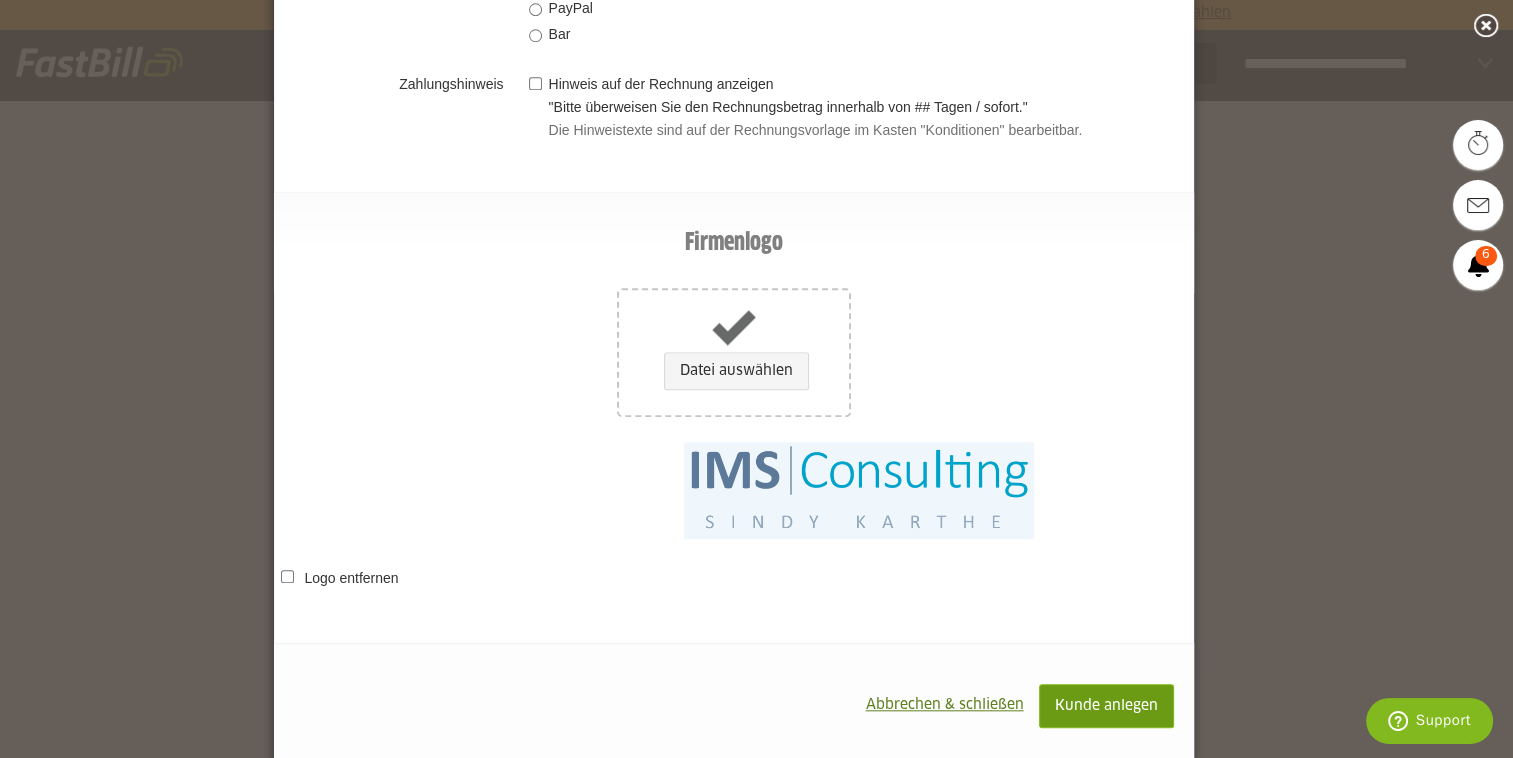 click on "Kunde anlegen" at bounding box center [1106, 706] 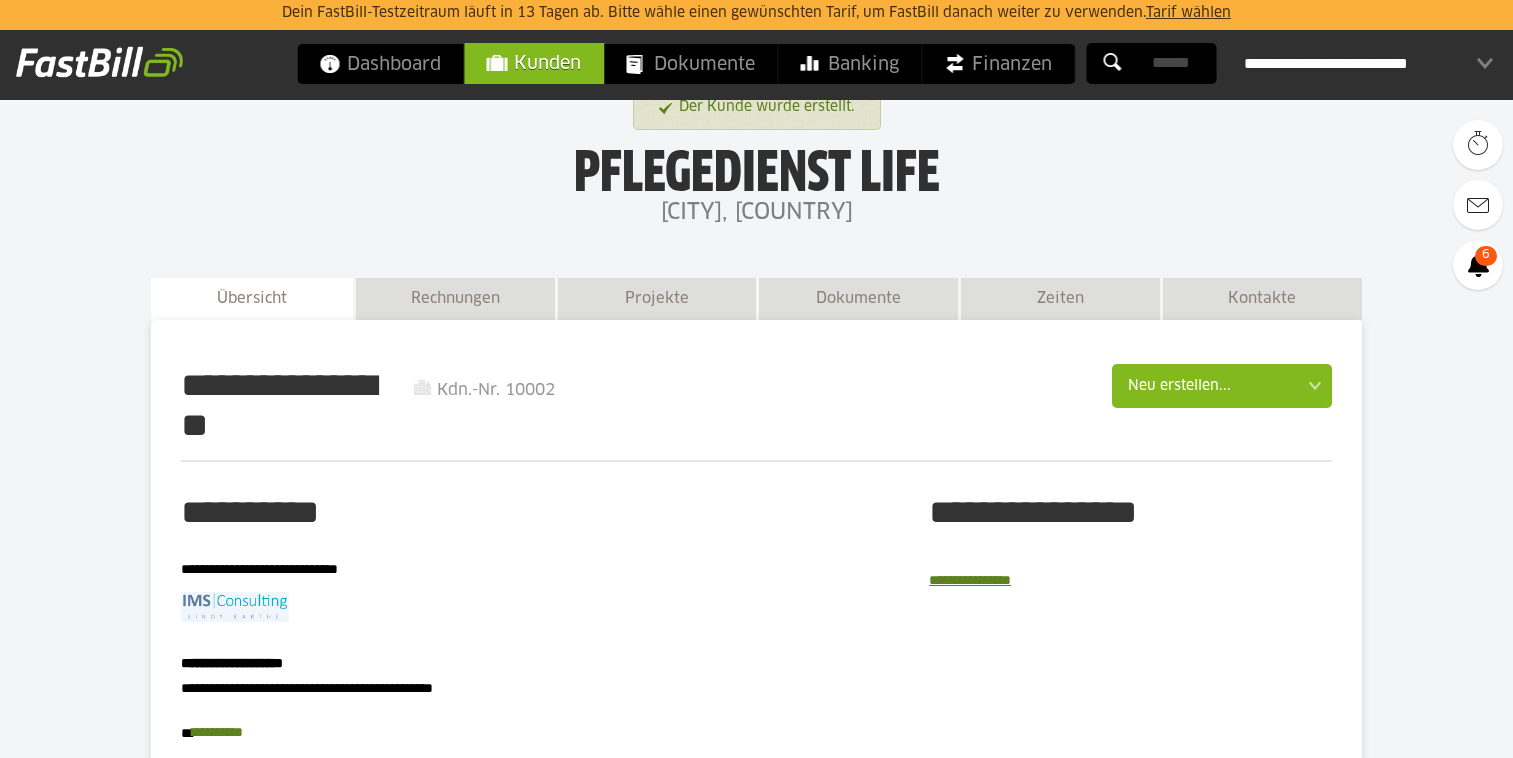 scroll, scrollTop: 0, scrollLeft: 0, axis: both 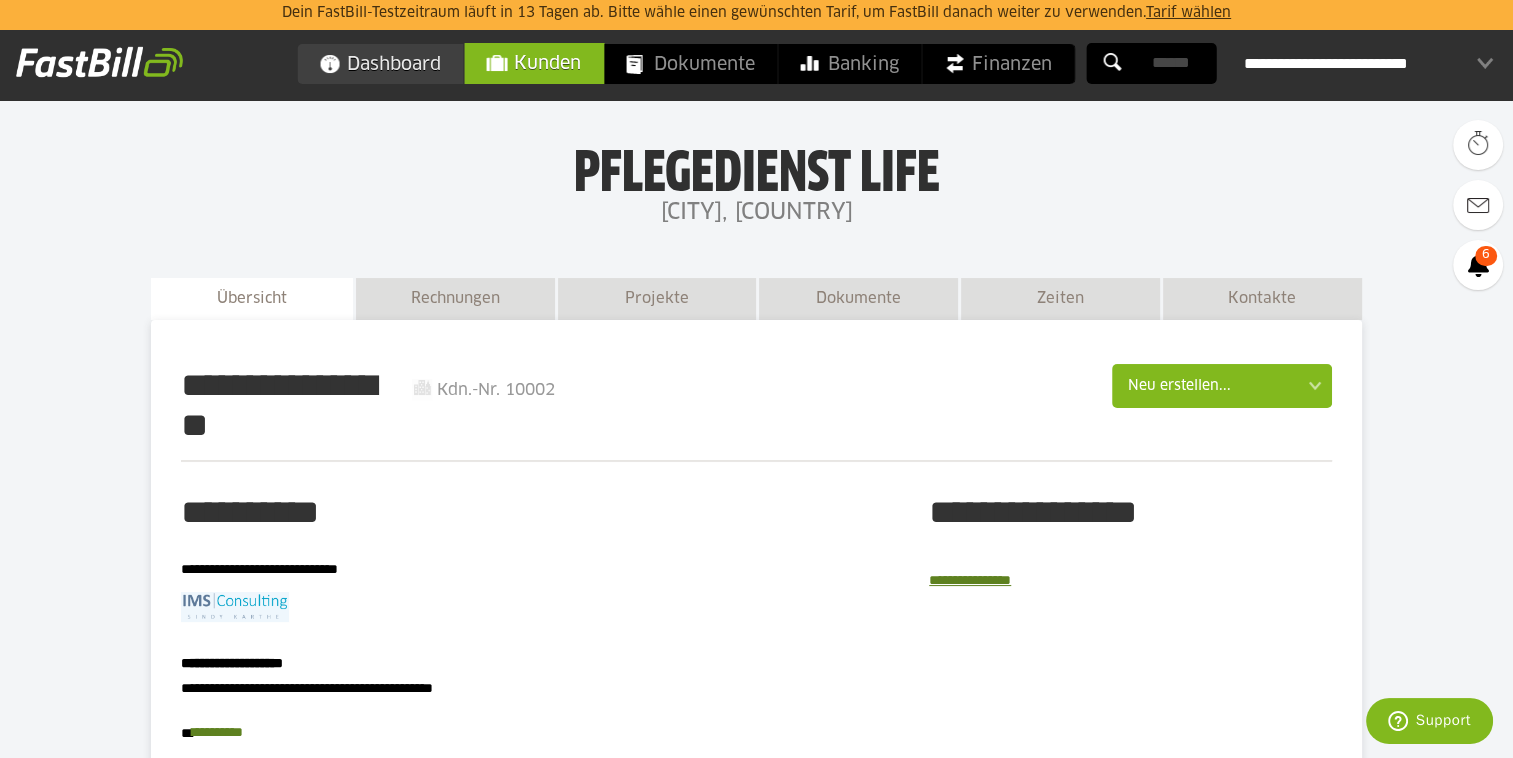 click on "Dashboard" at bounding box center (380, 64) 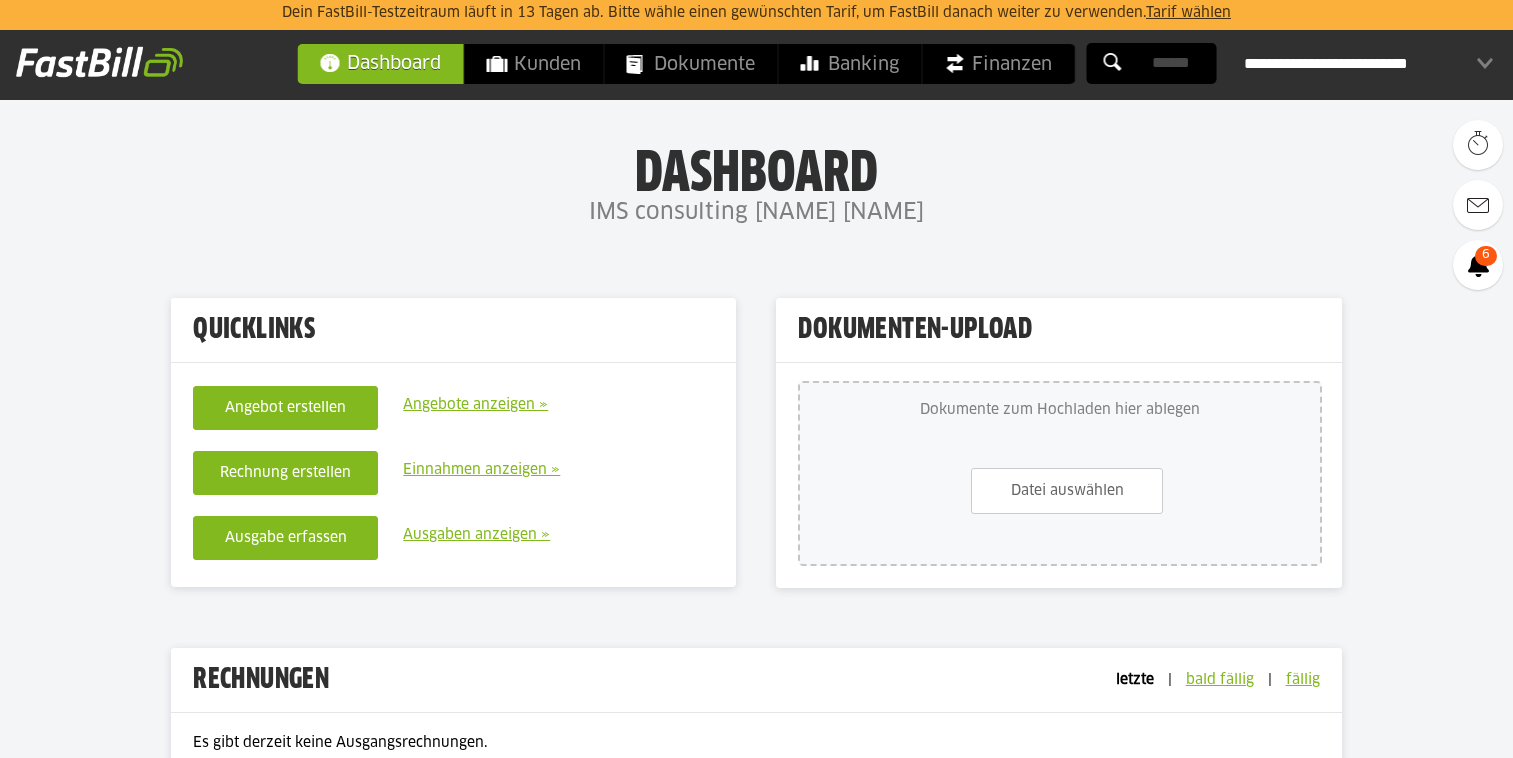 scroll, scrollTop: 0, scrollLeft: 0, axis: both 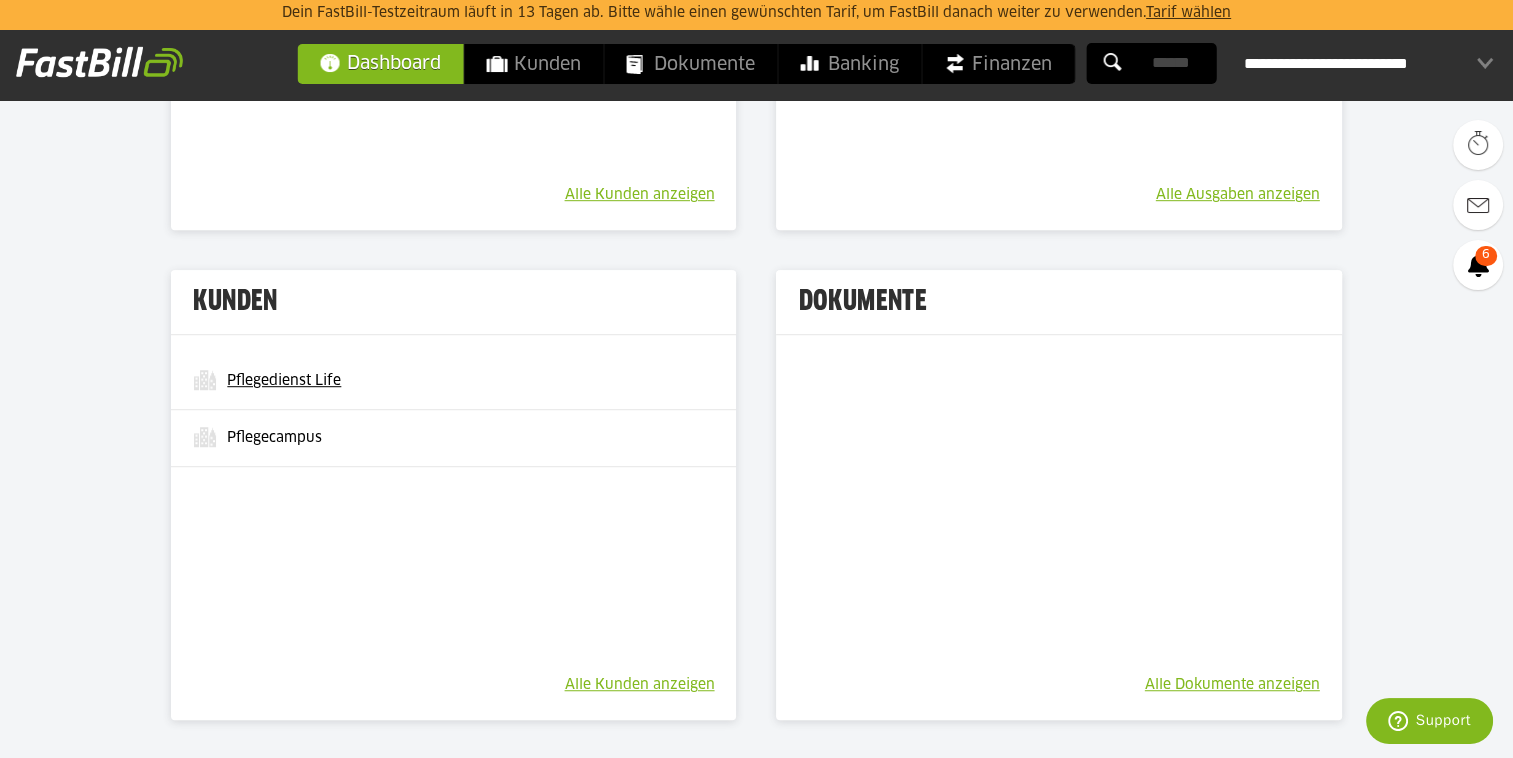 click on "Pflegedienst Life" at bounding box center [453, 381] 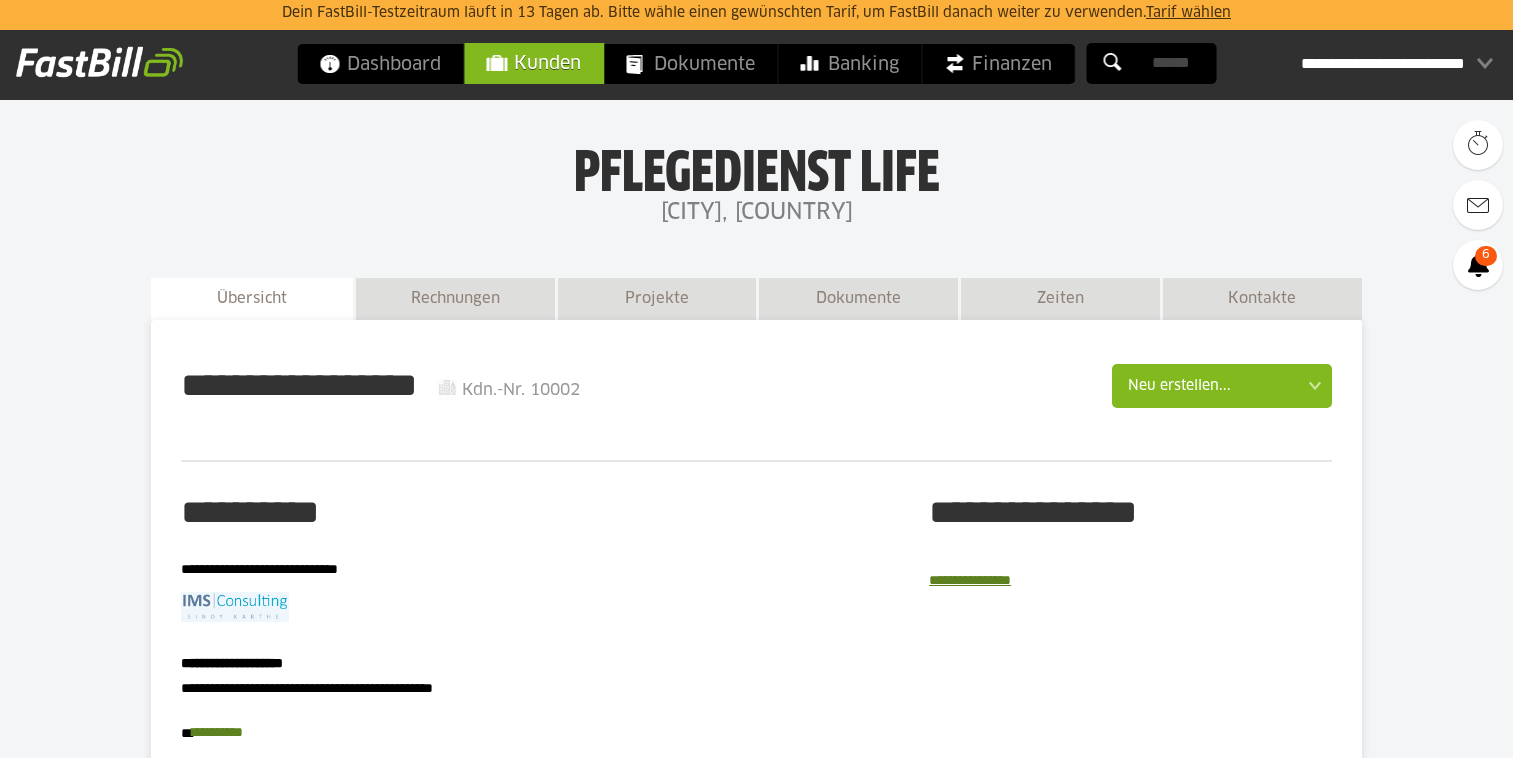 click on "Projekte" at bounding box center (657, 299) 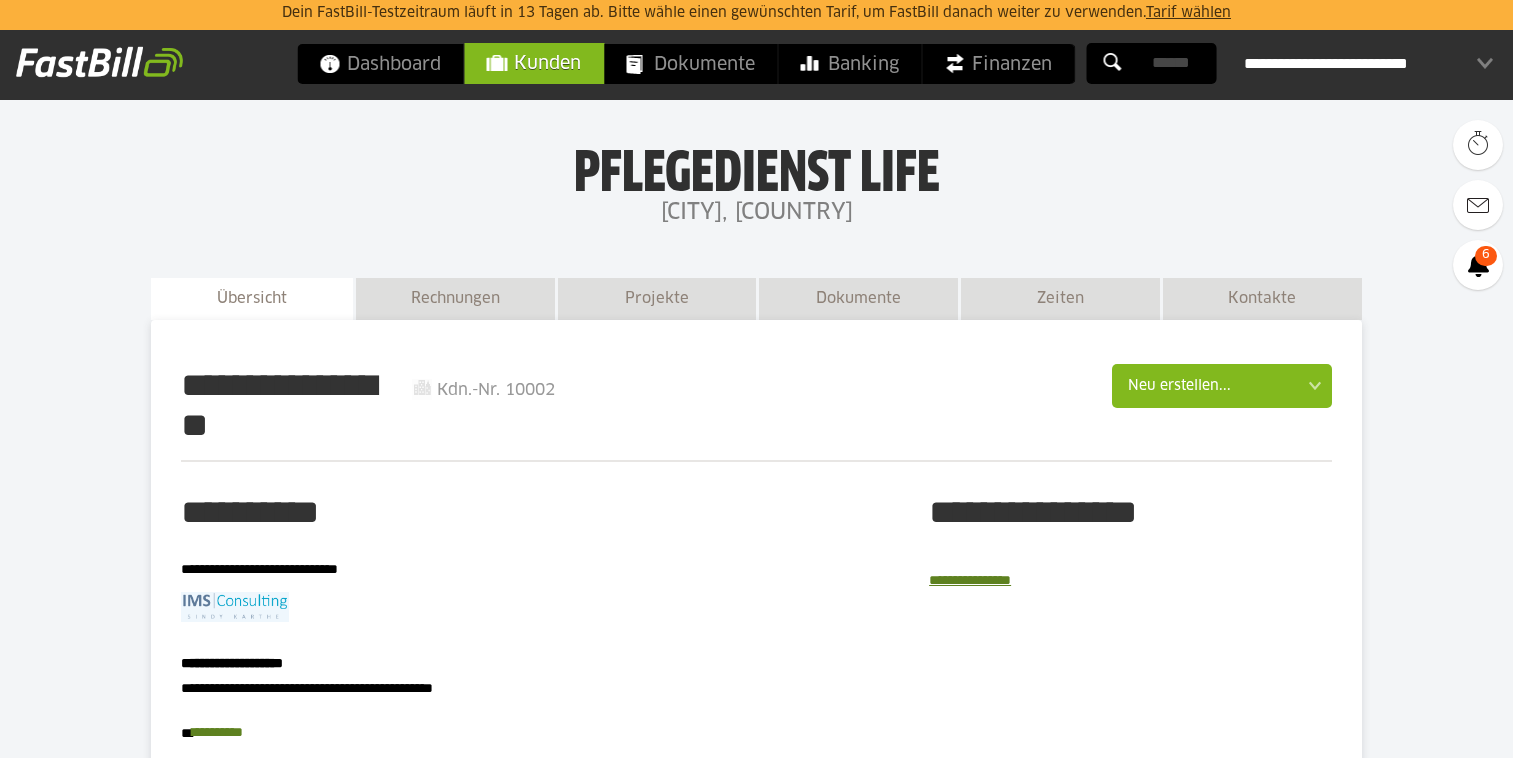 scroll, scrollTop: 0, scrollLeft: 0, axis: both 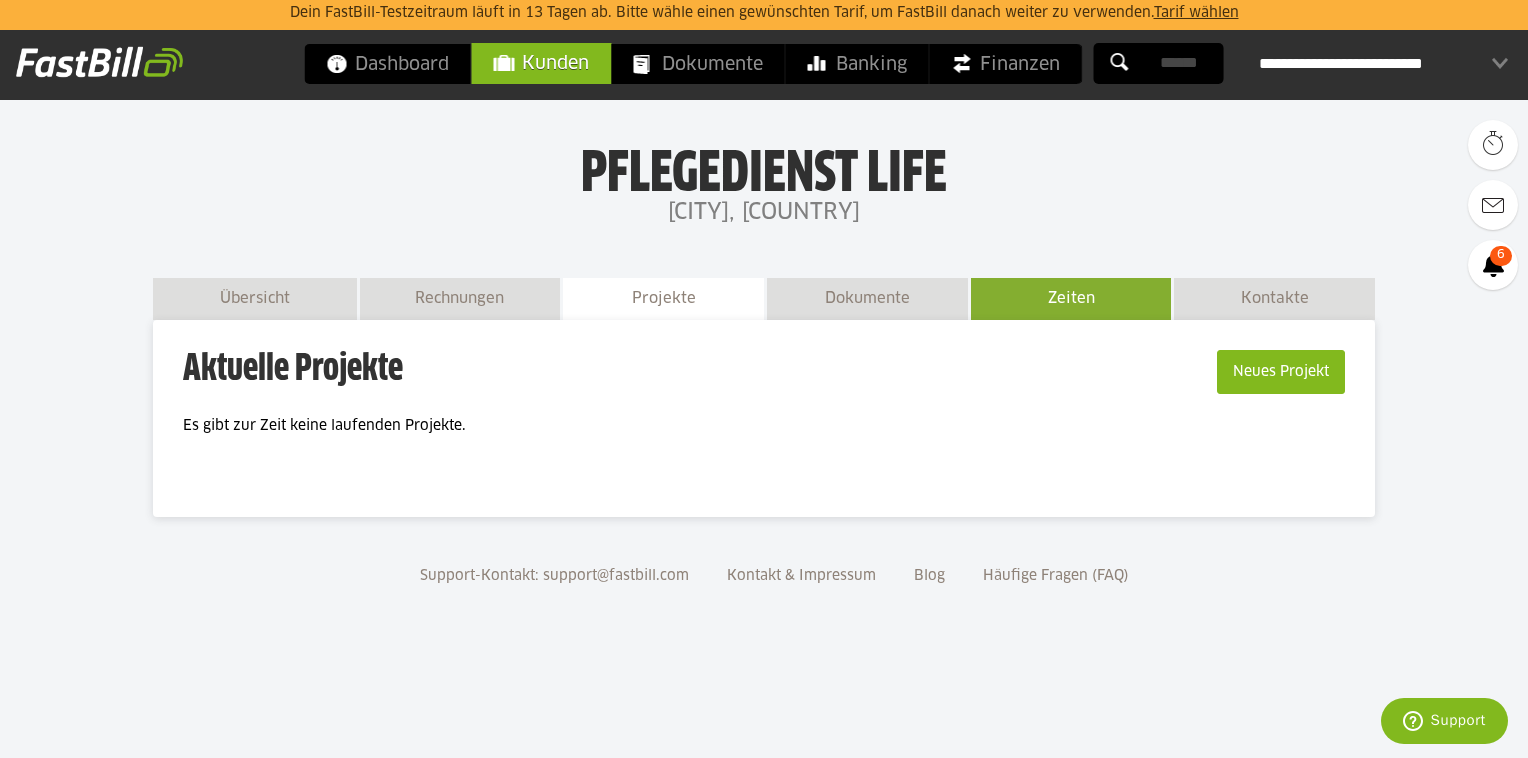 click on "Zeiten" at bounding box center (1071, 299) 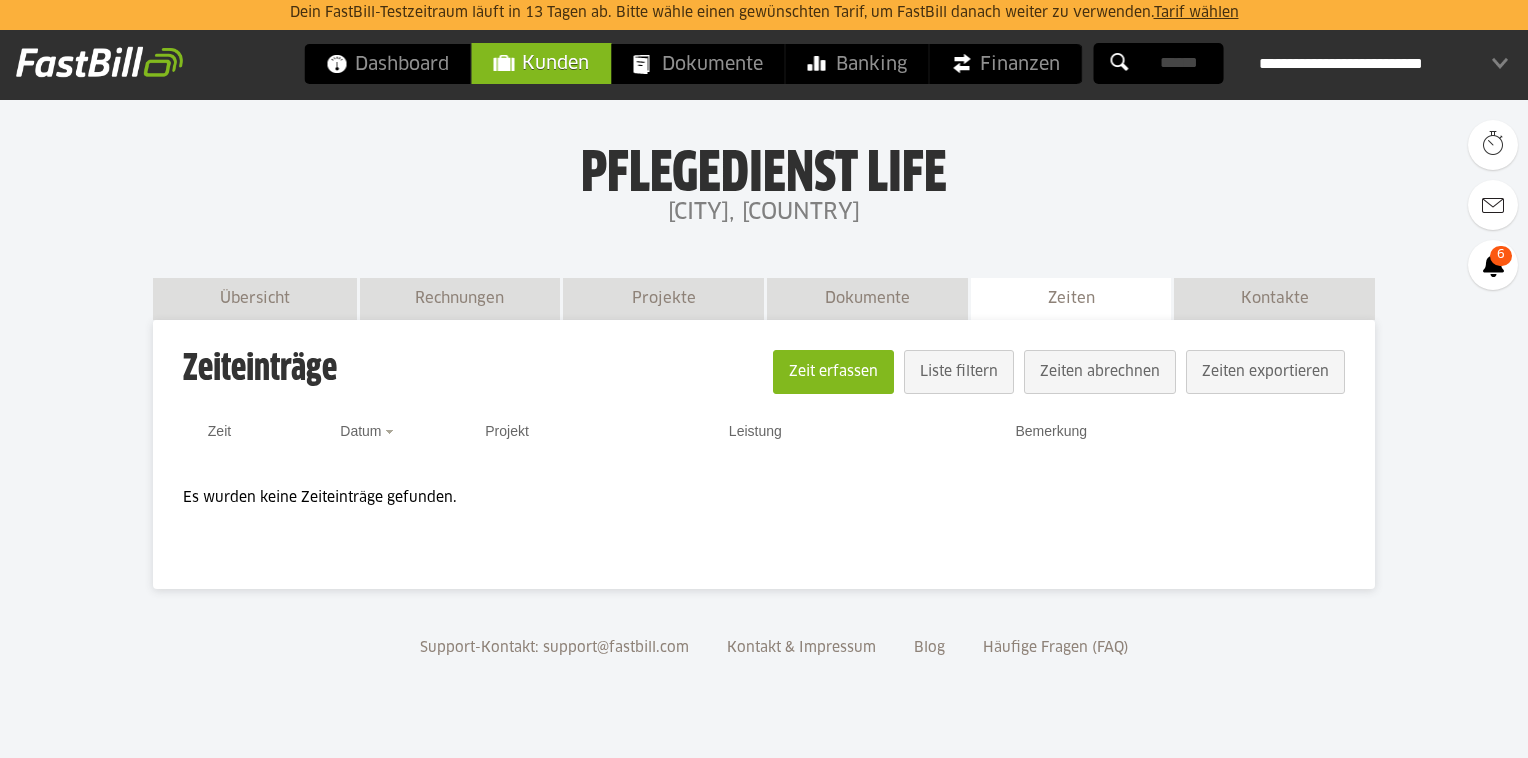 scroll, scrollTop: 0, scrollLeft: 0, axis: both 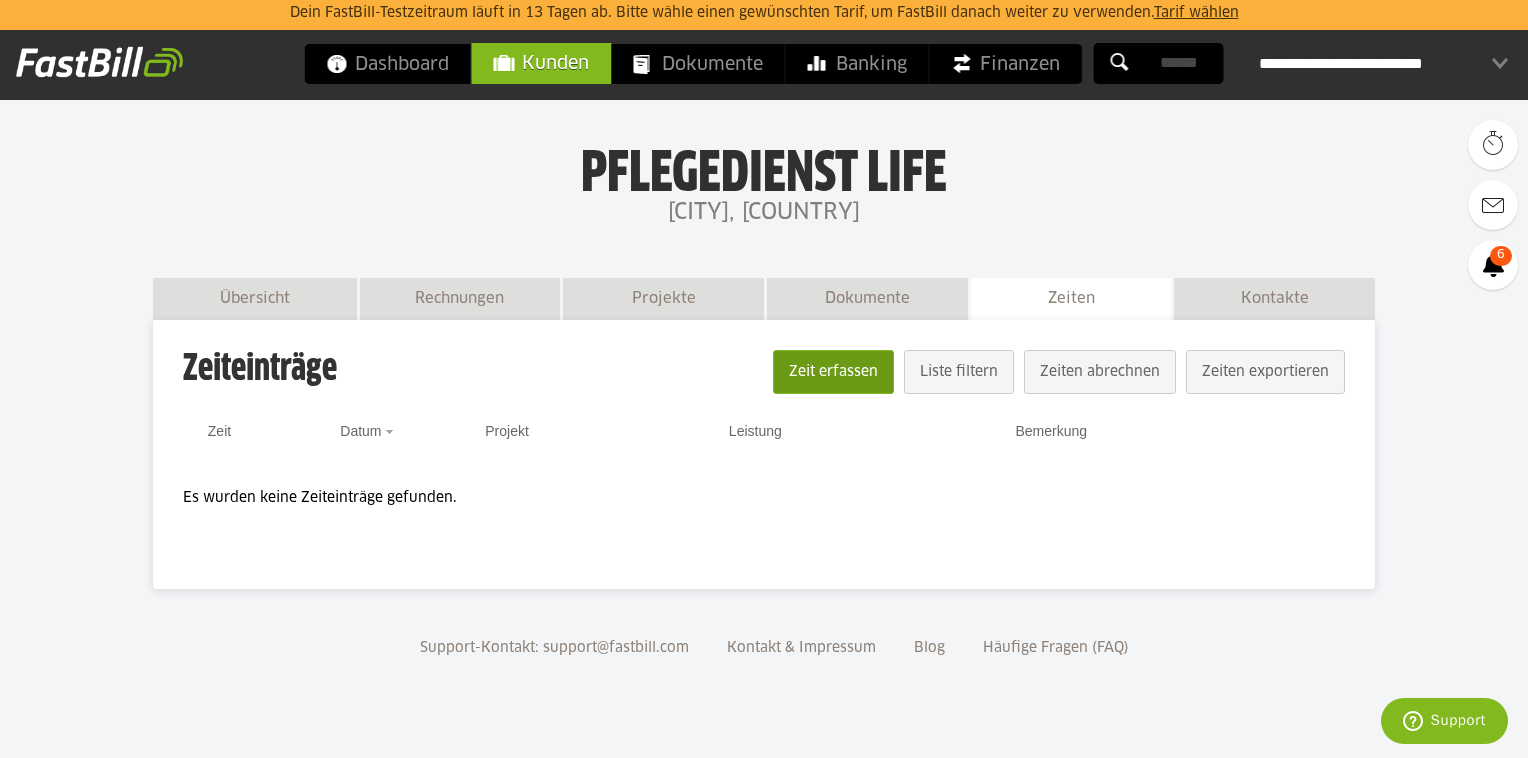 click on "Zeit erfassen" at bounding box center (833, 372) 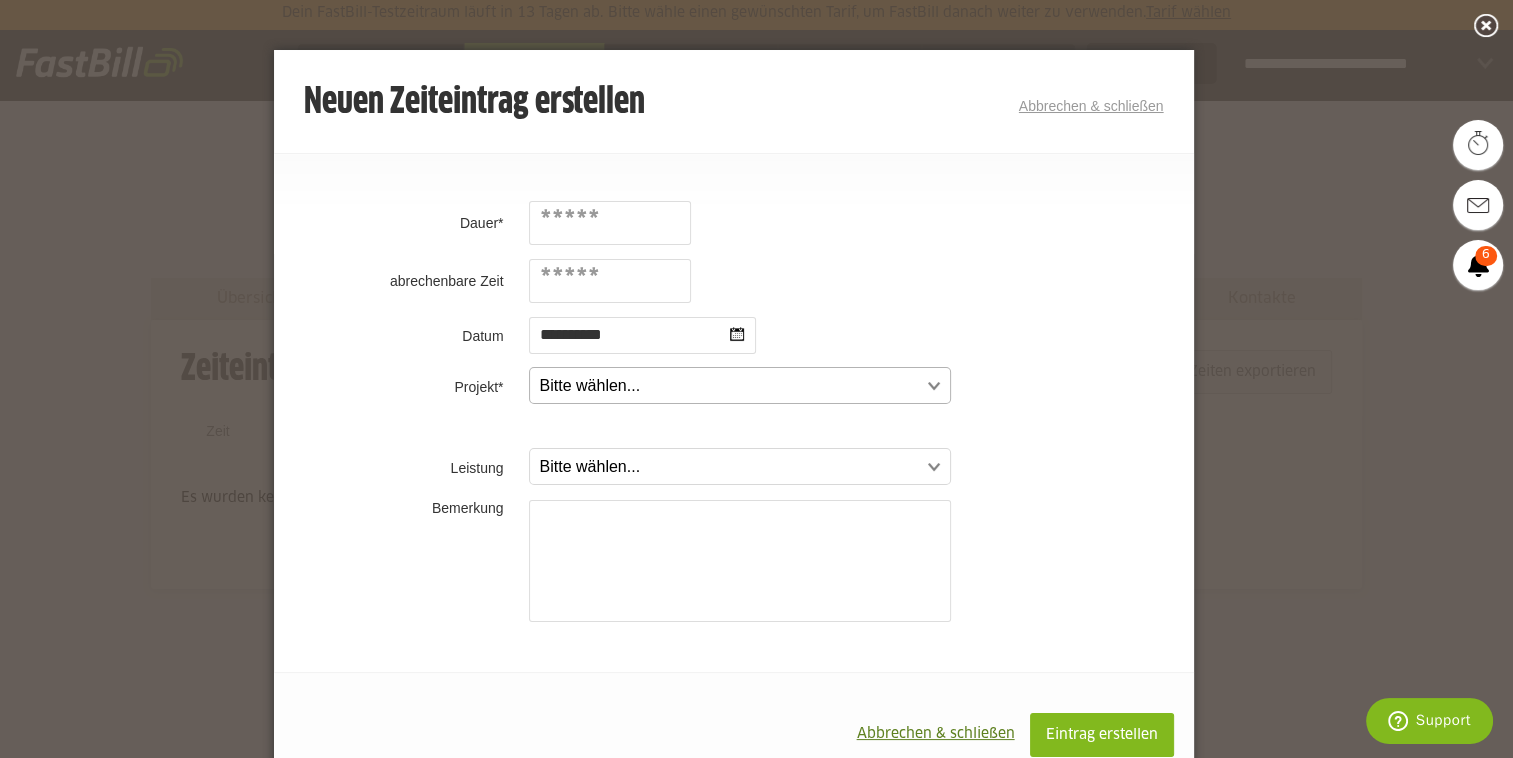 click at bounding box center [730, 386] 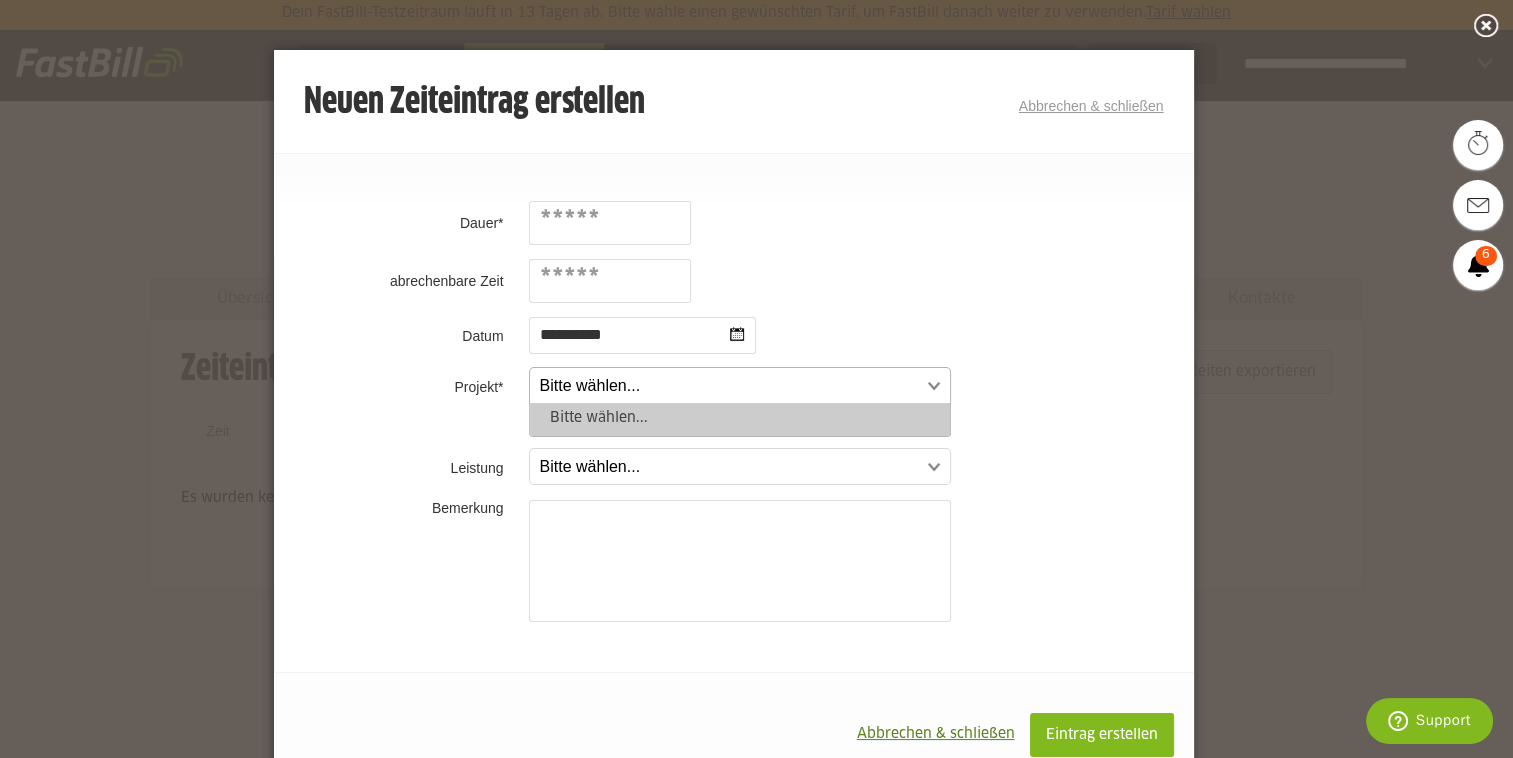 click at bounding box center (730, 386) 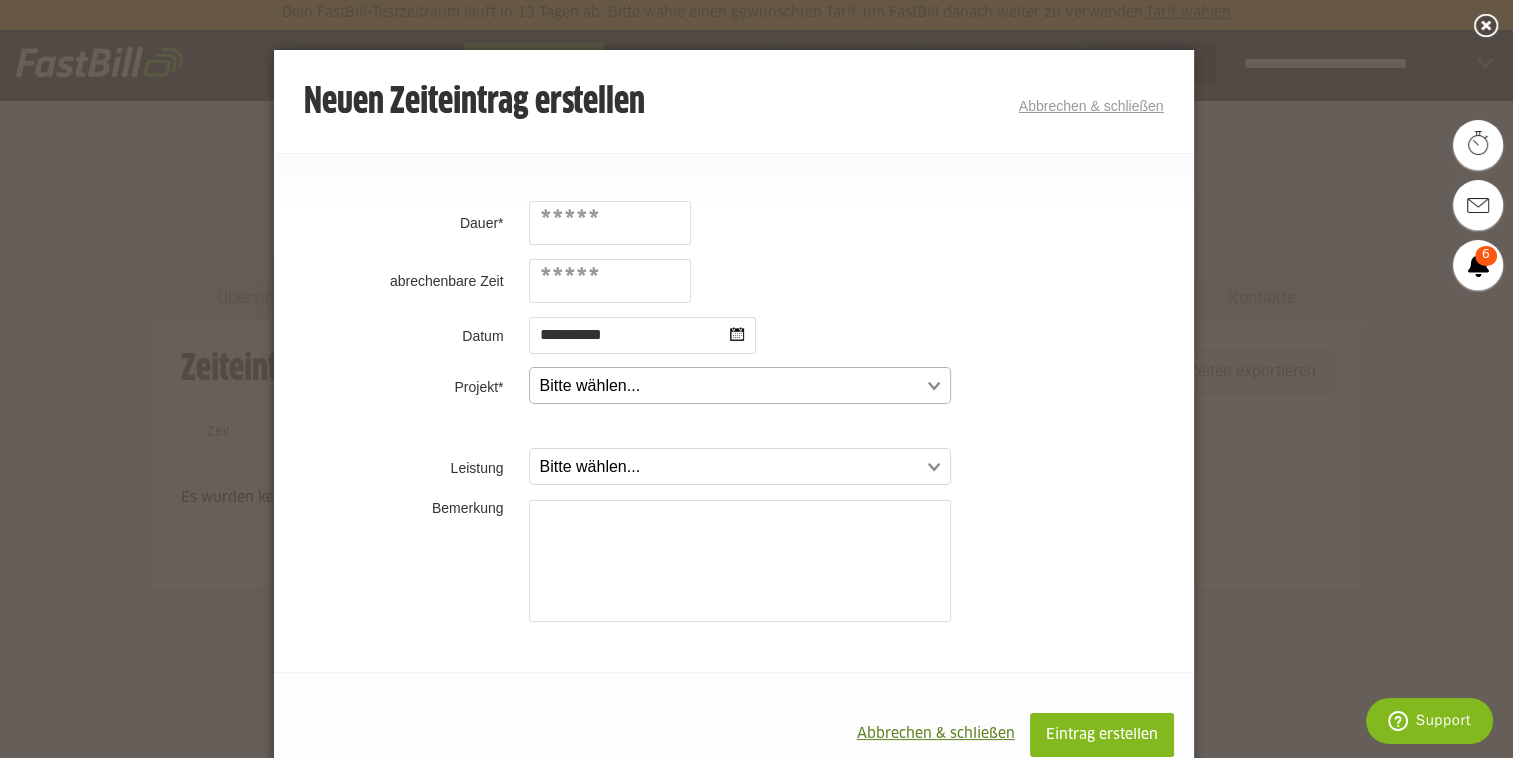 click at bounding box center (730, 386) 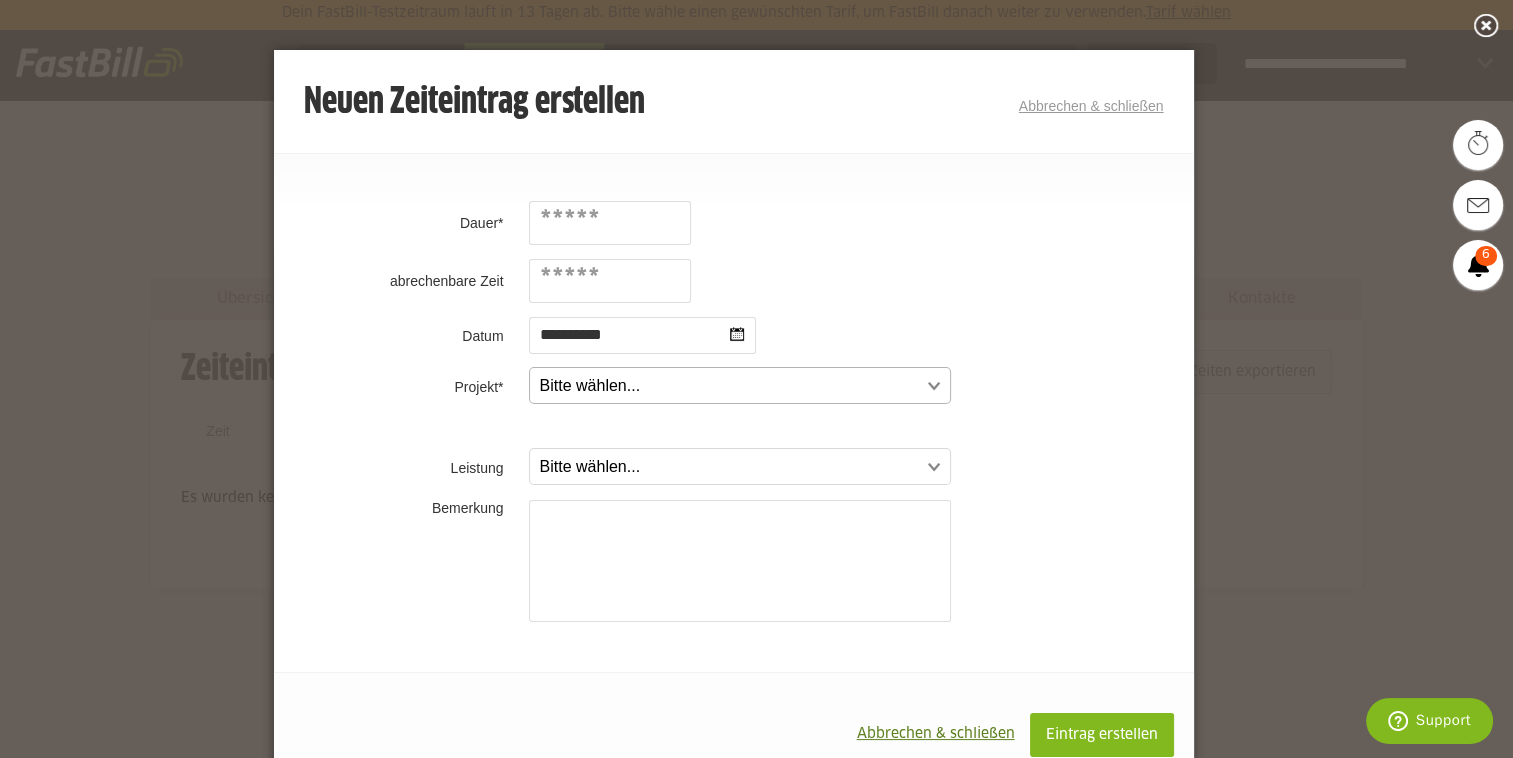 click at bounding box center (730, 386) 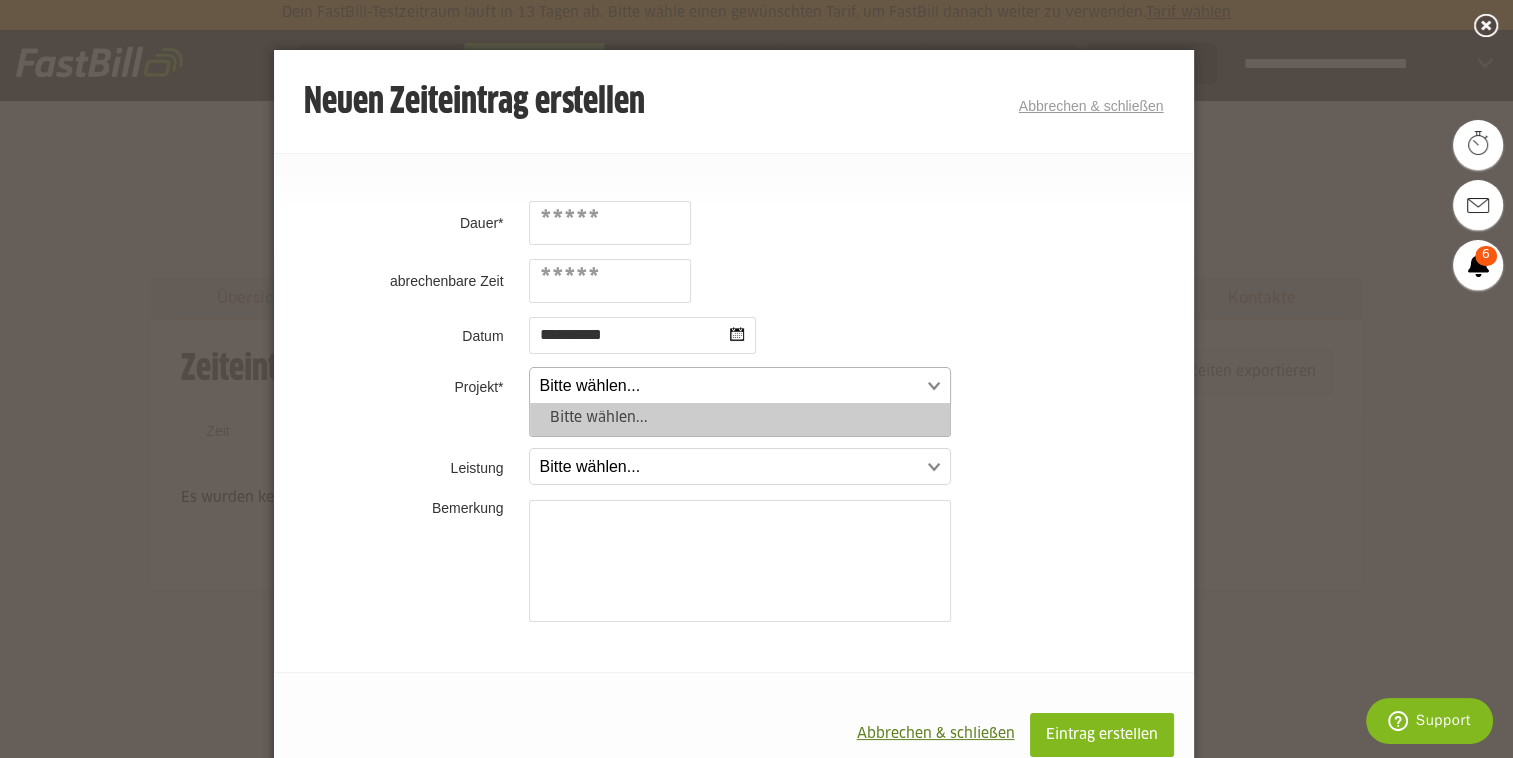 click at bounding box center (730, 386) 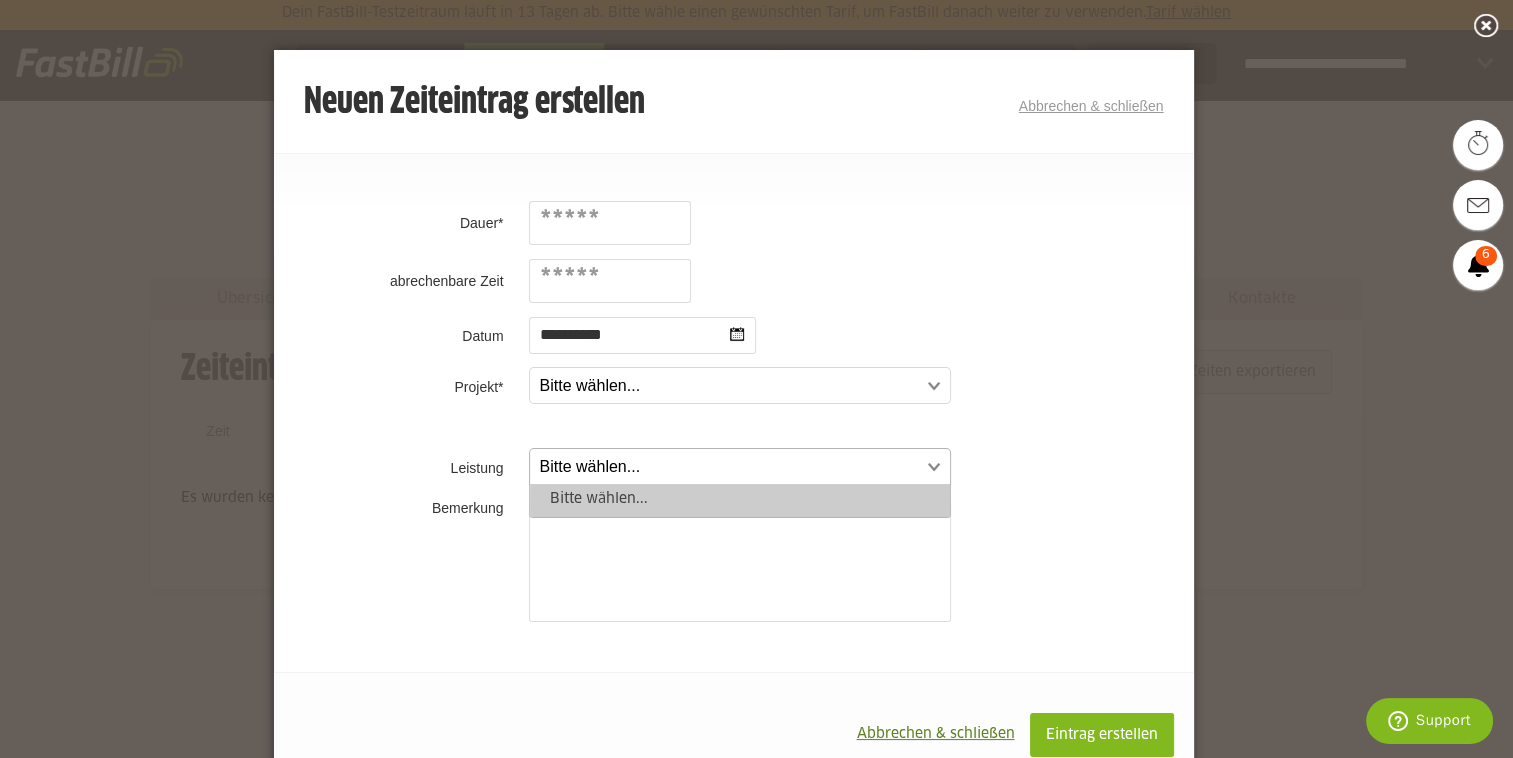 click at bounding box center [730, 467] 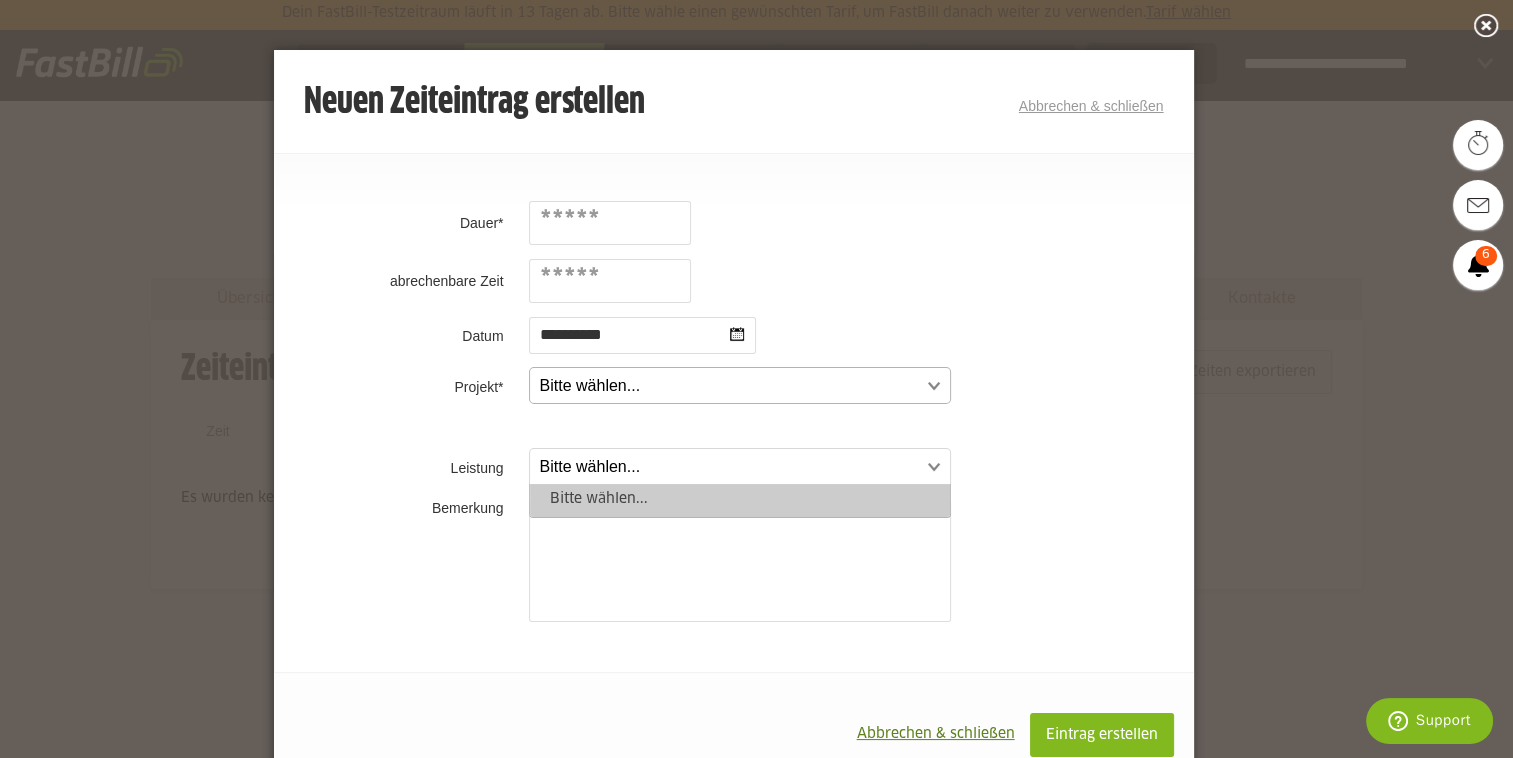 click at bounding box center (730, 386) 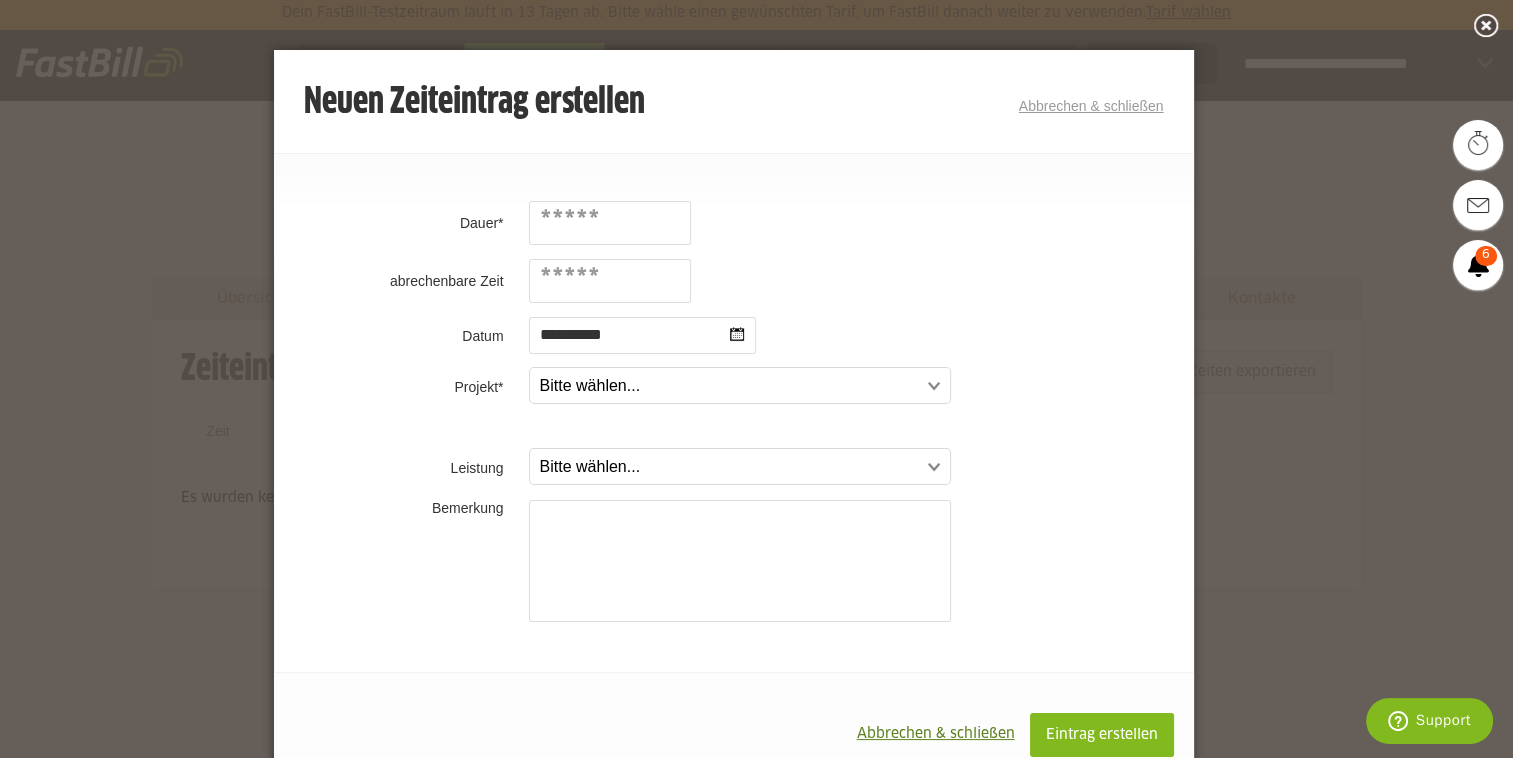 click on "Abbrechen & schließen" at bounding box center (936, 734) 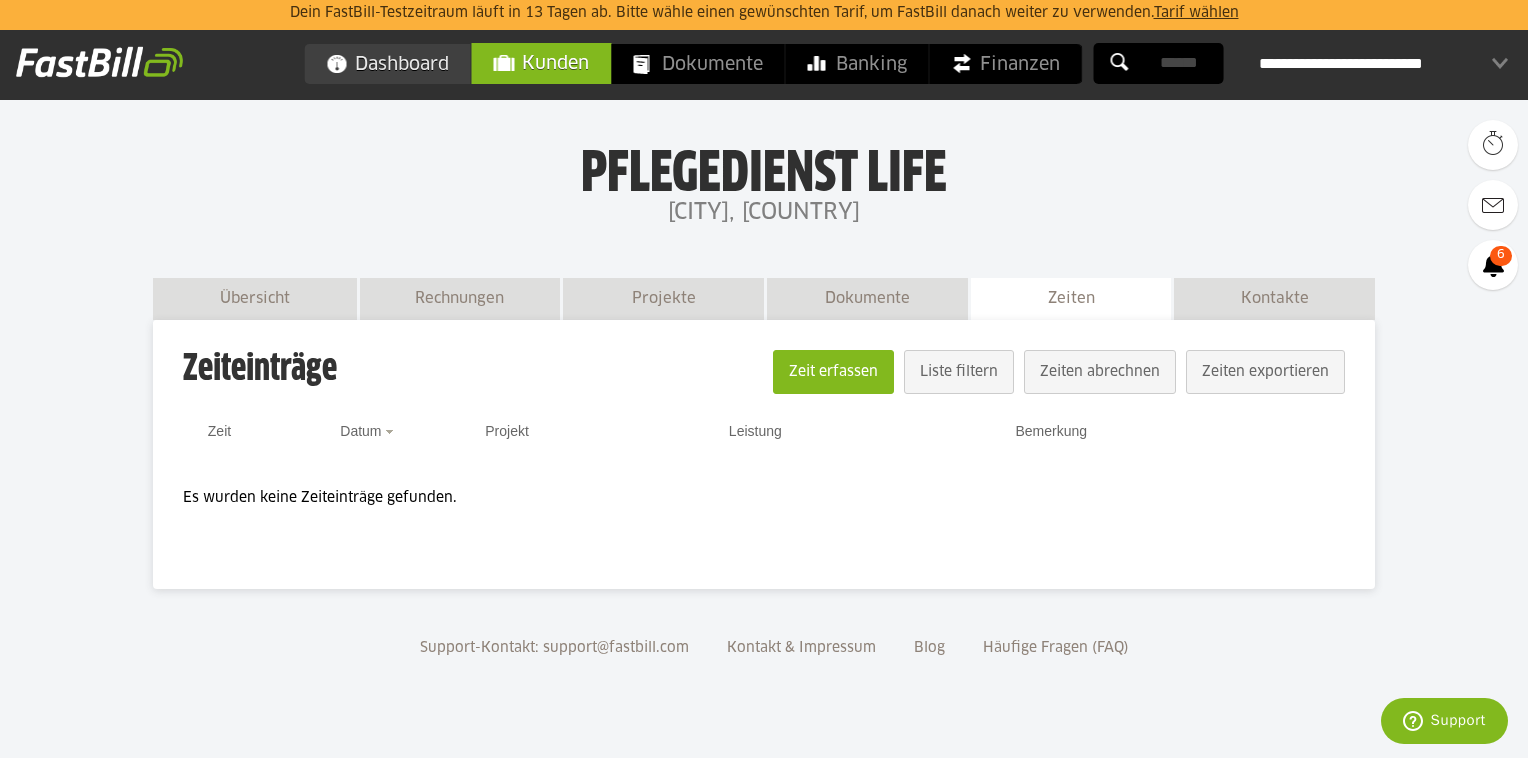 click on "Dashboard" at bounding box center [388, 64] 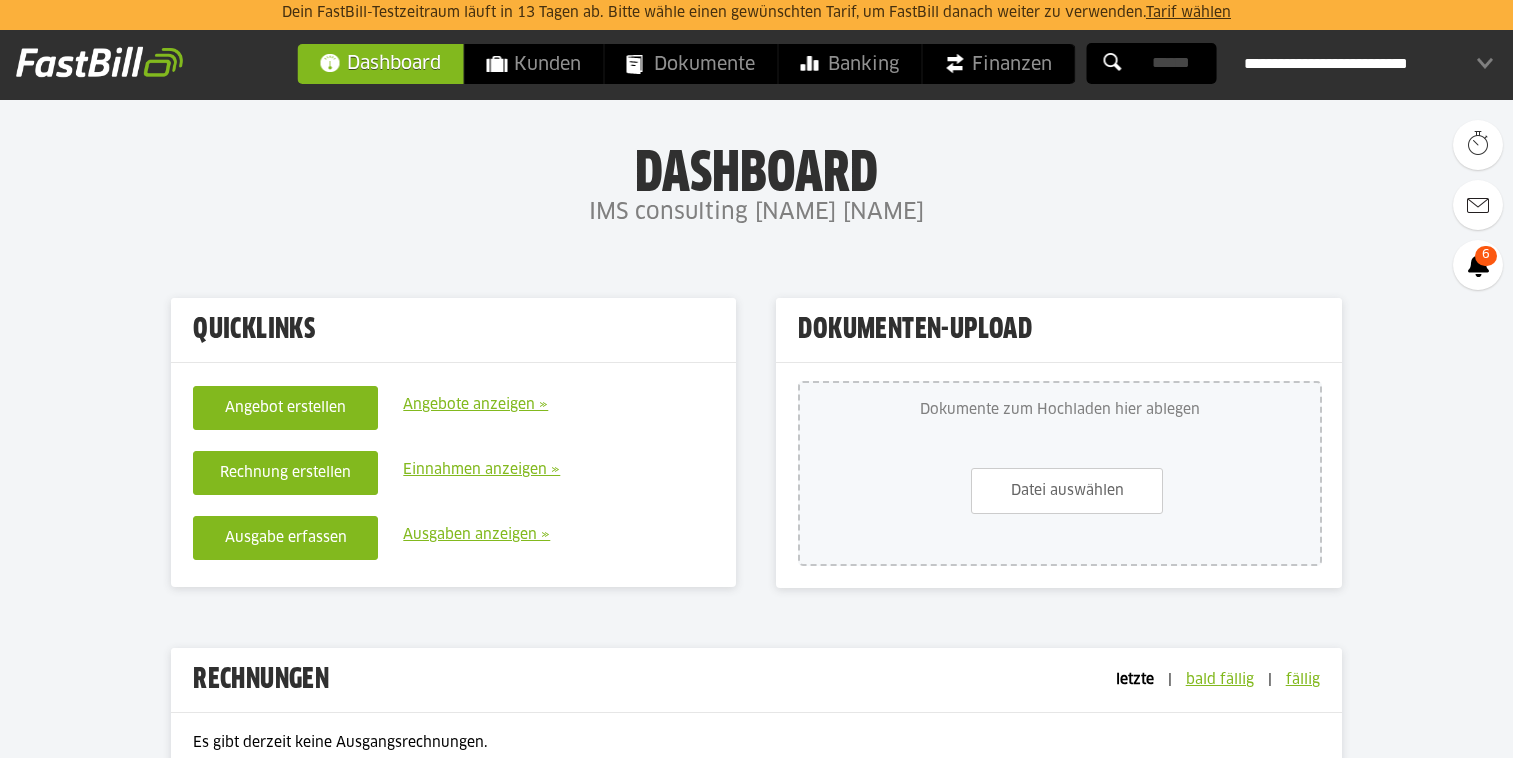 scroll, scrollTop: 25, scrollLeft: 0, axis: vertical 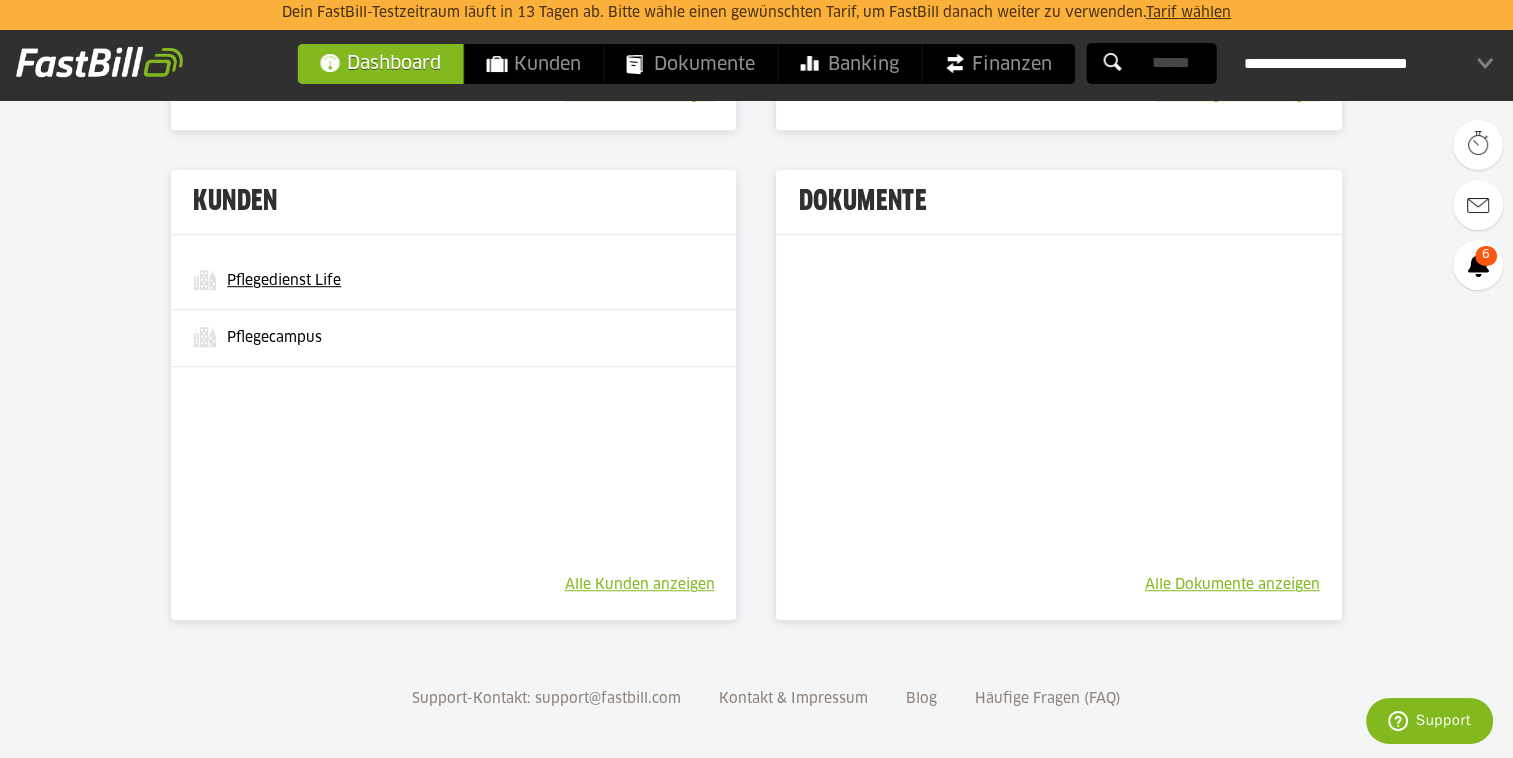 click on "Pflegedienst Life" at bounding box center (284, 281) 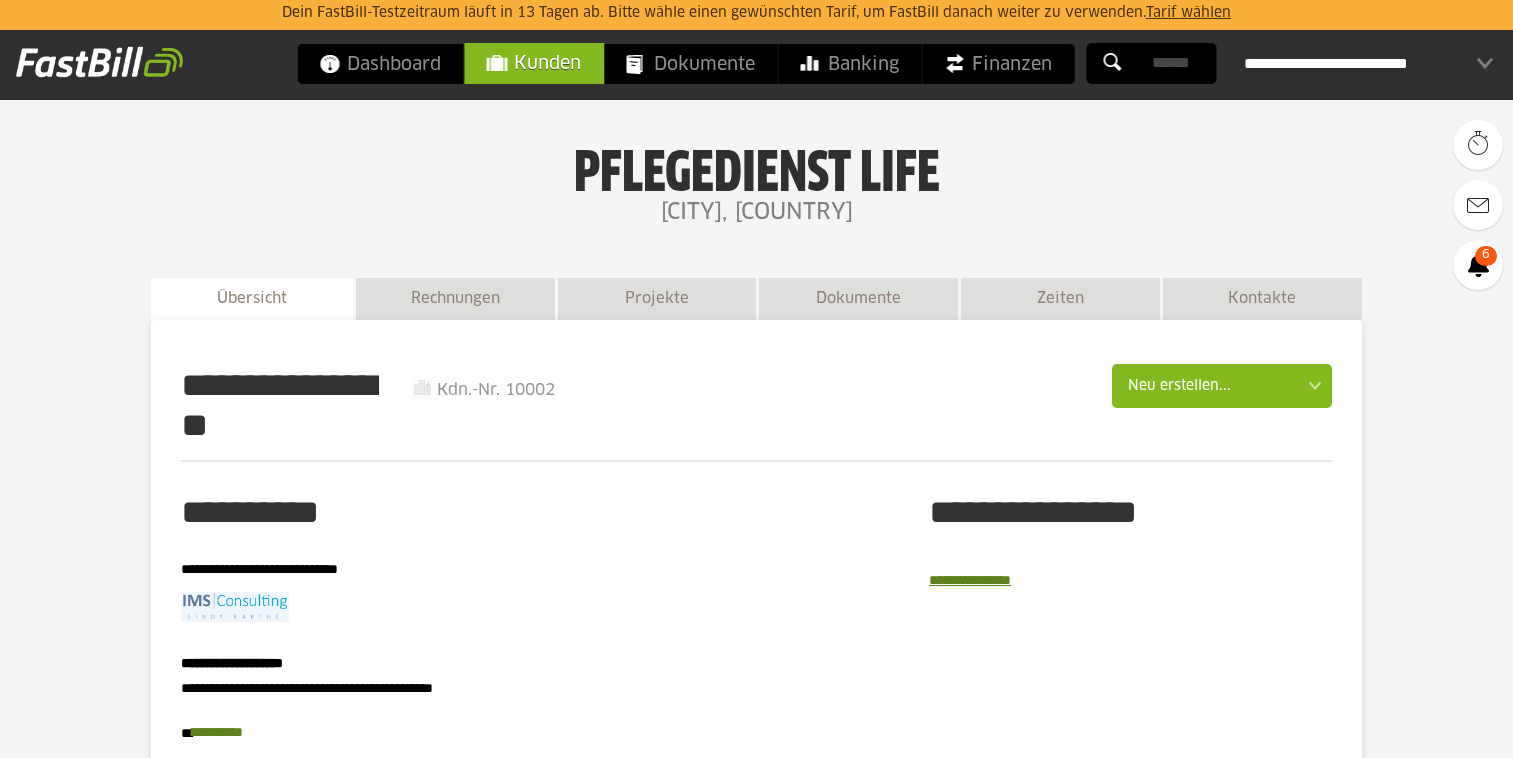 scroll, scrollTop: 0, scrollLeft: 0, axis: both 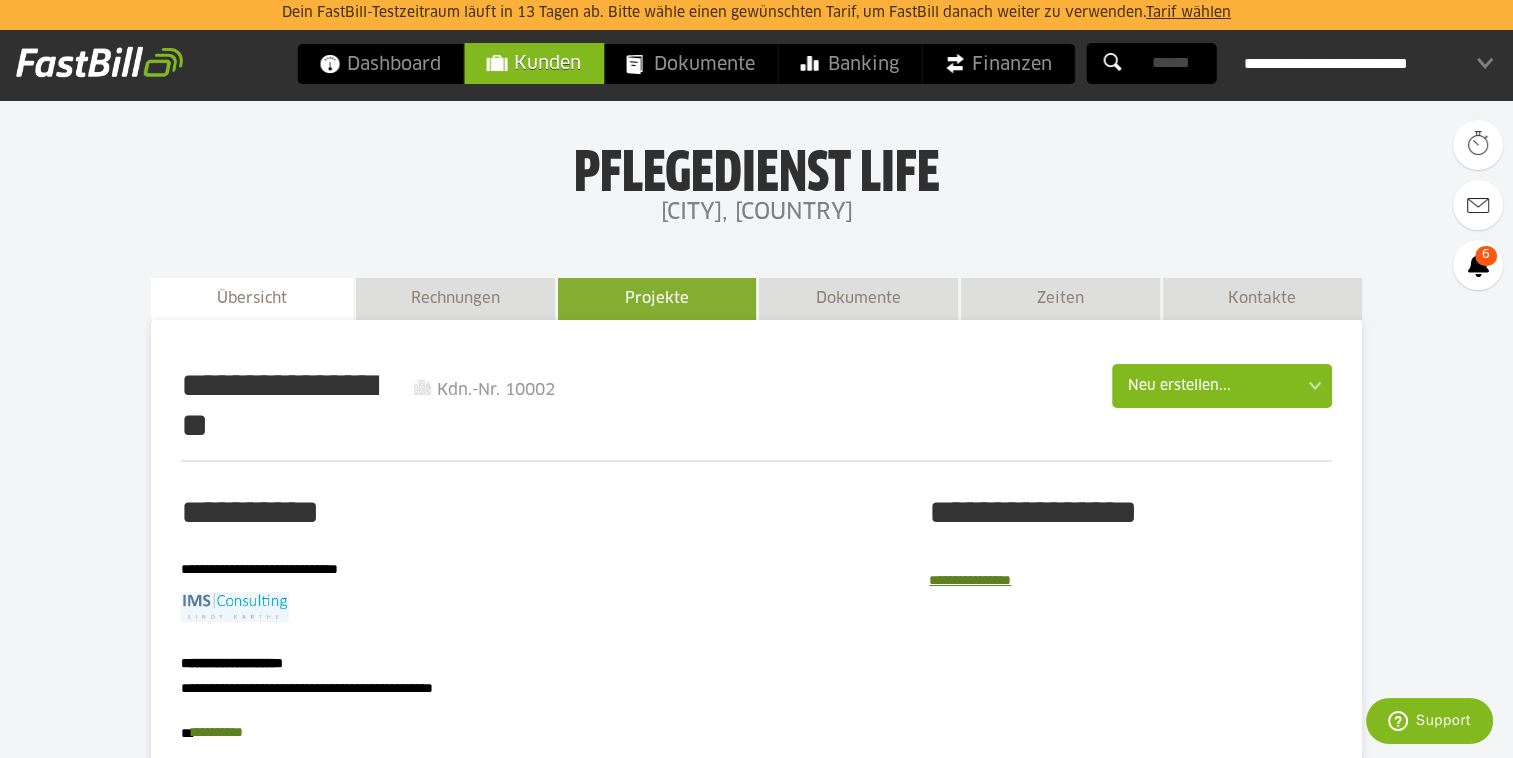 click on "Projekte" at bounding box center (657, 299) 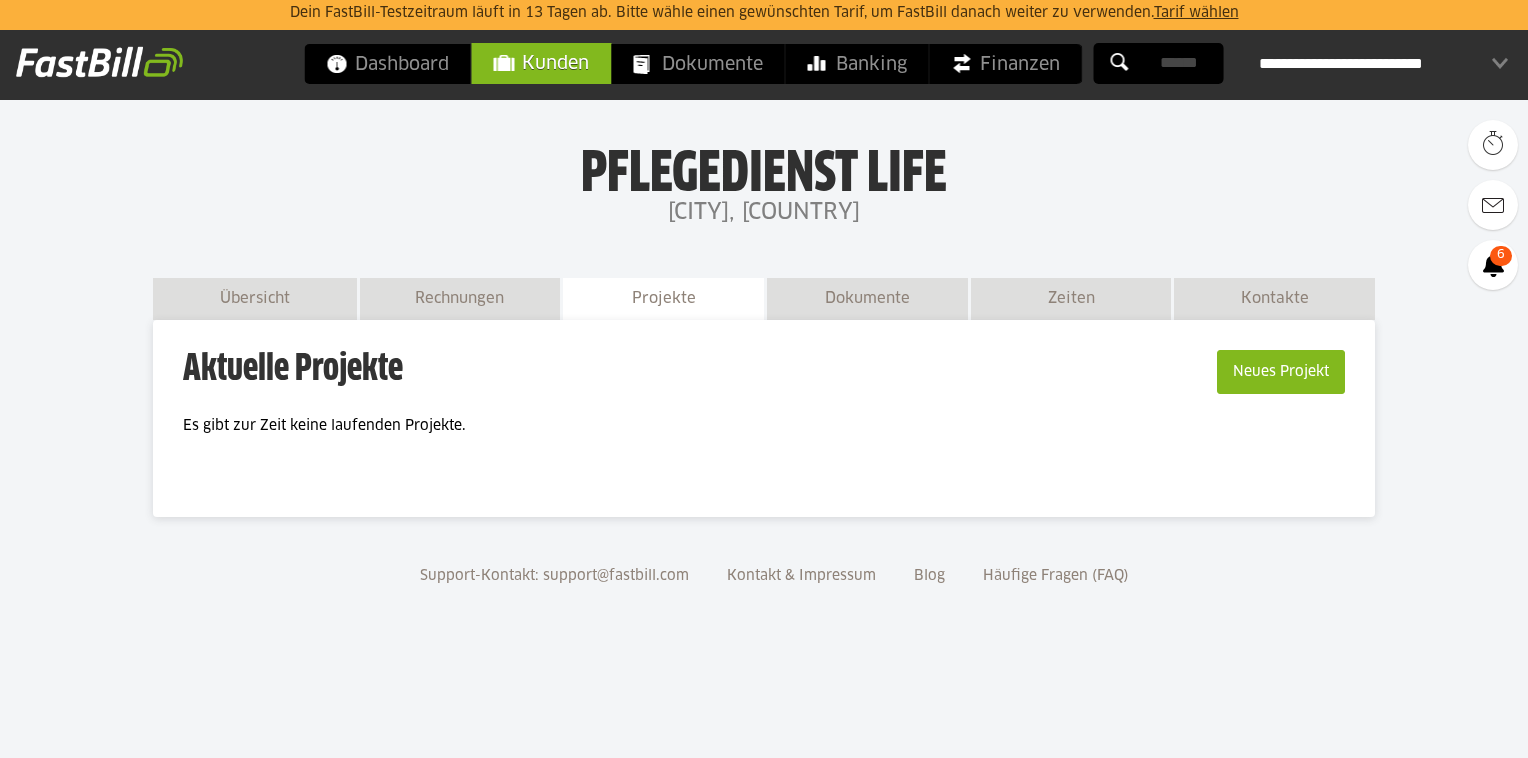 scroll, scrollTop: 0, scrollLeft: 0, axis: both 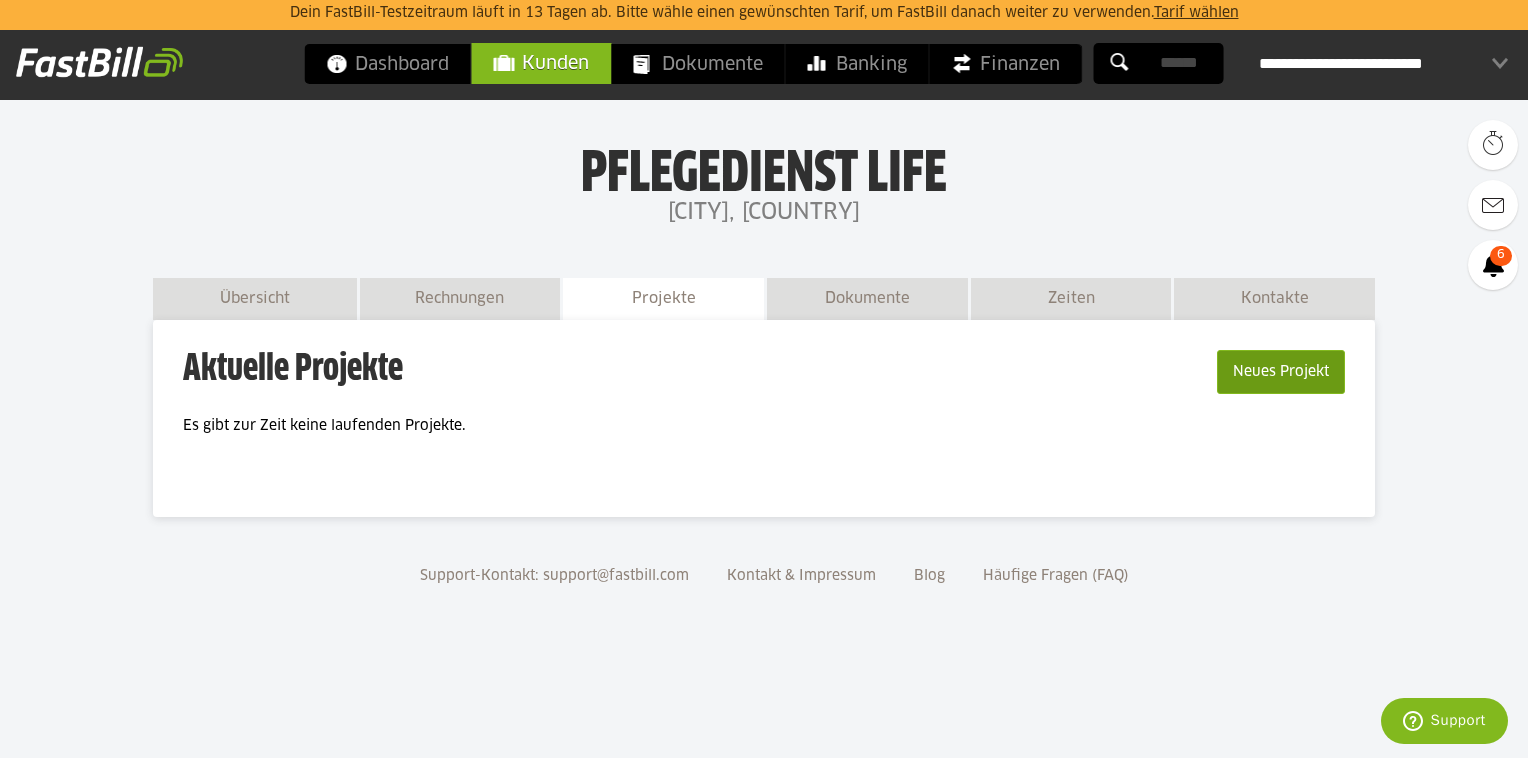click on "Neues Projekt" at bounding box center (1281, 372) 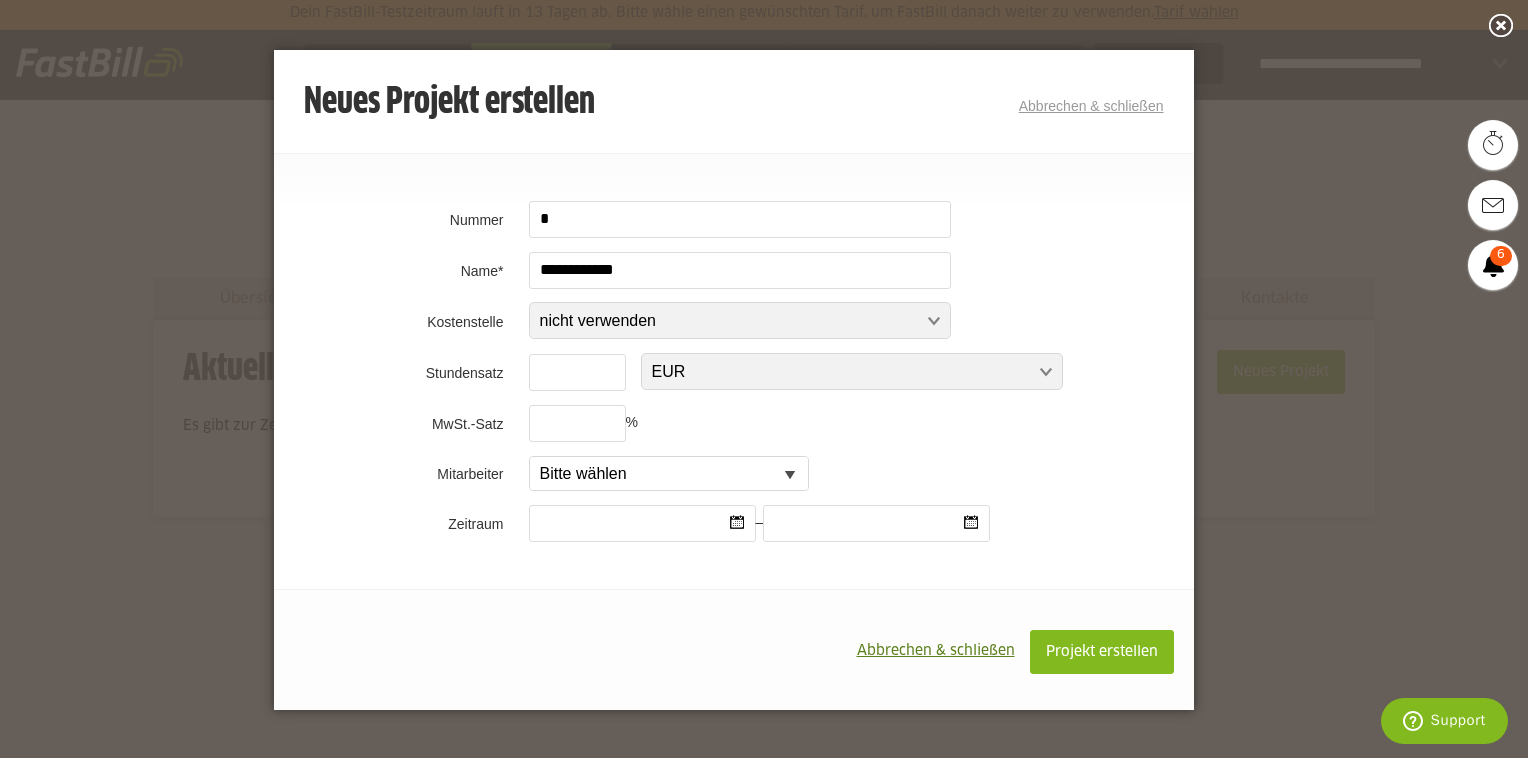 type on "**********" 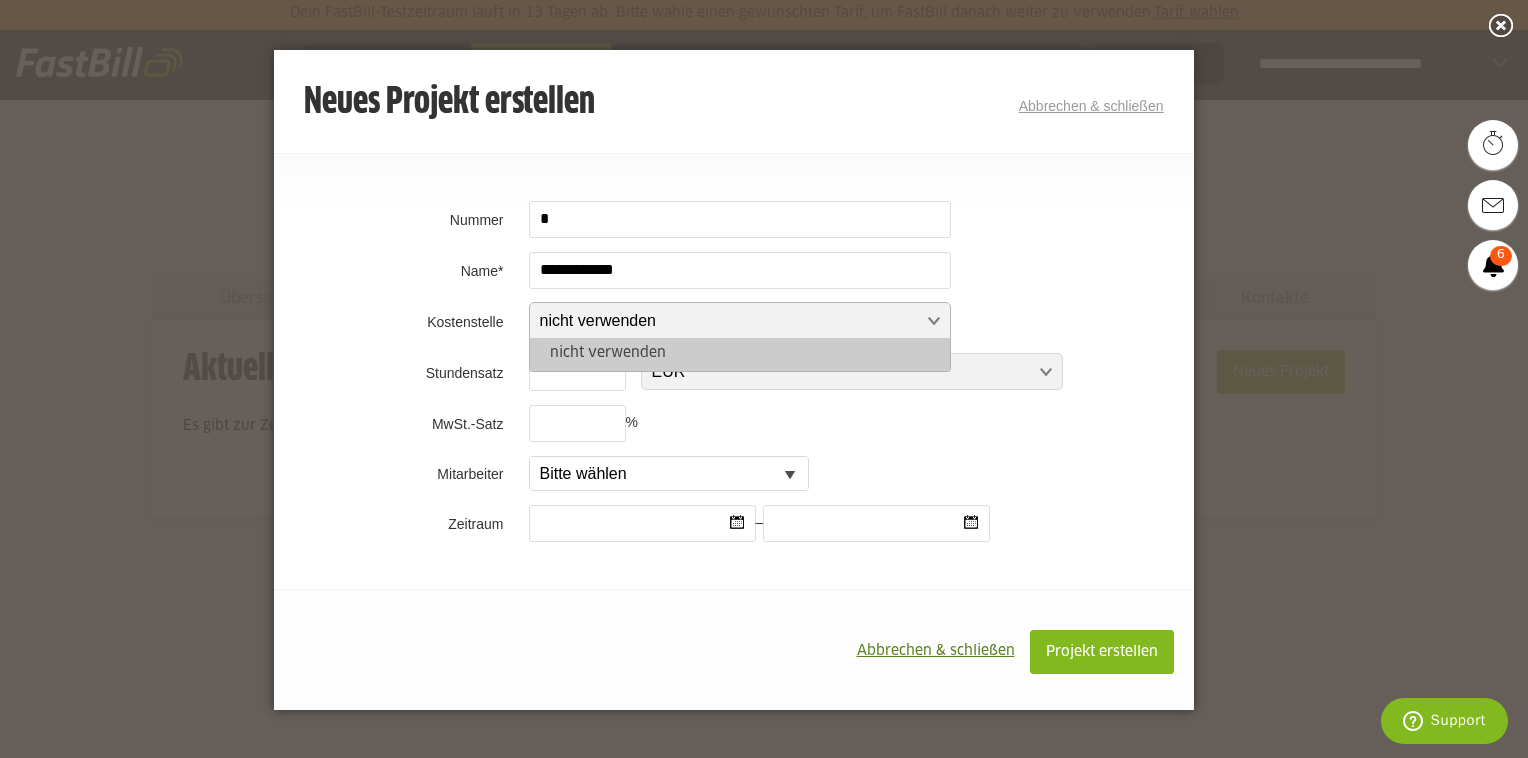 click at bounding box center (730, 321) 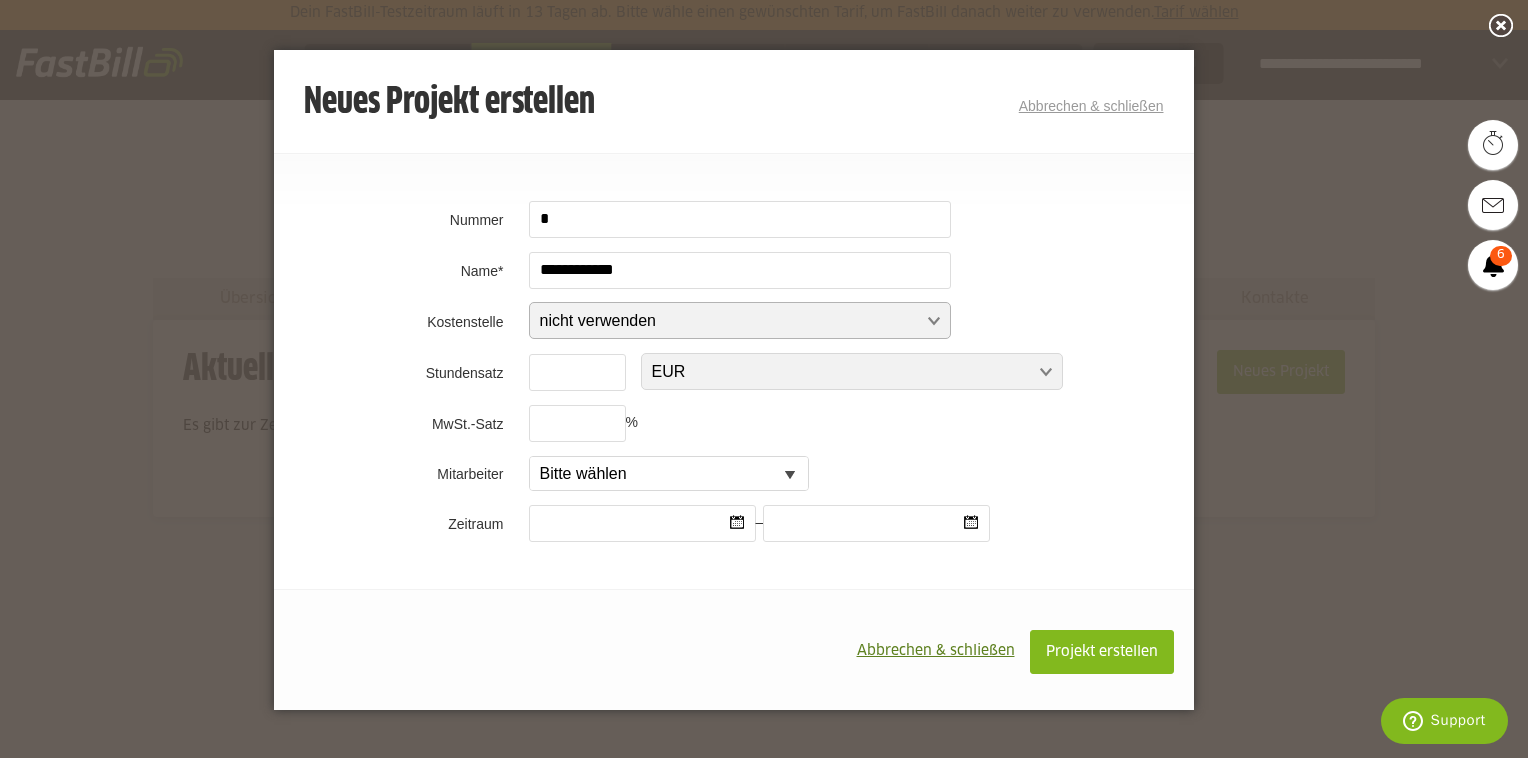 click at bounding box center [730, 321] 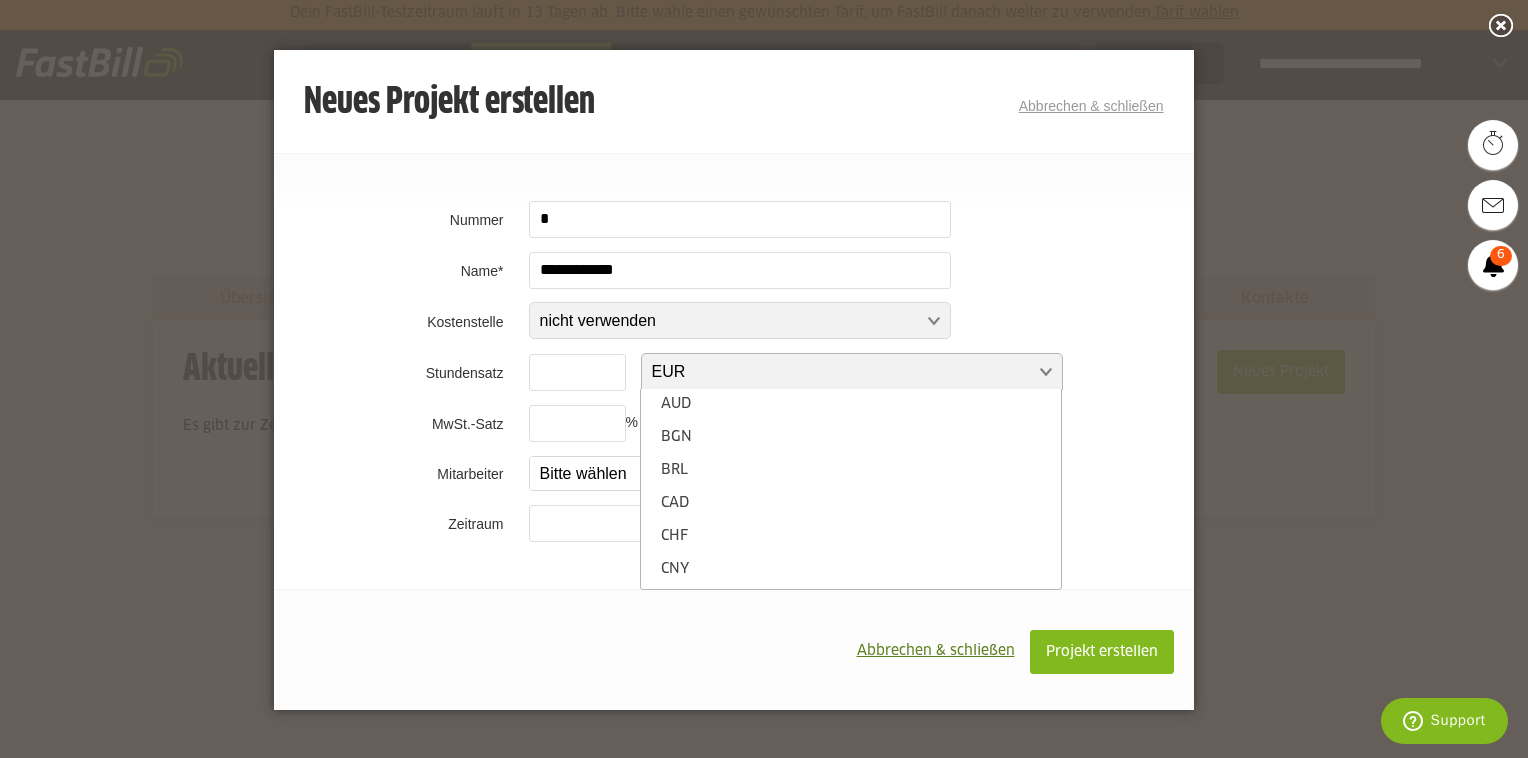 scroll, scrollTop: 196, scrollLeft: 0, axis: vertical 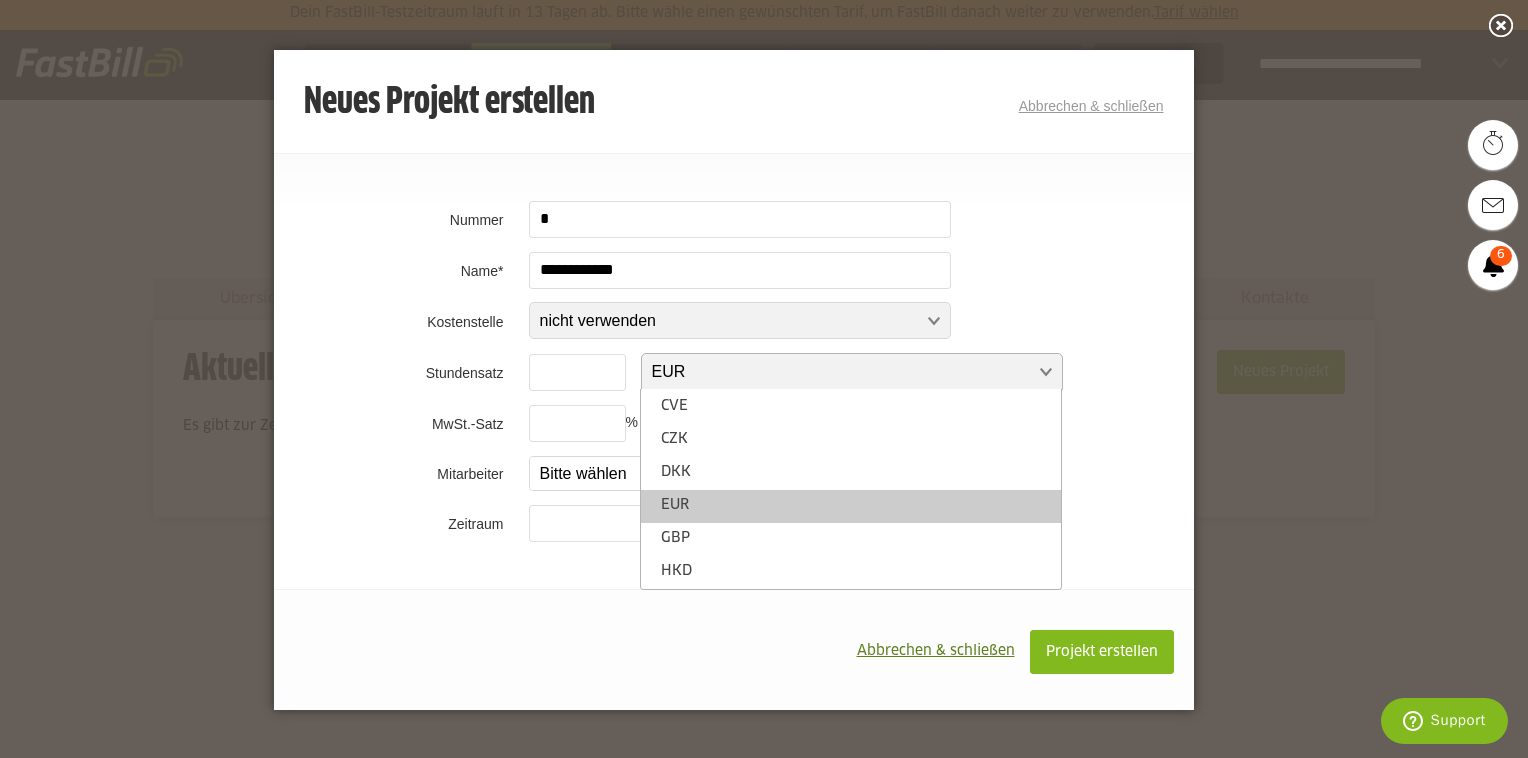 click at bounding box center (842, 372) 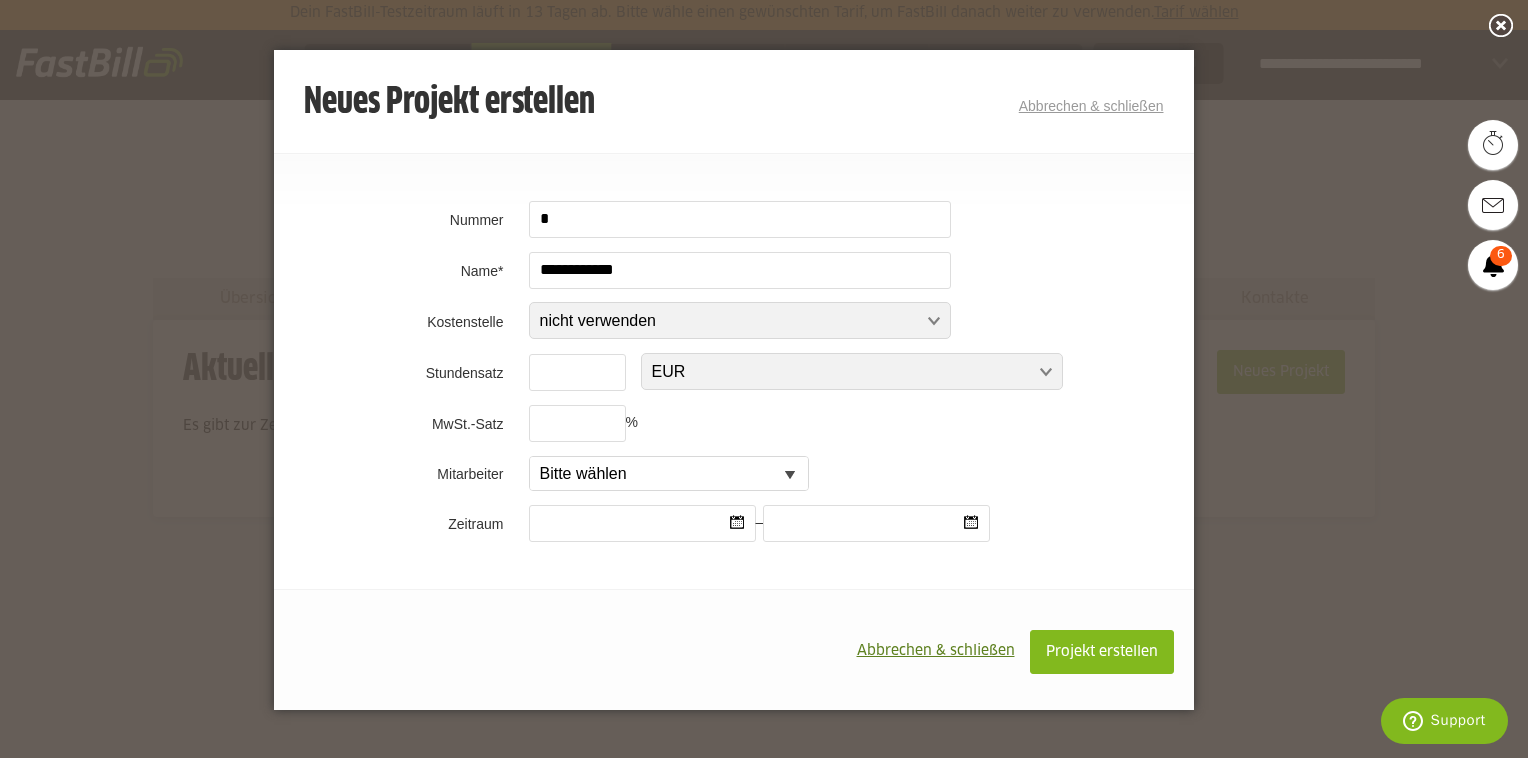 click at bounding box center (577, 372) 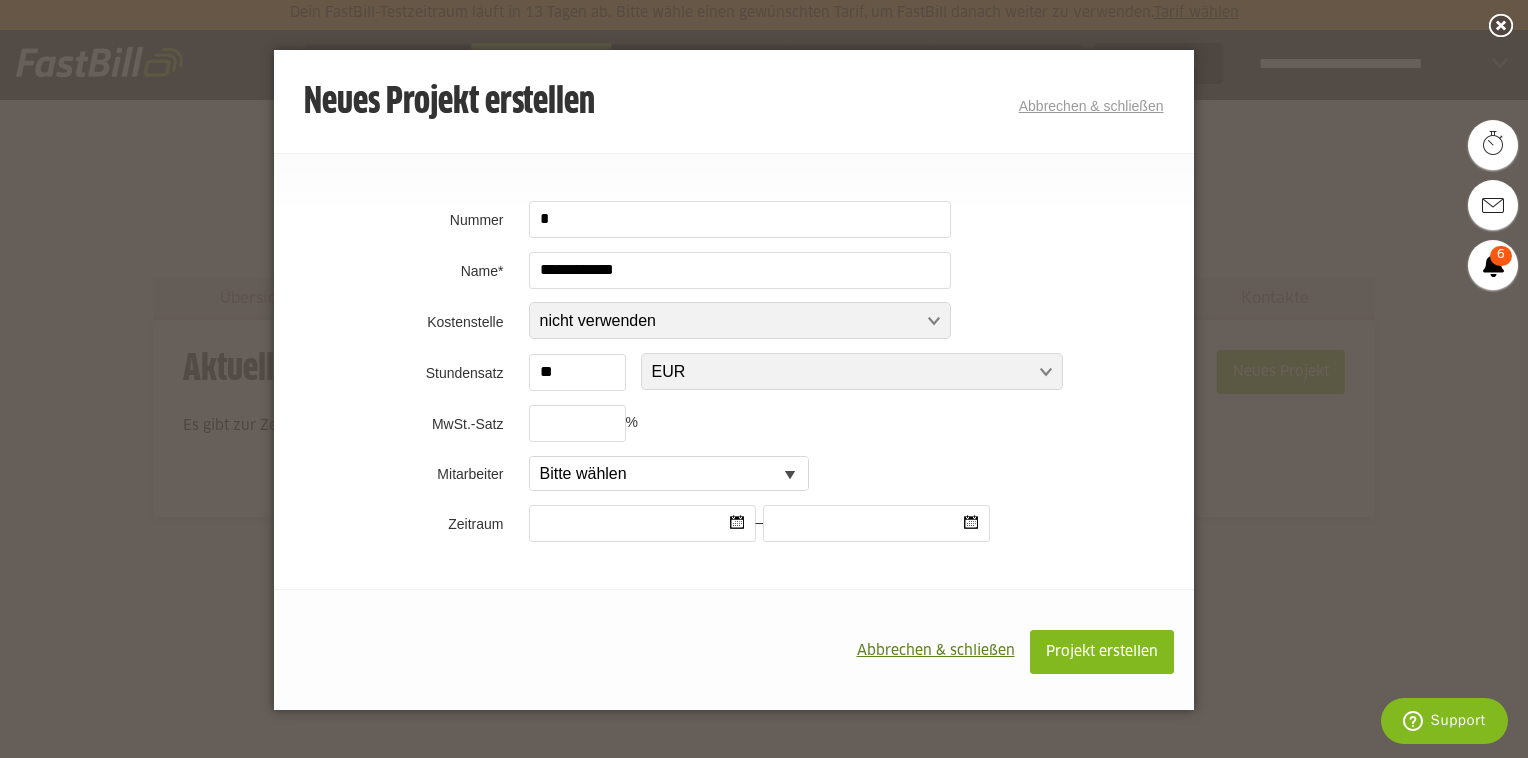 type on "**" 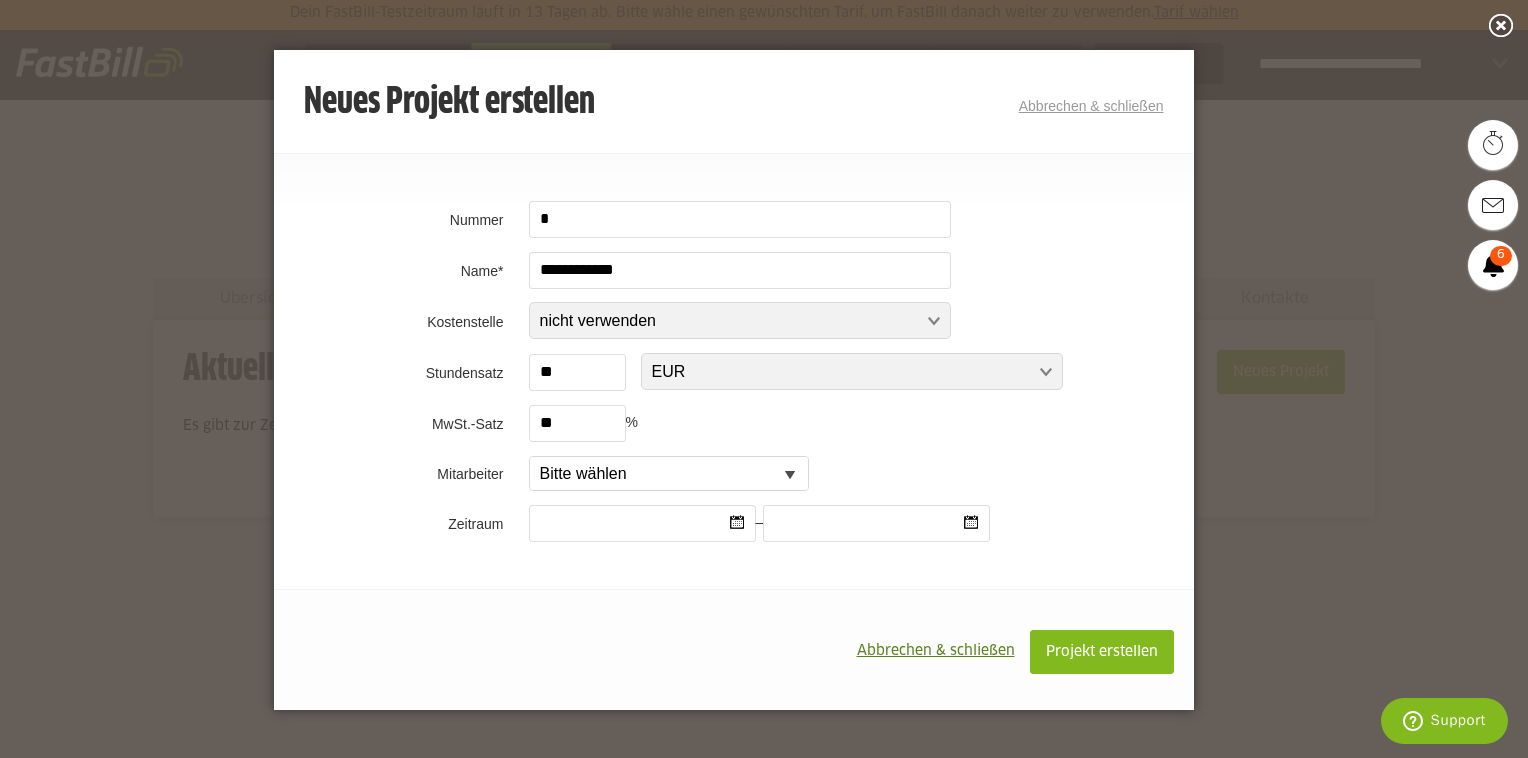 type on "**" 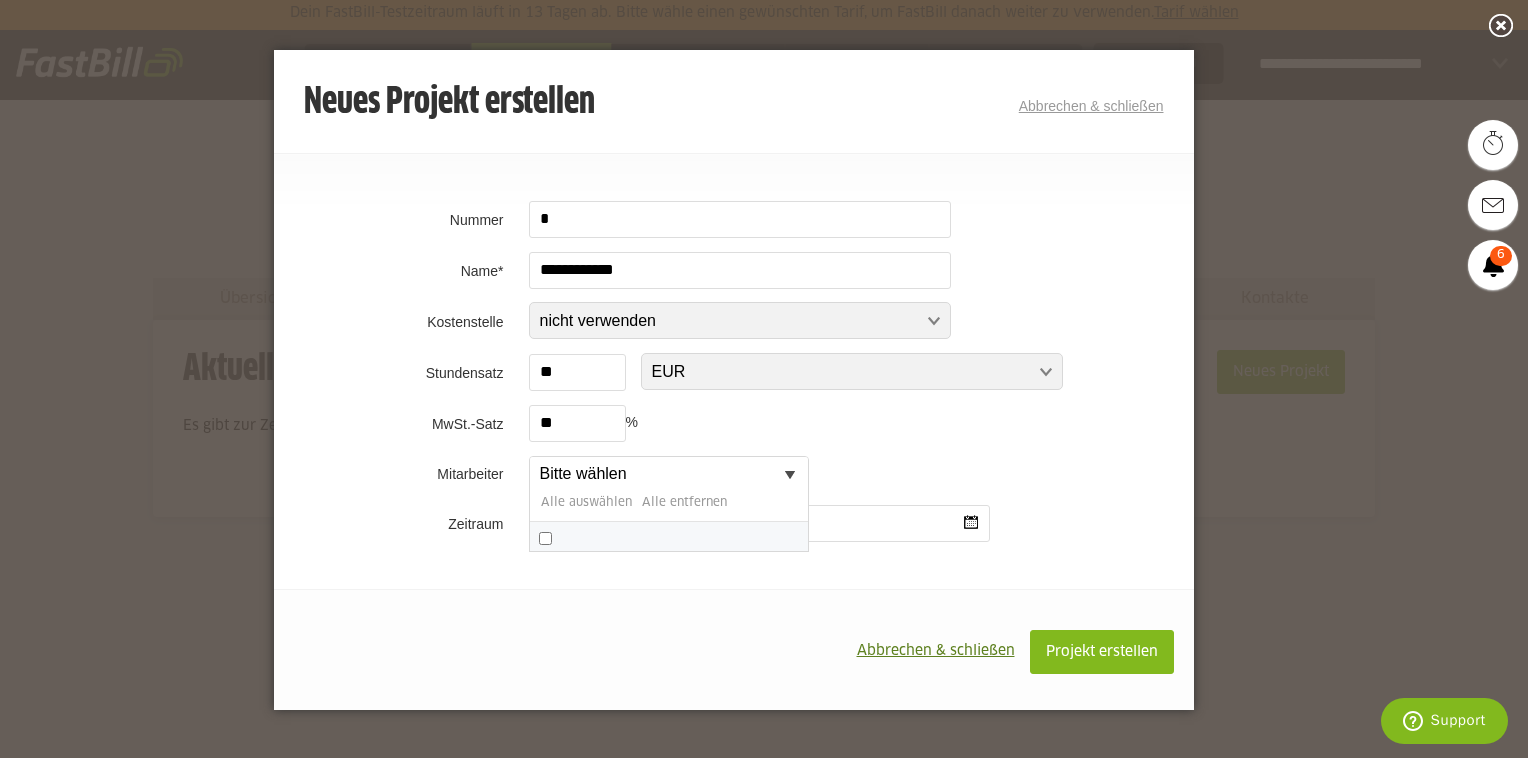 click at bounding box center [790, 475] 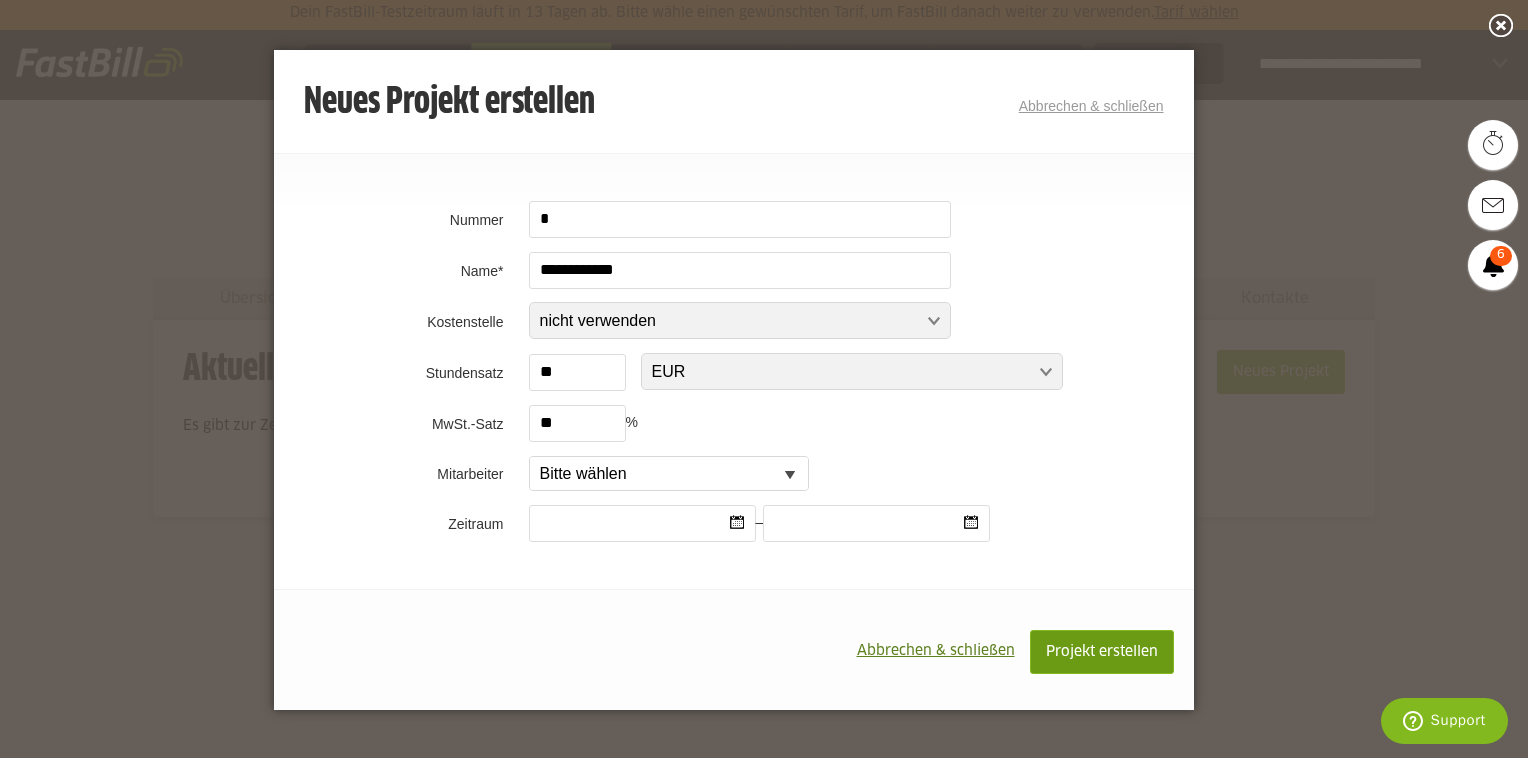 click on "Projekt erstellen" at bounding box center [1102, 652] 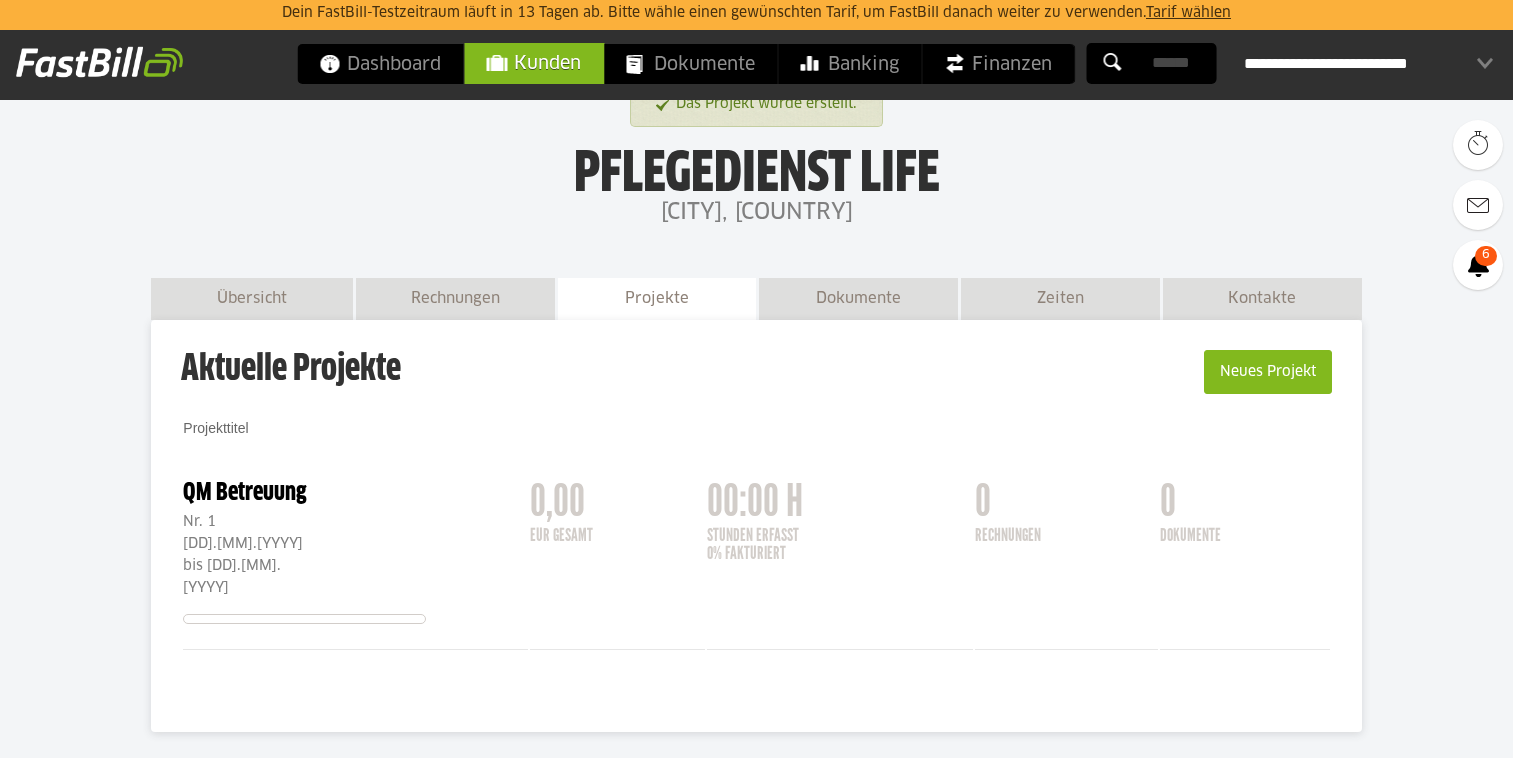 scroll, scrollTop: 0, scrollLeft: 0, axis: both 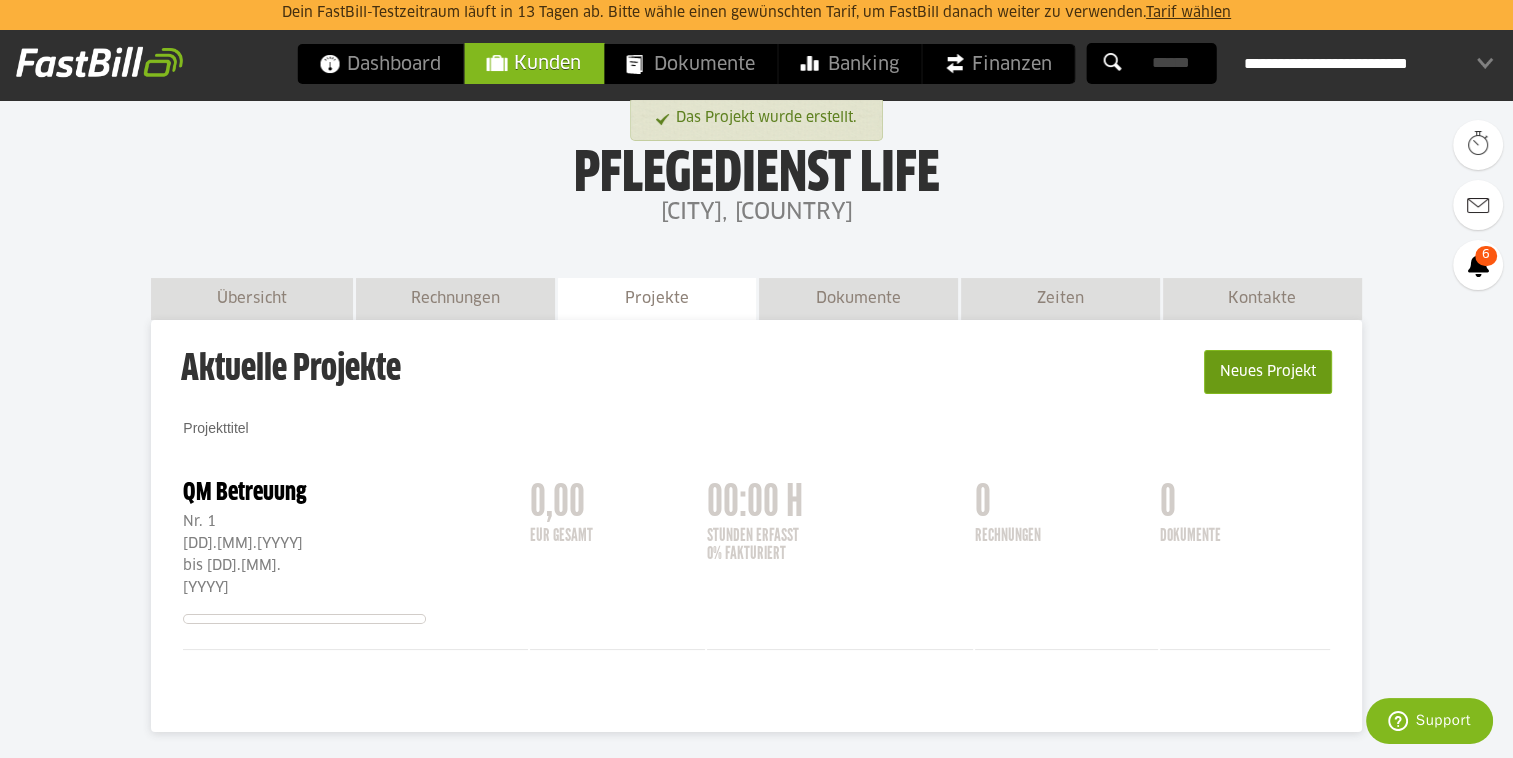 click on "Neues Projekt" at bounding box center (1268, 372) 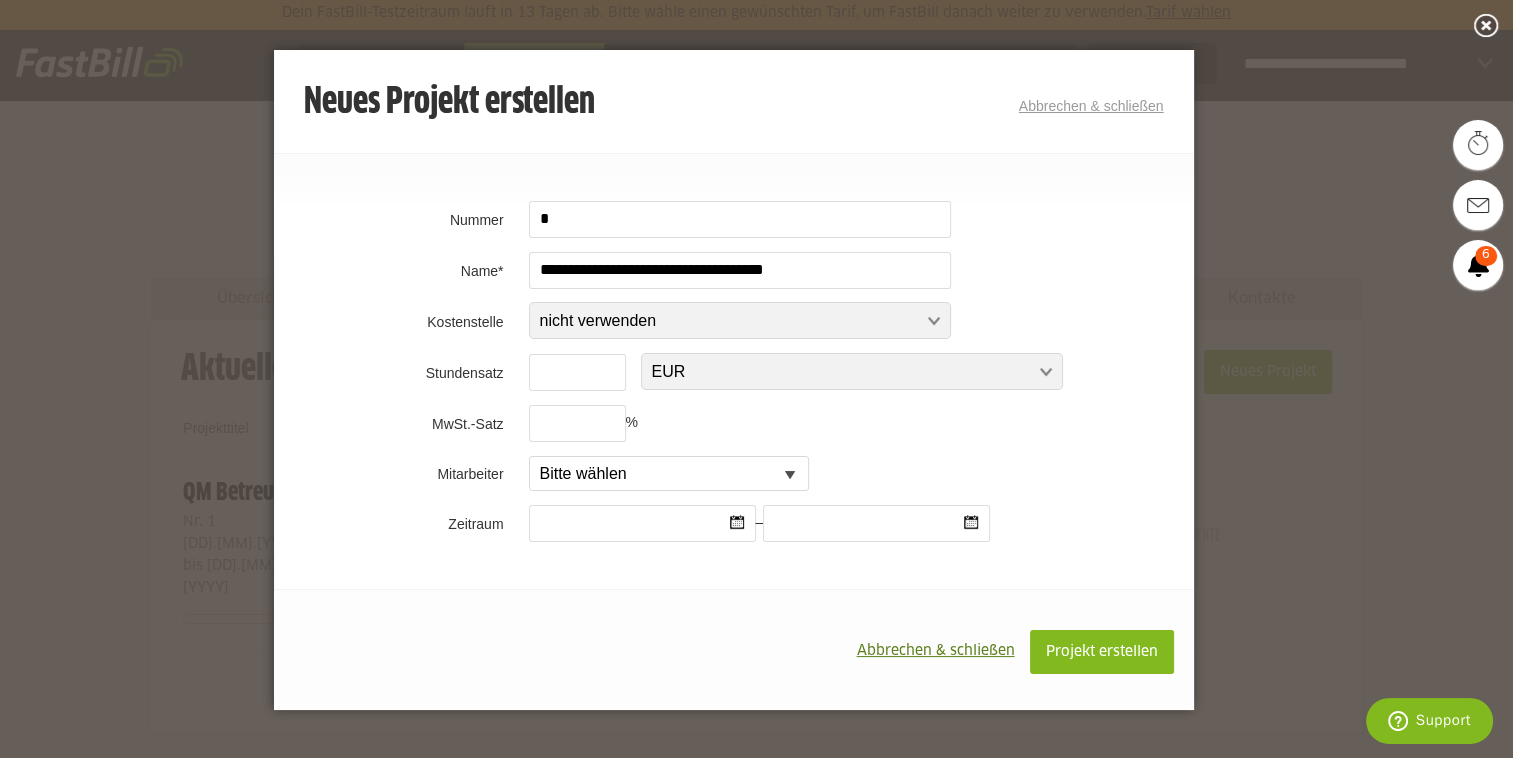 type on "**********" 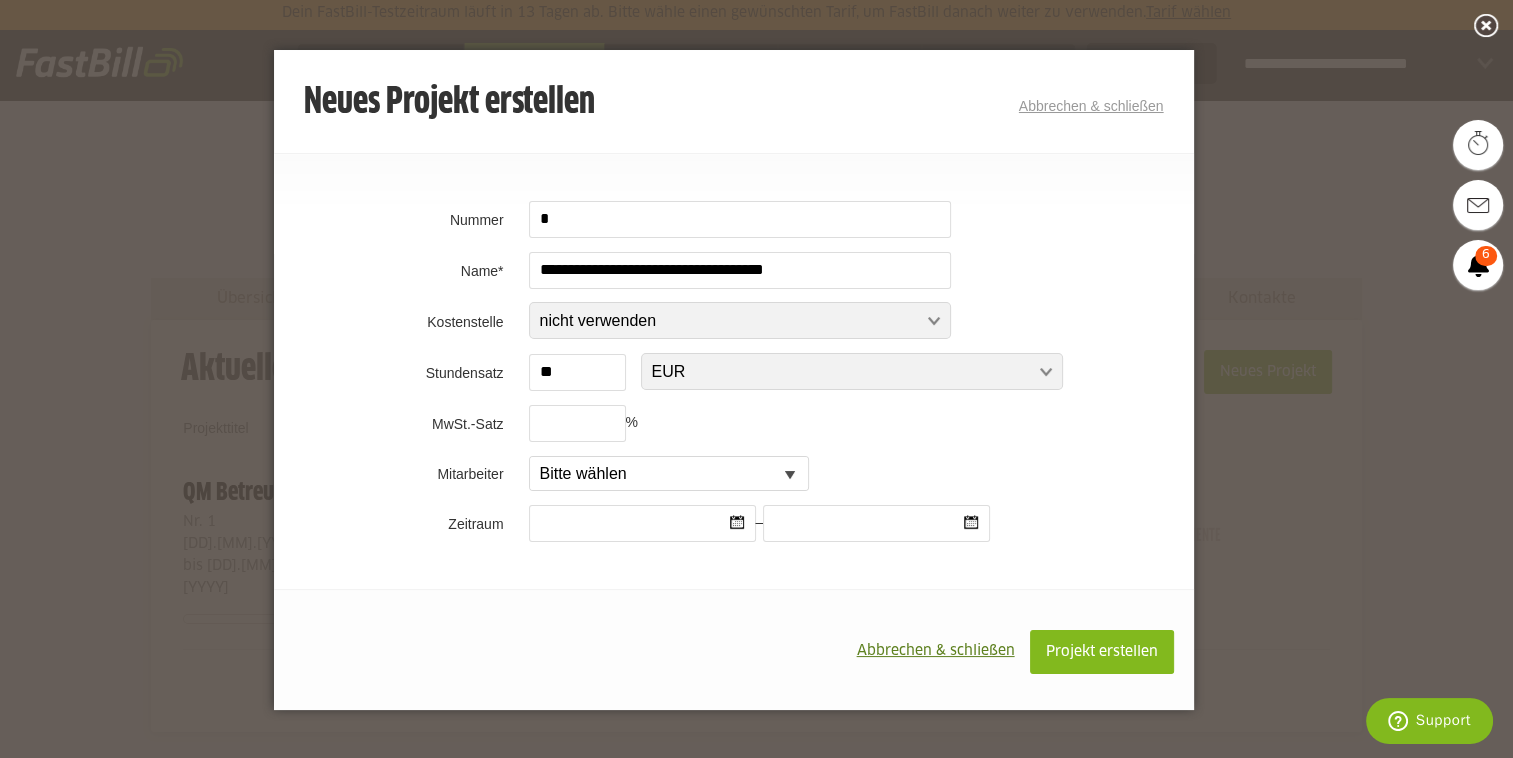 type on "**" 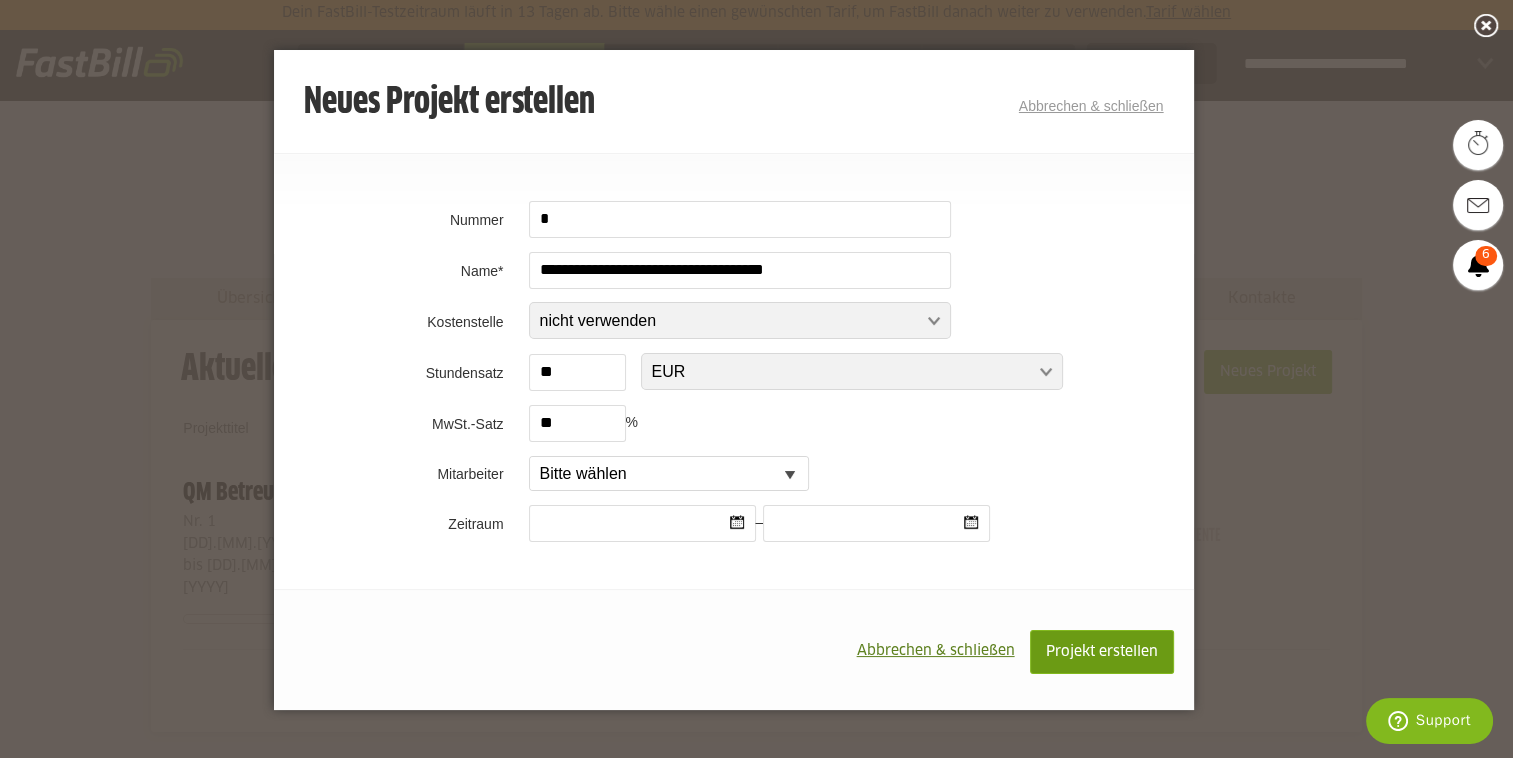 type on "**" 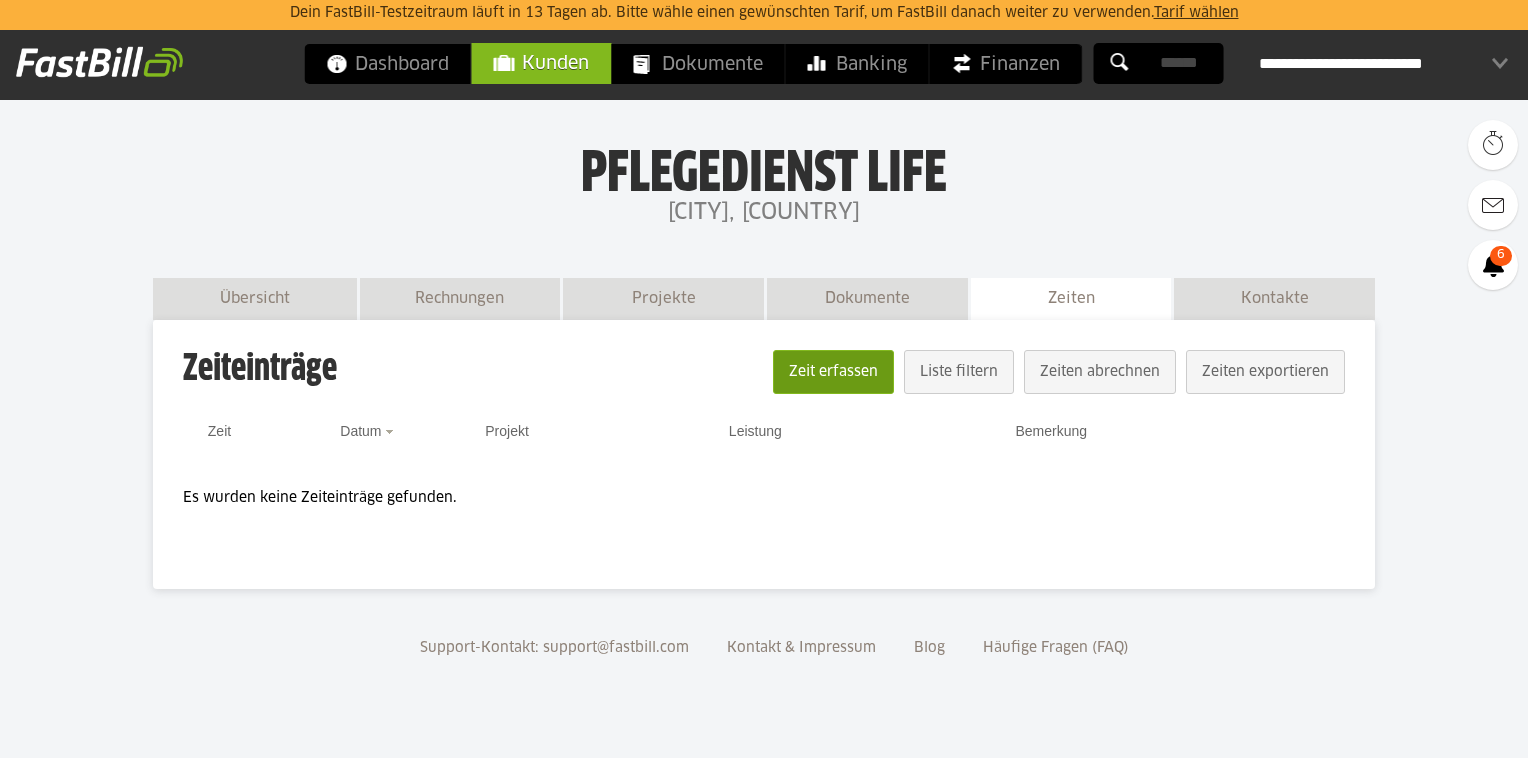 scroll, scrollTop: 0, scrollLeft: 0, axis: both 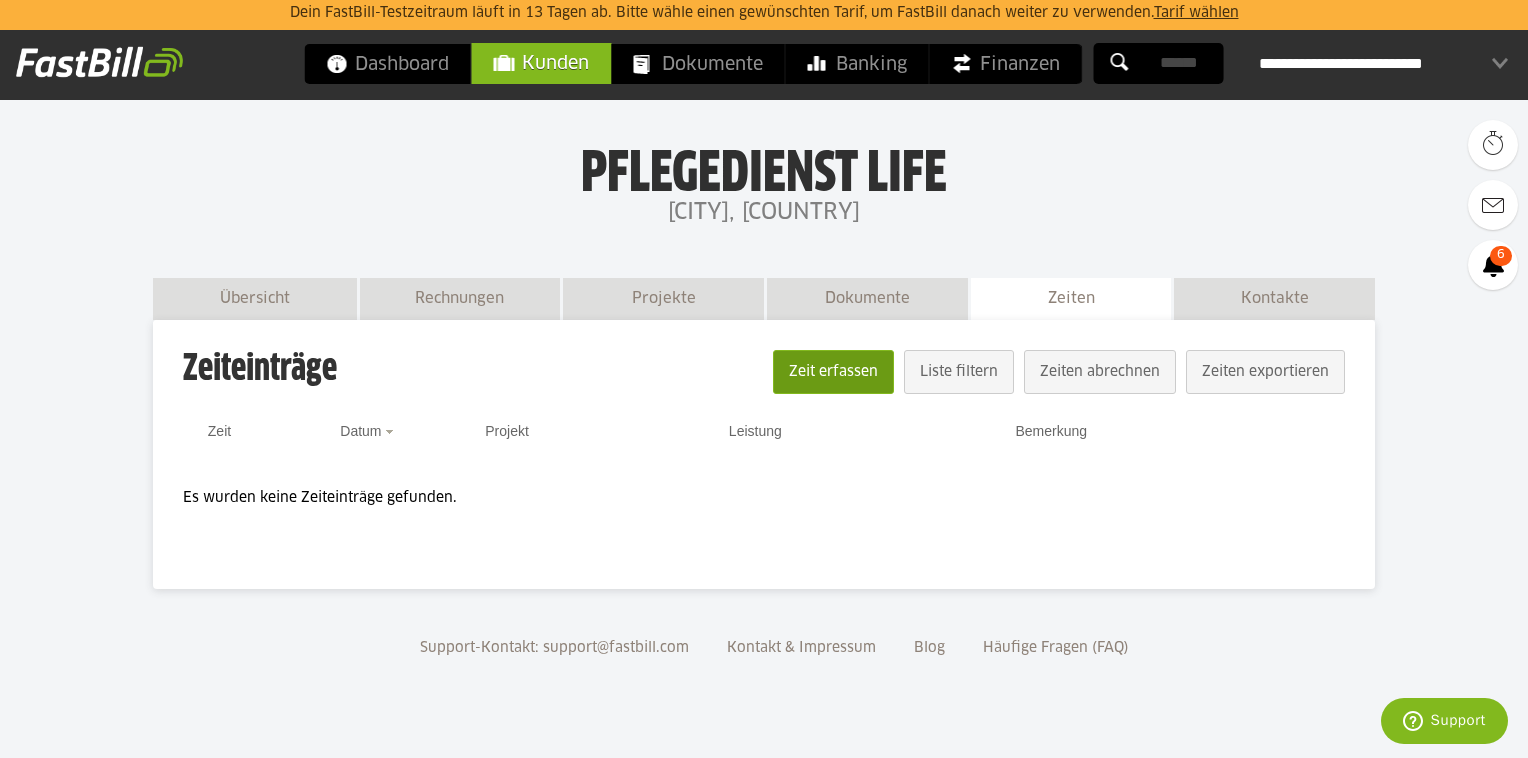 click on "Zeit erfassen" at bounding box center (833, 372) 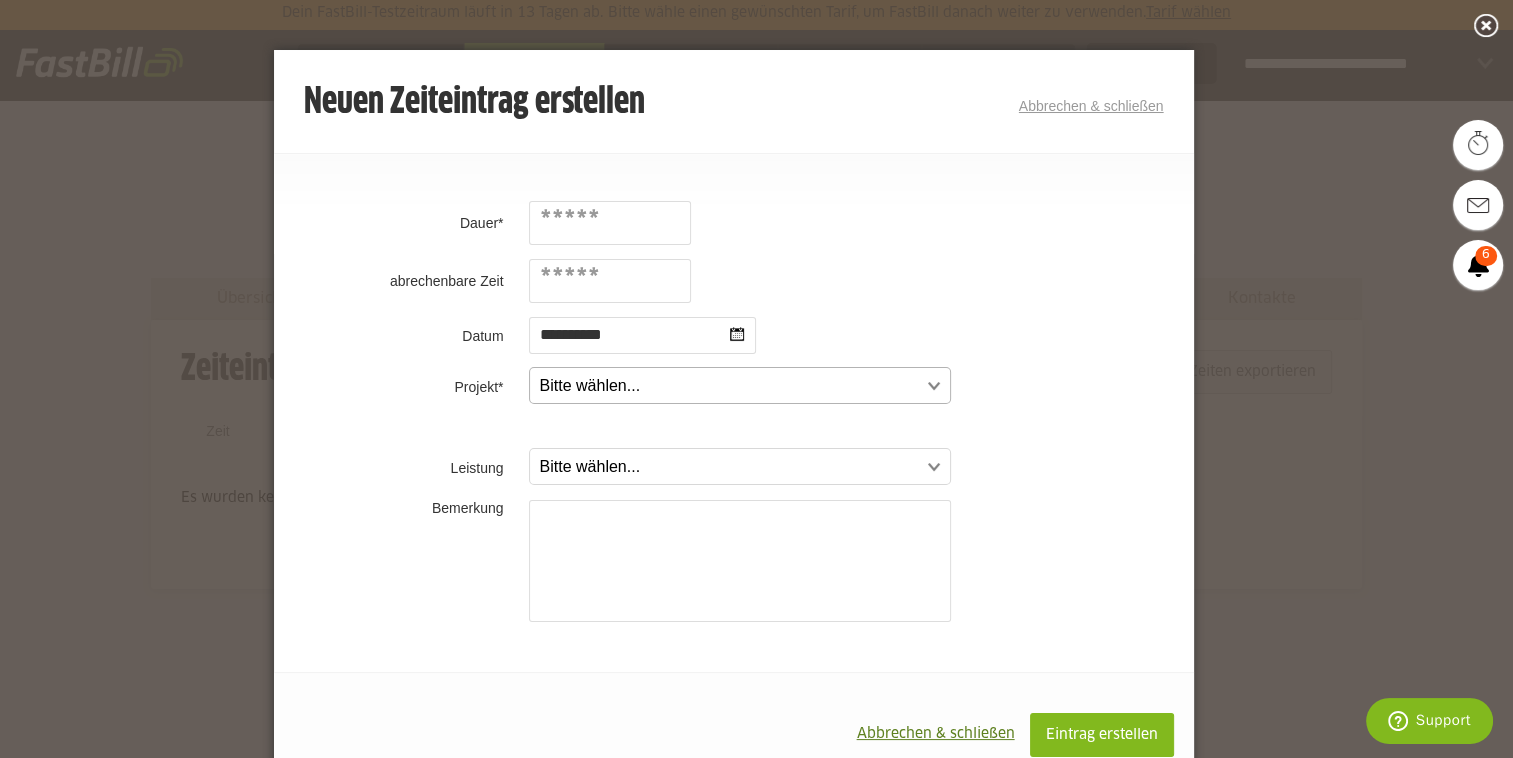 click at bounding box center (730, 386) 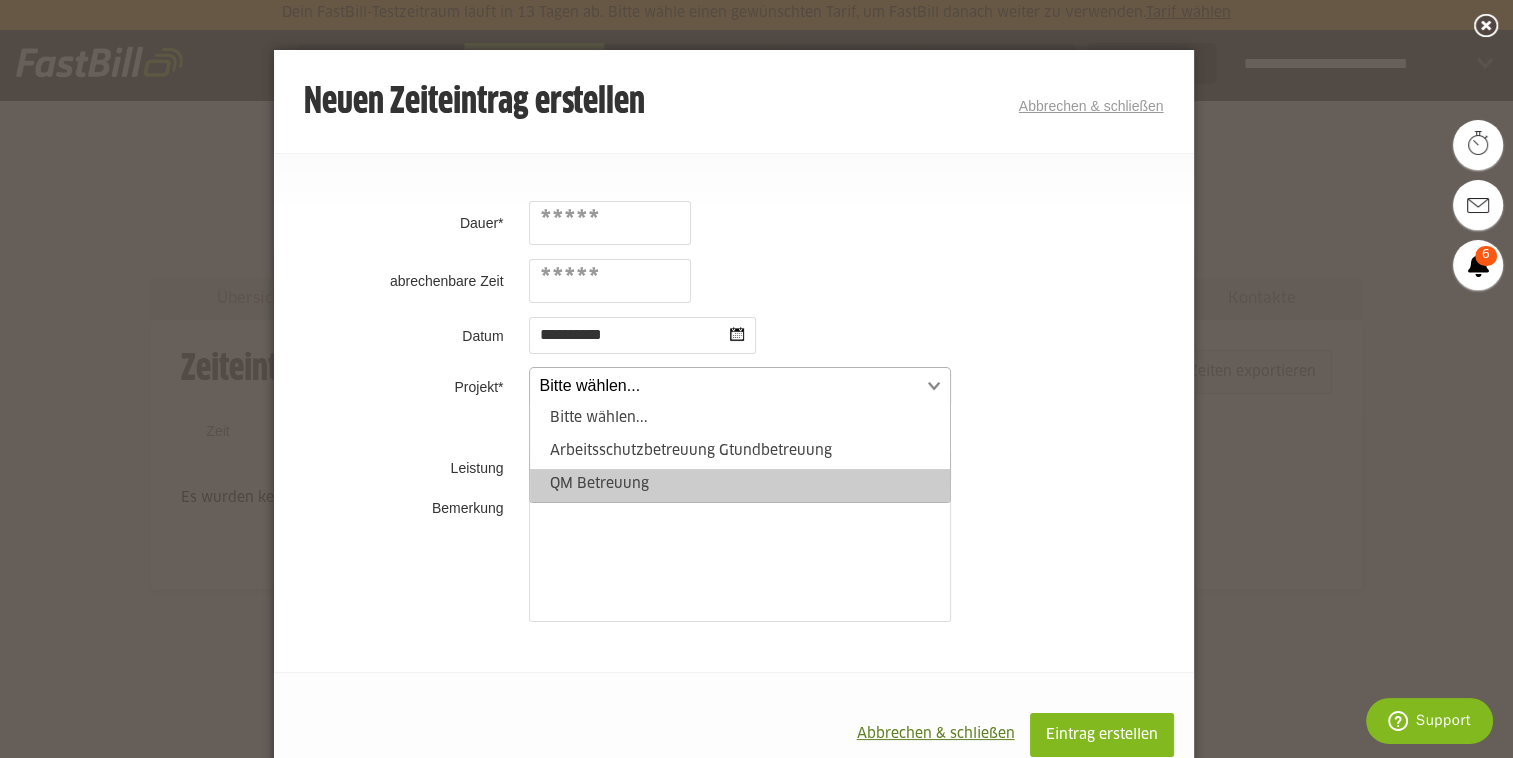 click on "QM Betreuung" at bounding box center [740, 485] 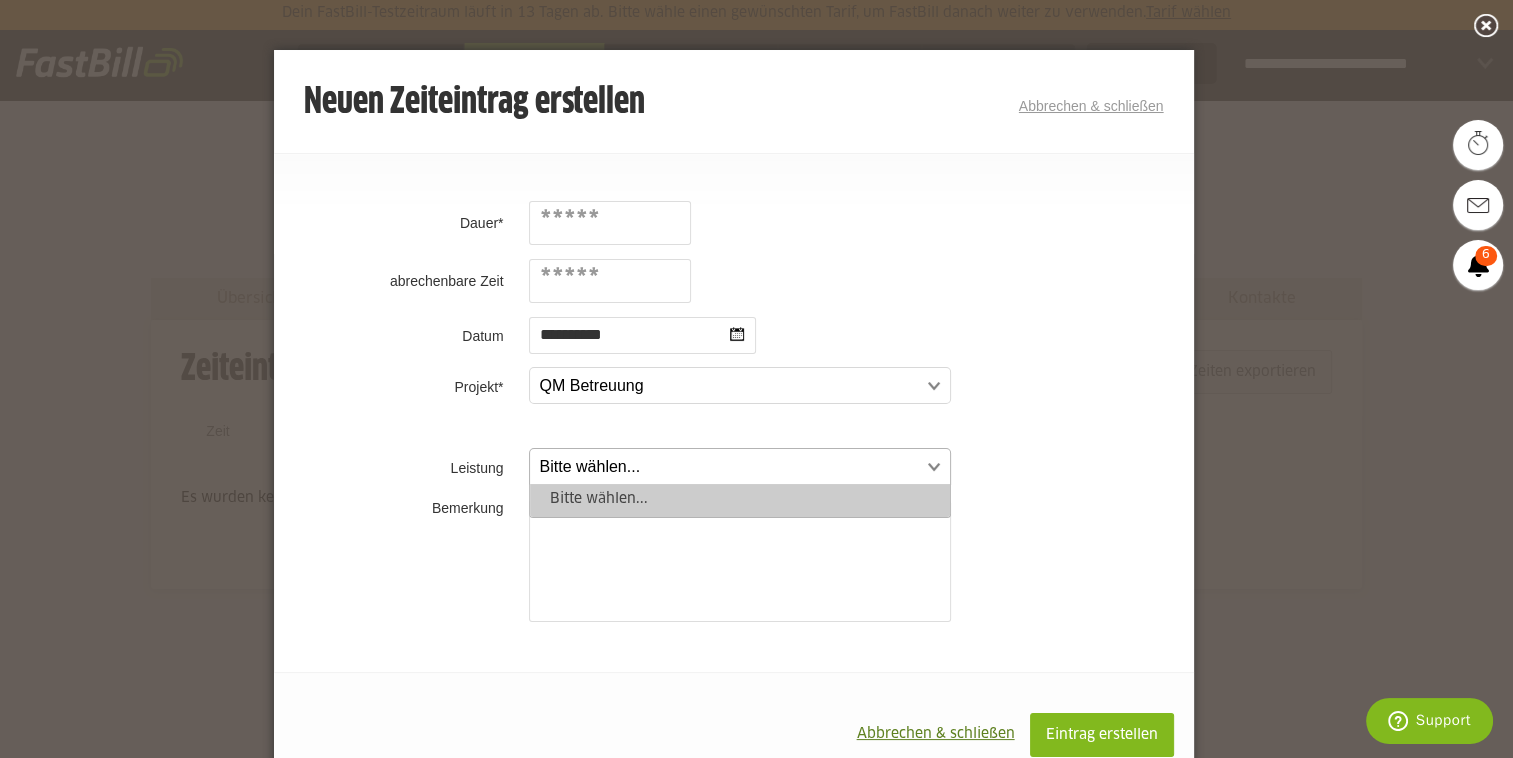 click at bounding box center (730, 467) 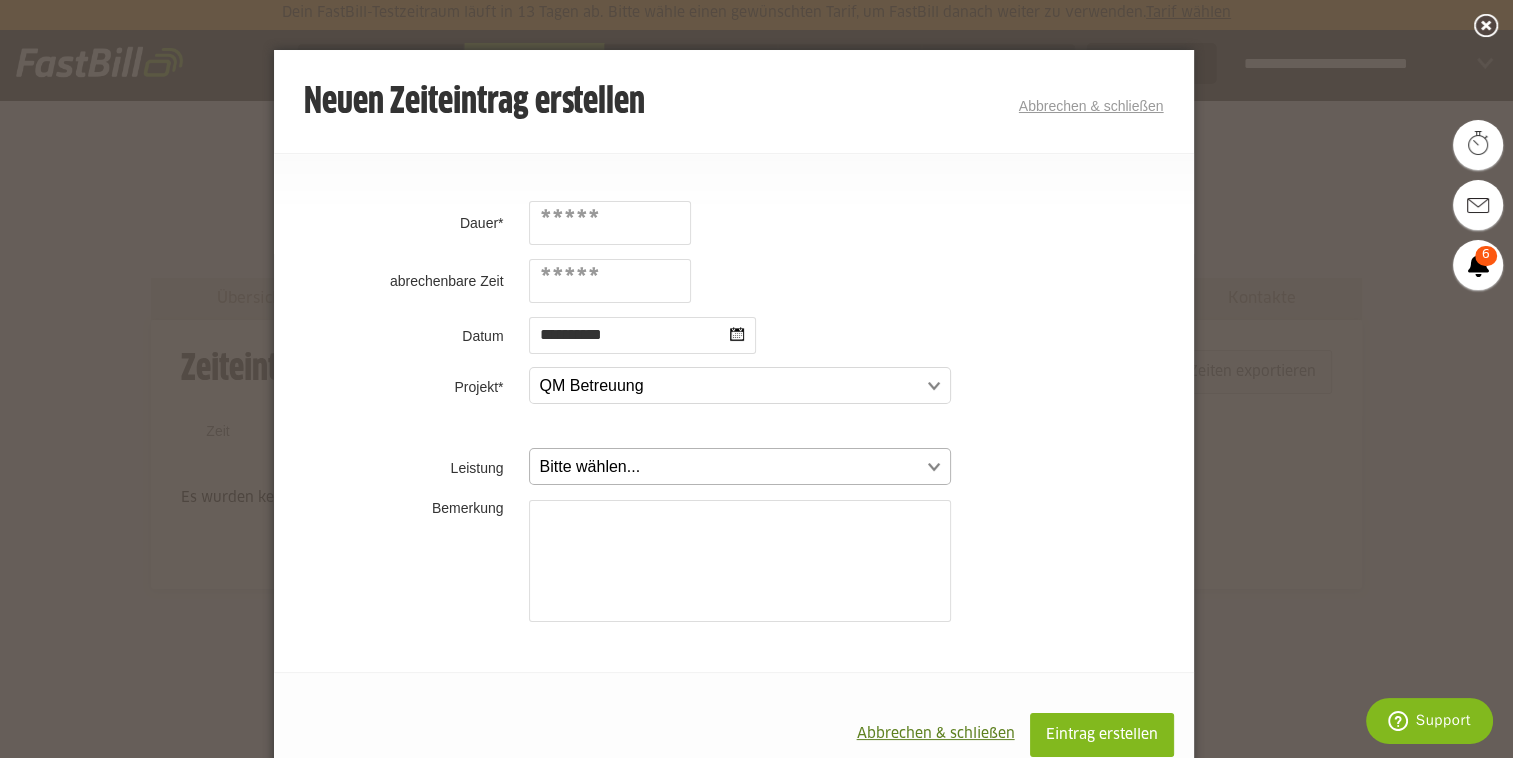 click at bounding box center [730, 467] 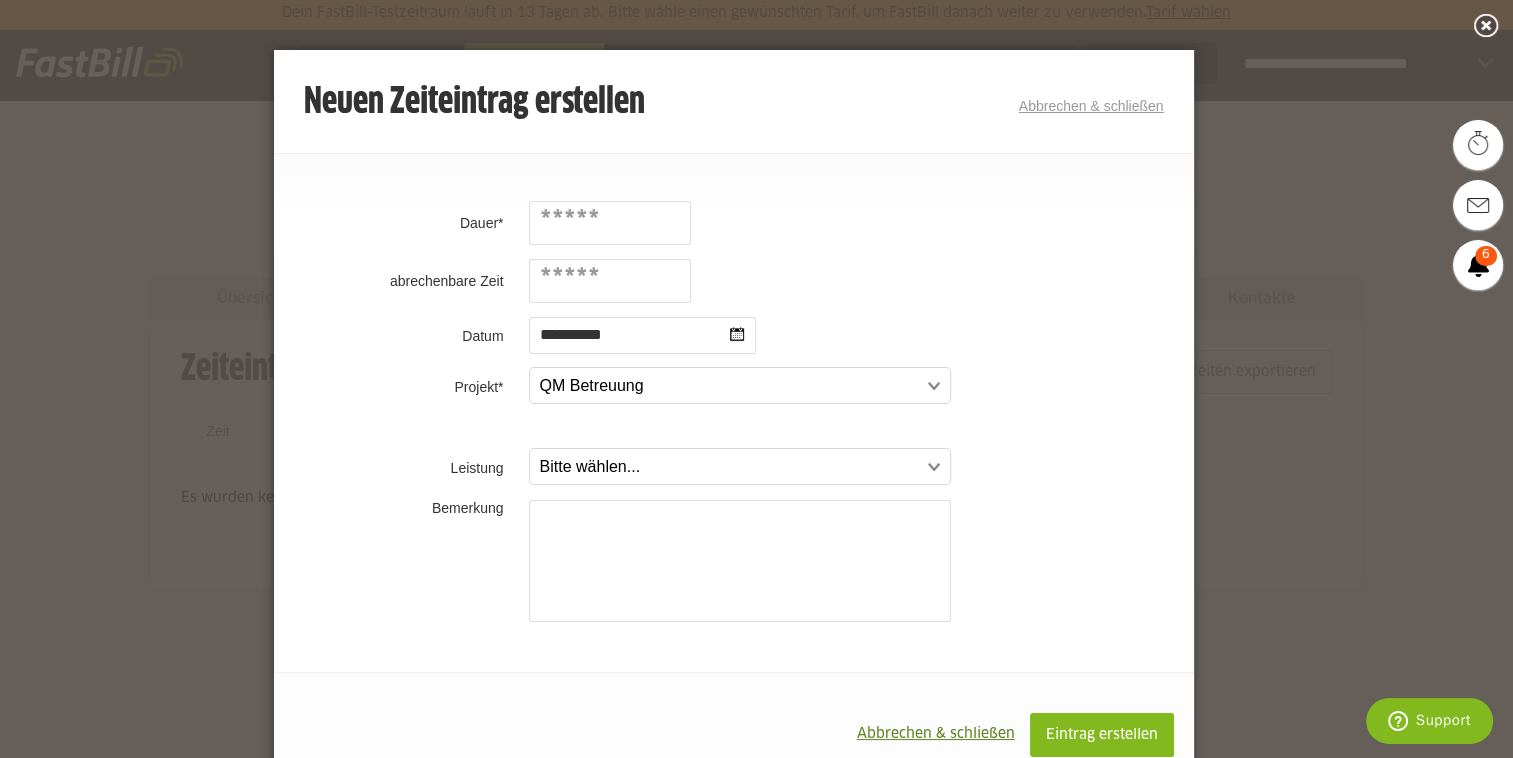 click at bounding box center [740, 561] 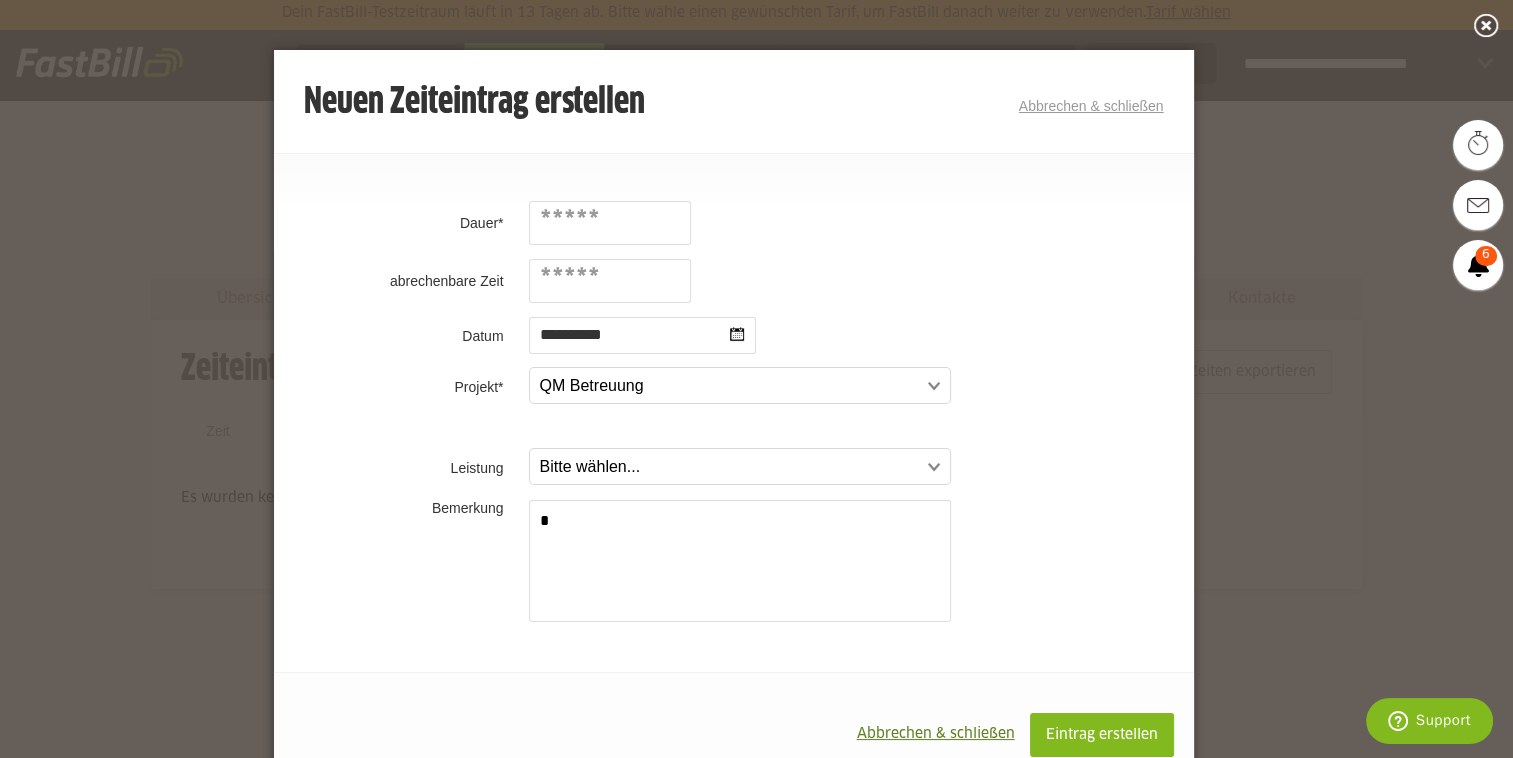 scroll, scrollTop: 20, scrollLeft: 0, axis: vertical 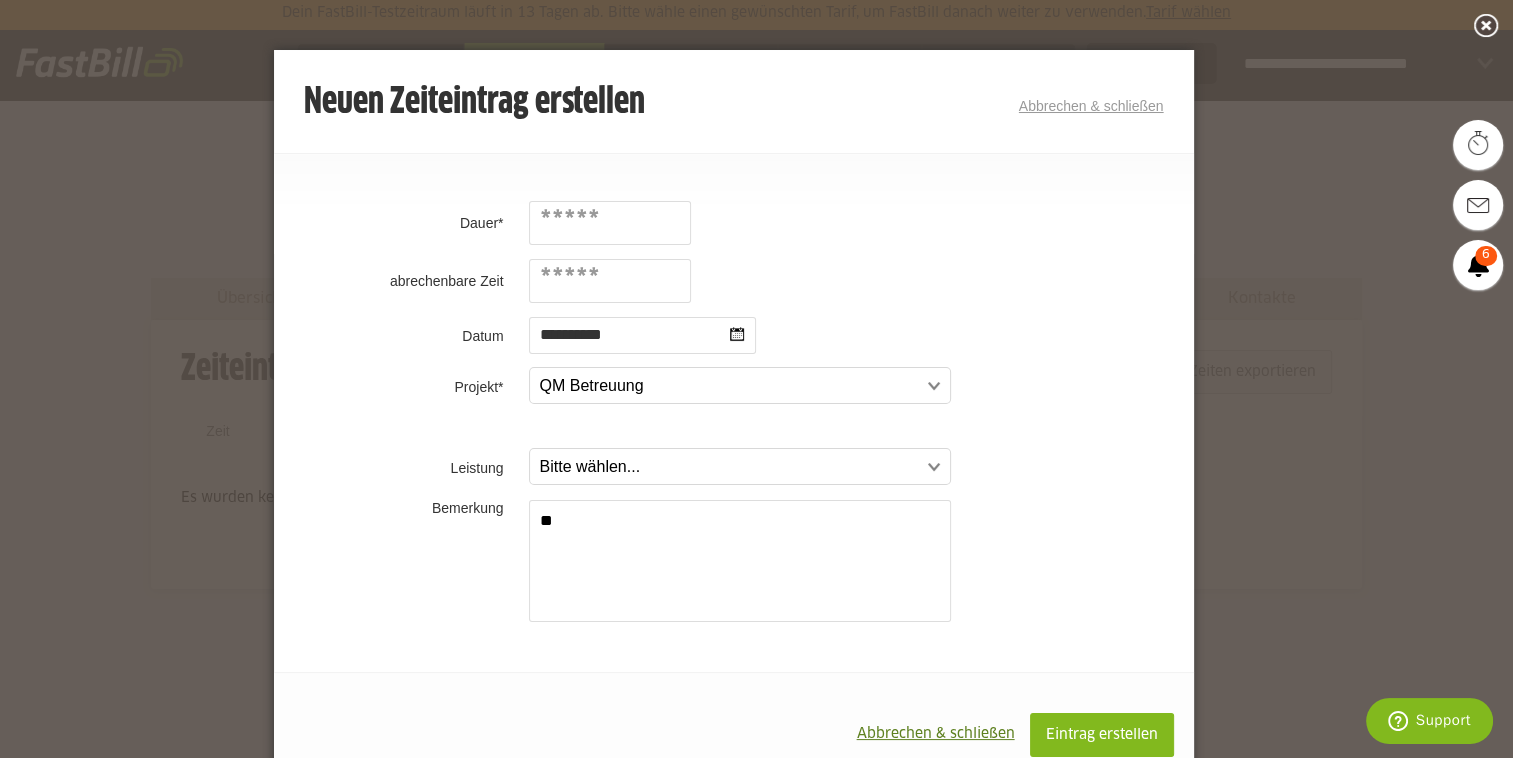 type on "**" 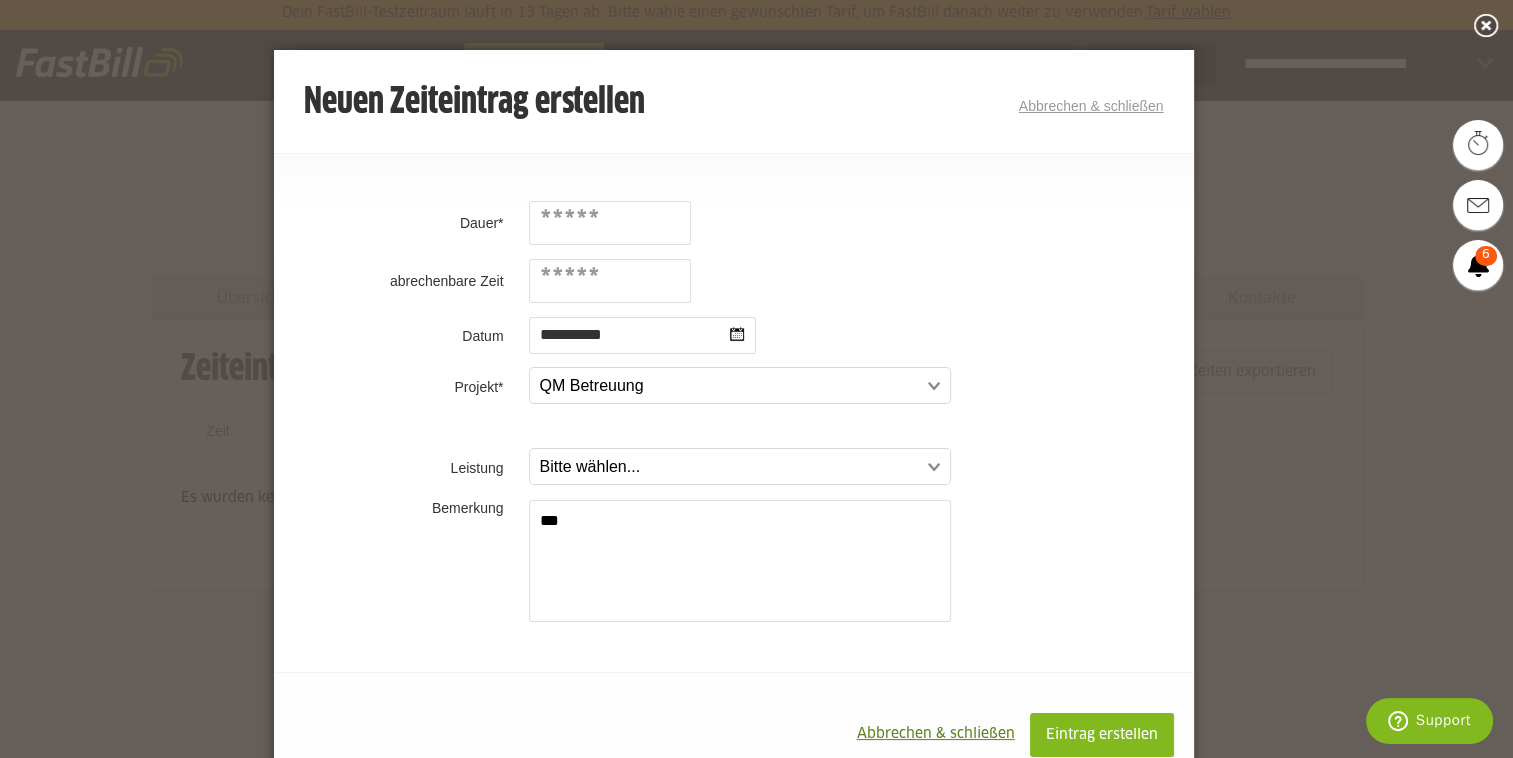 type on "***" 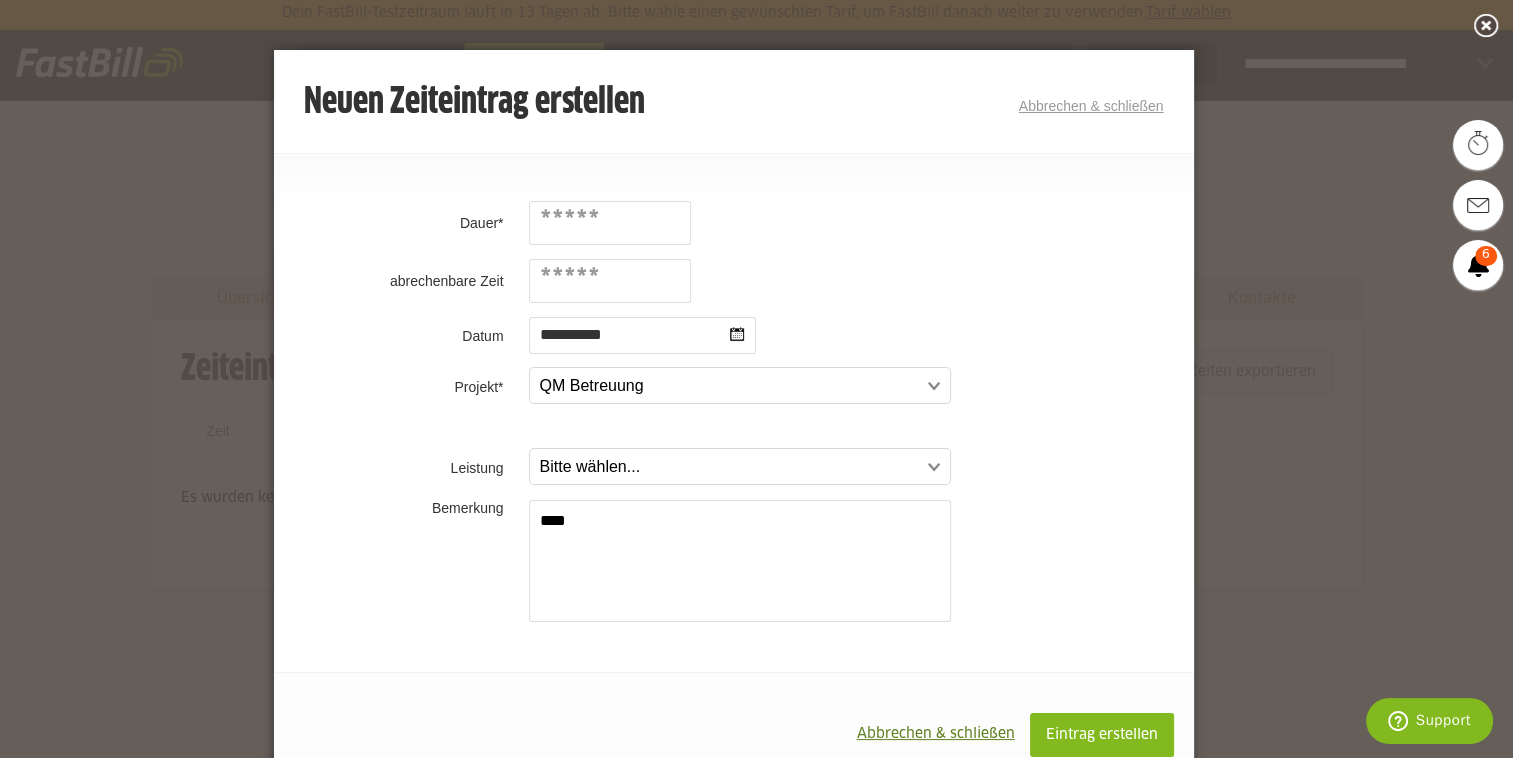 type on "****" 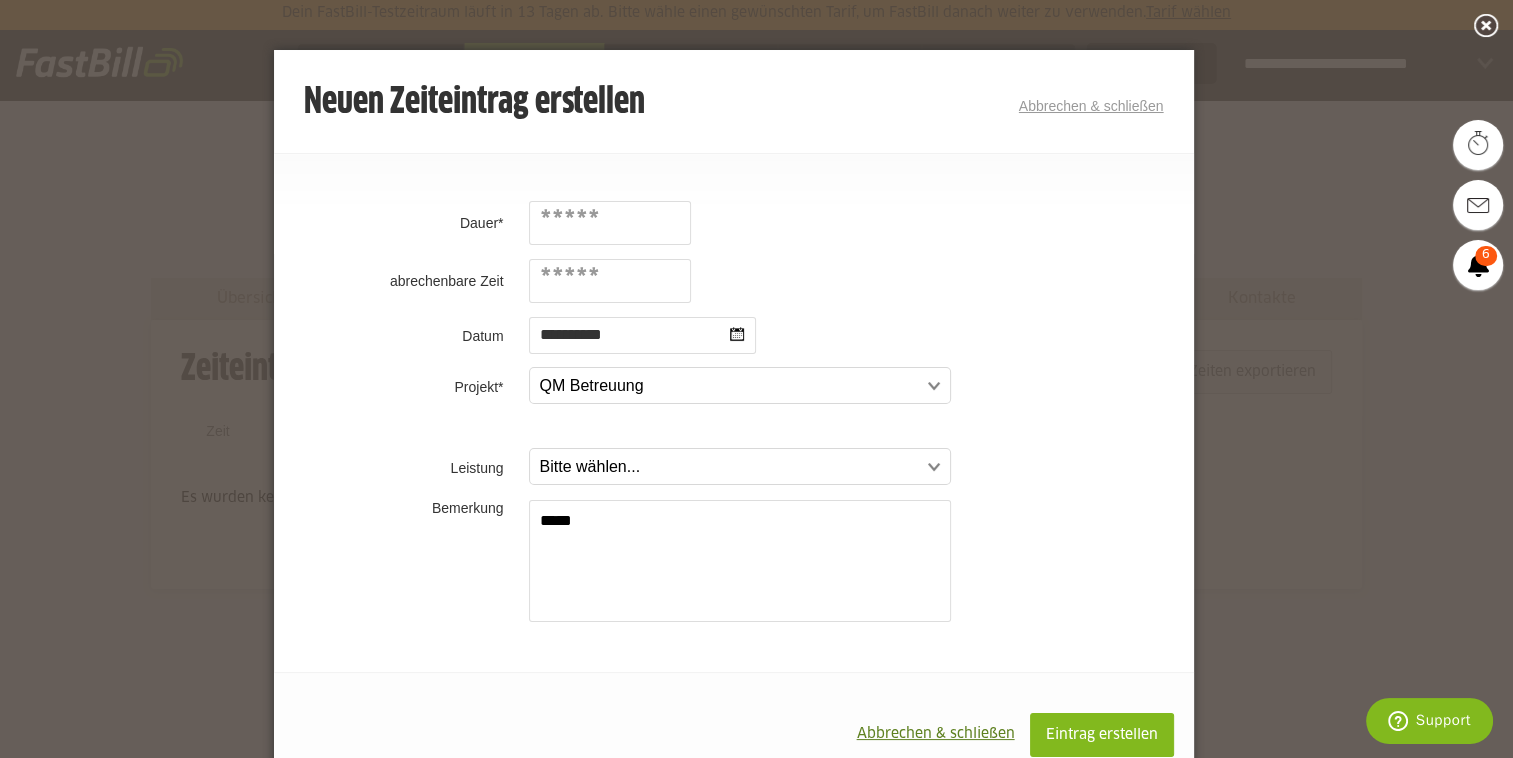 type on "*****" 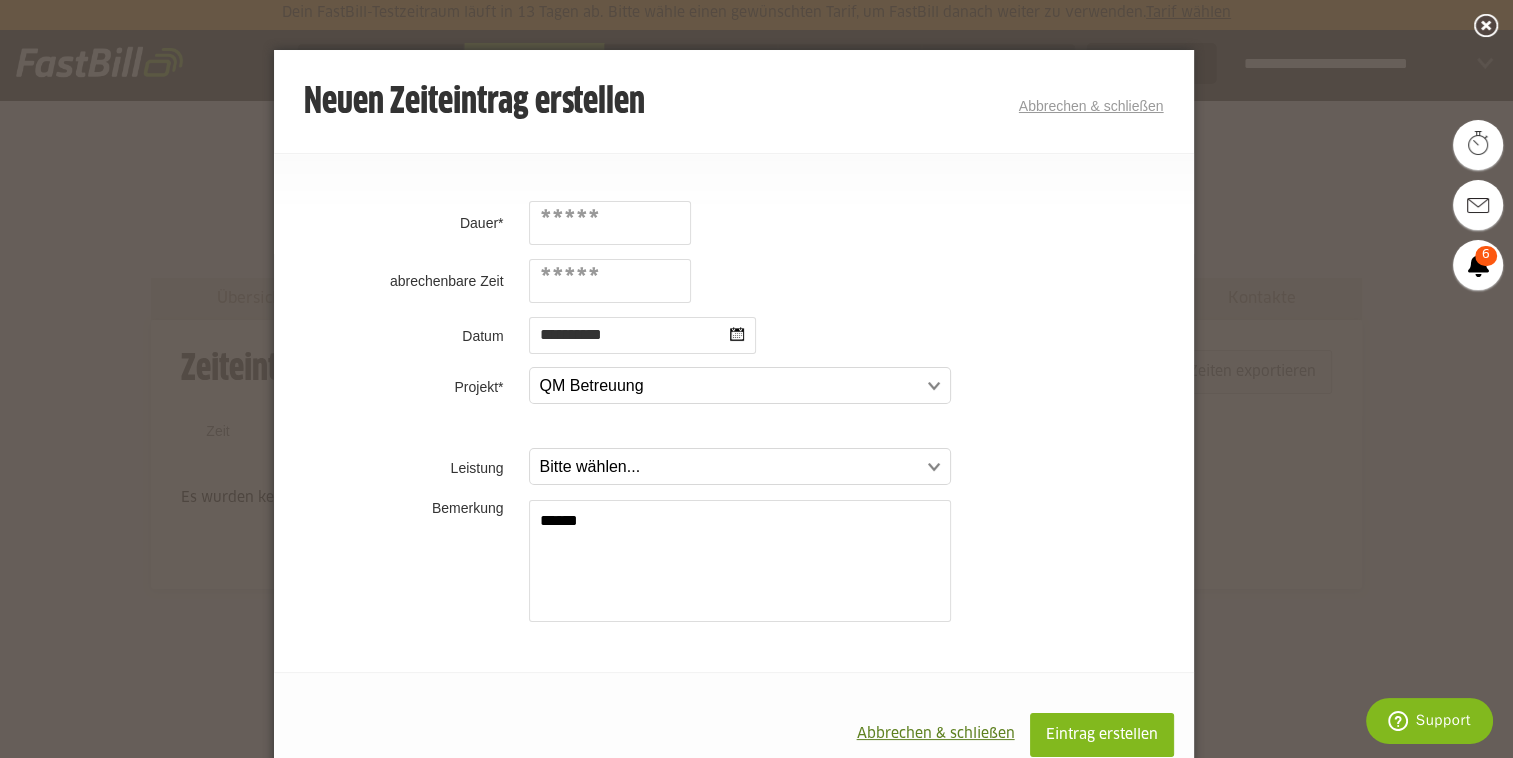 type on "******" 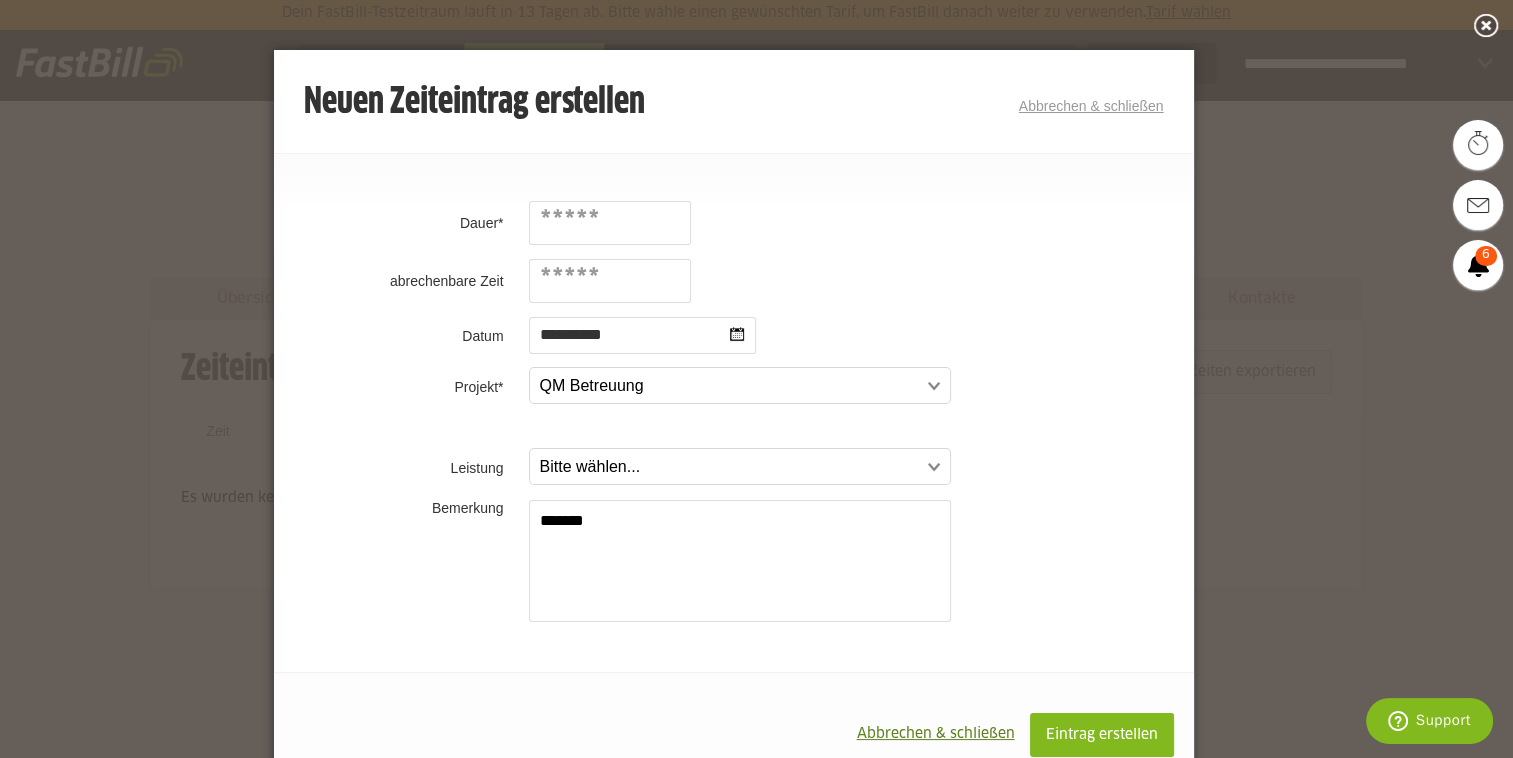 type on "******" 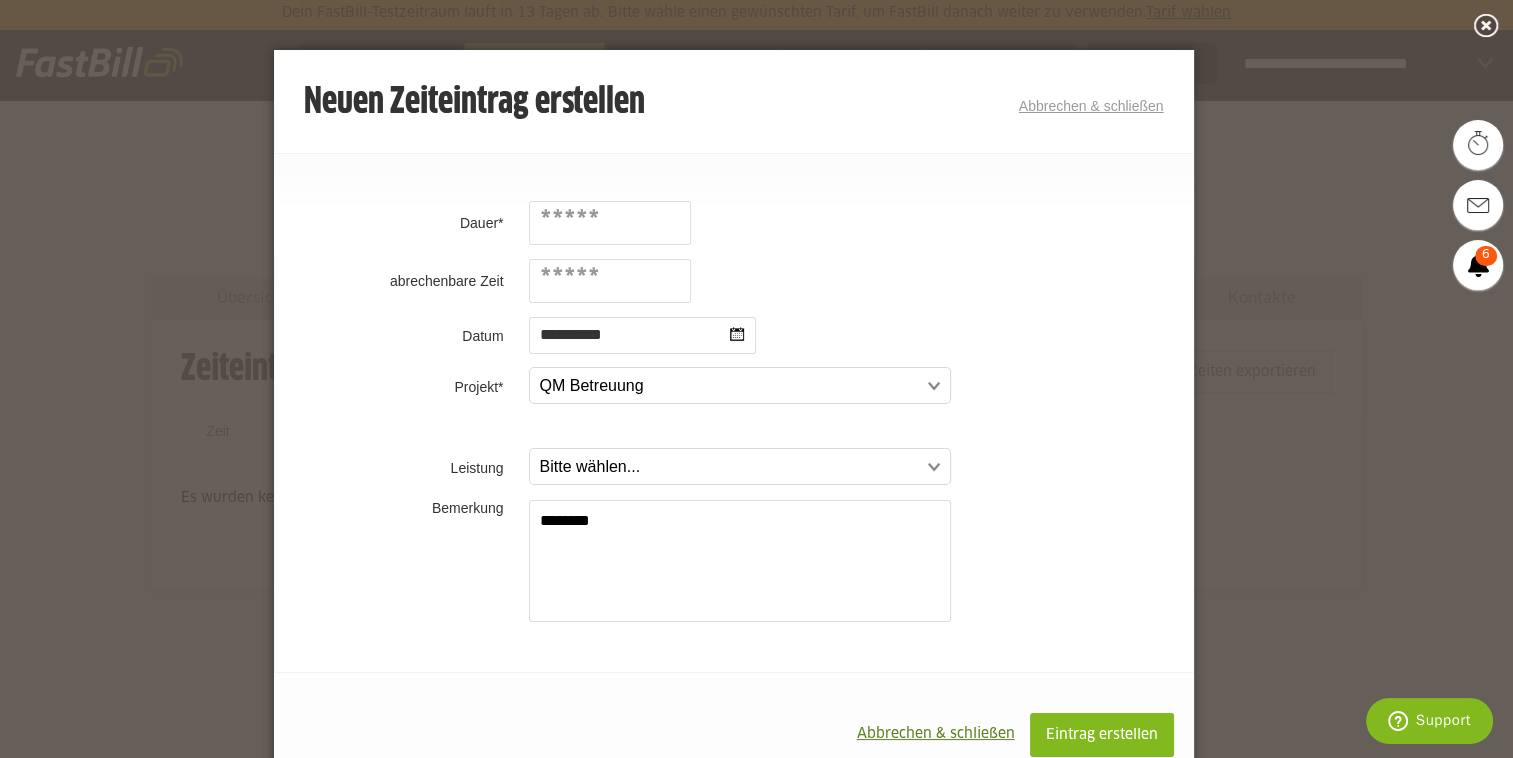 type on "********" 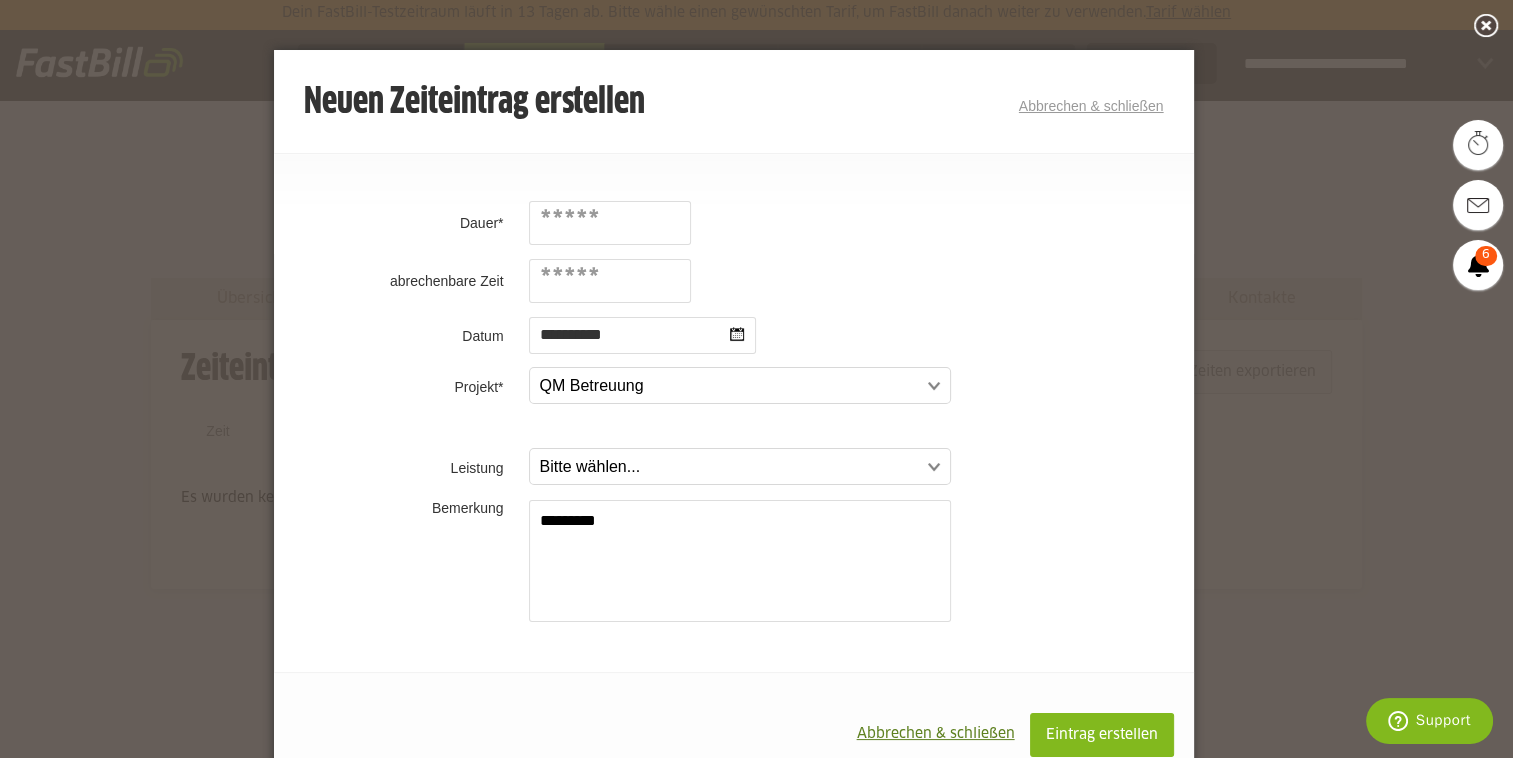 type on "*********" 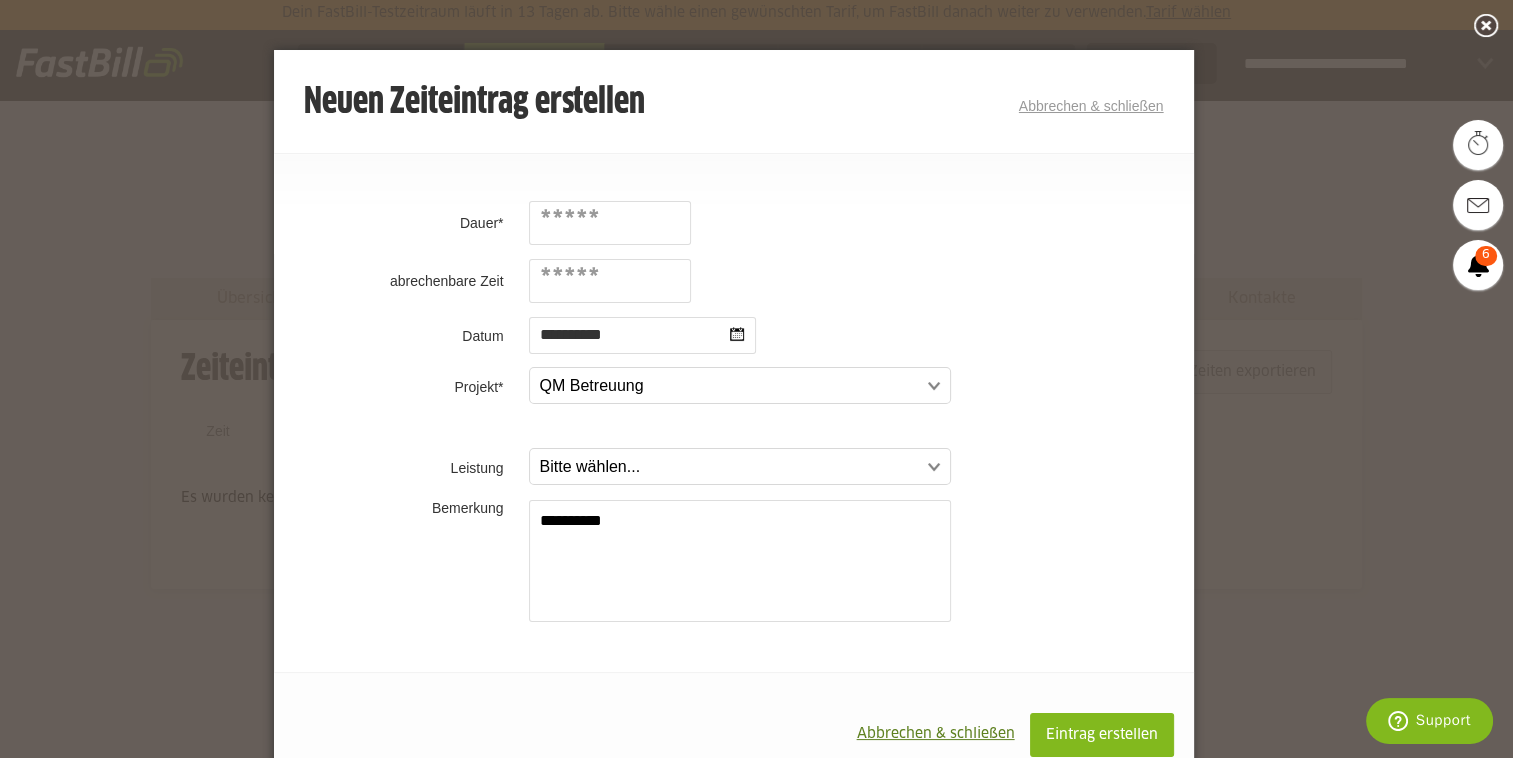 type on "**********" 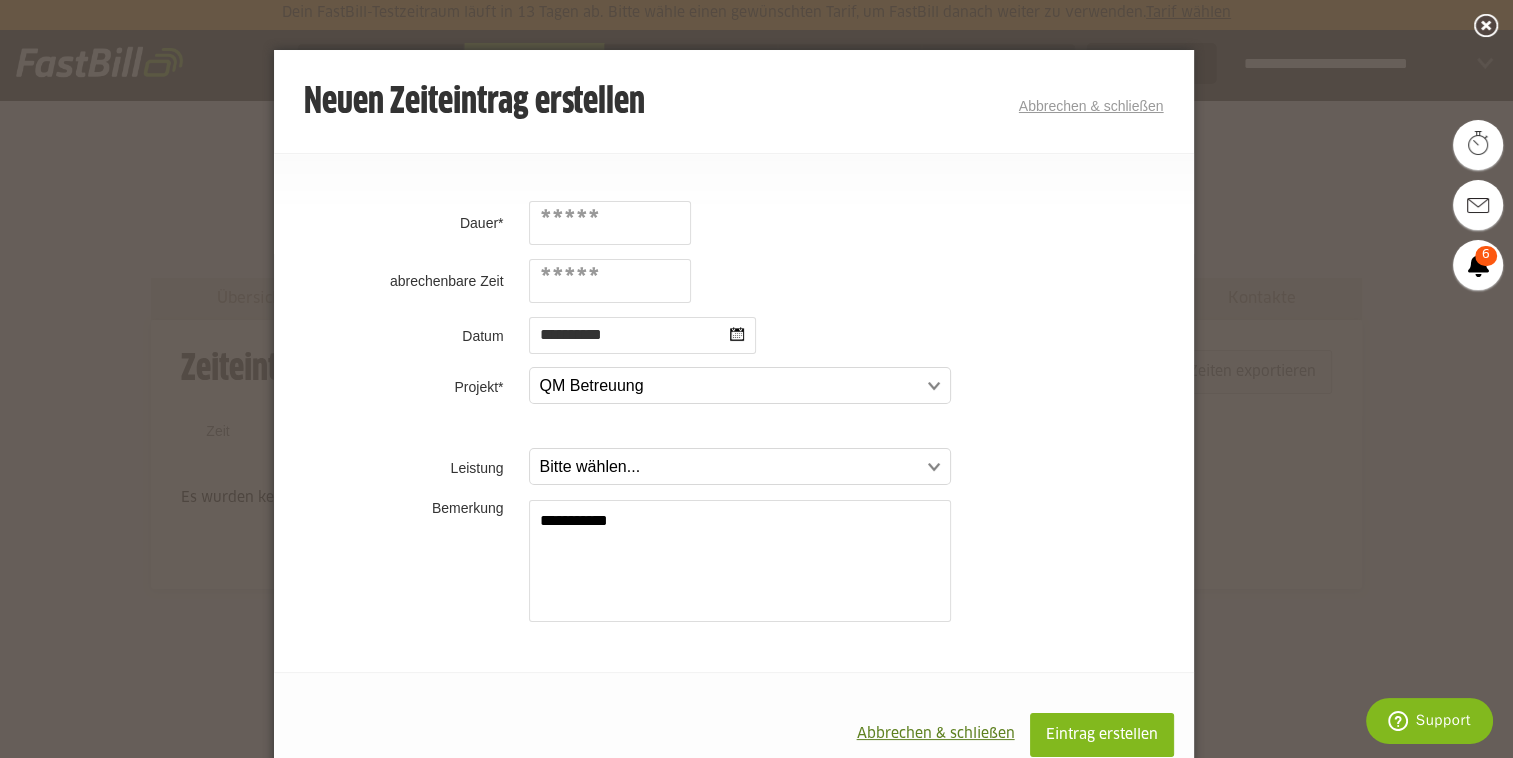 type on "**********" 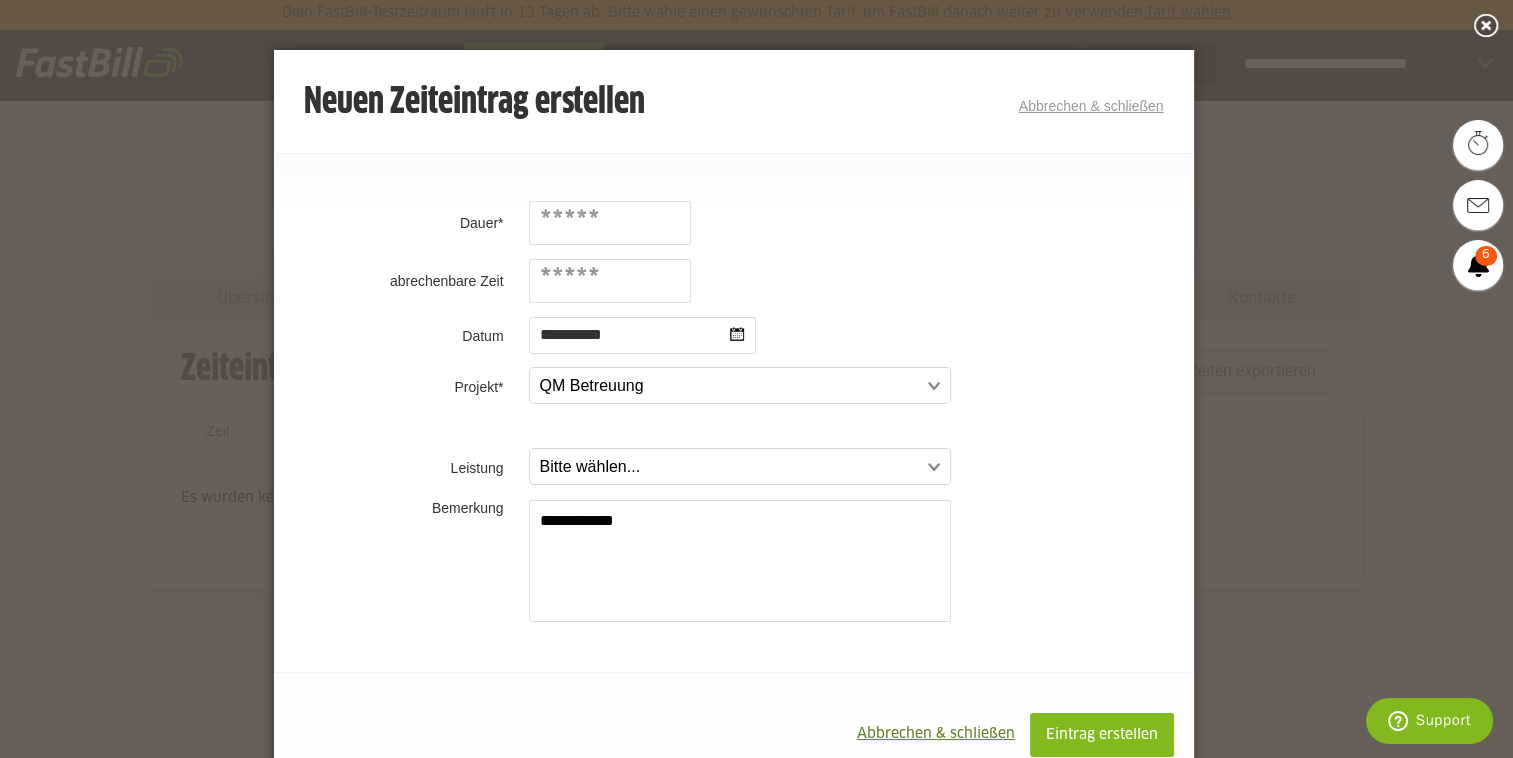 type on "**********" 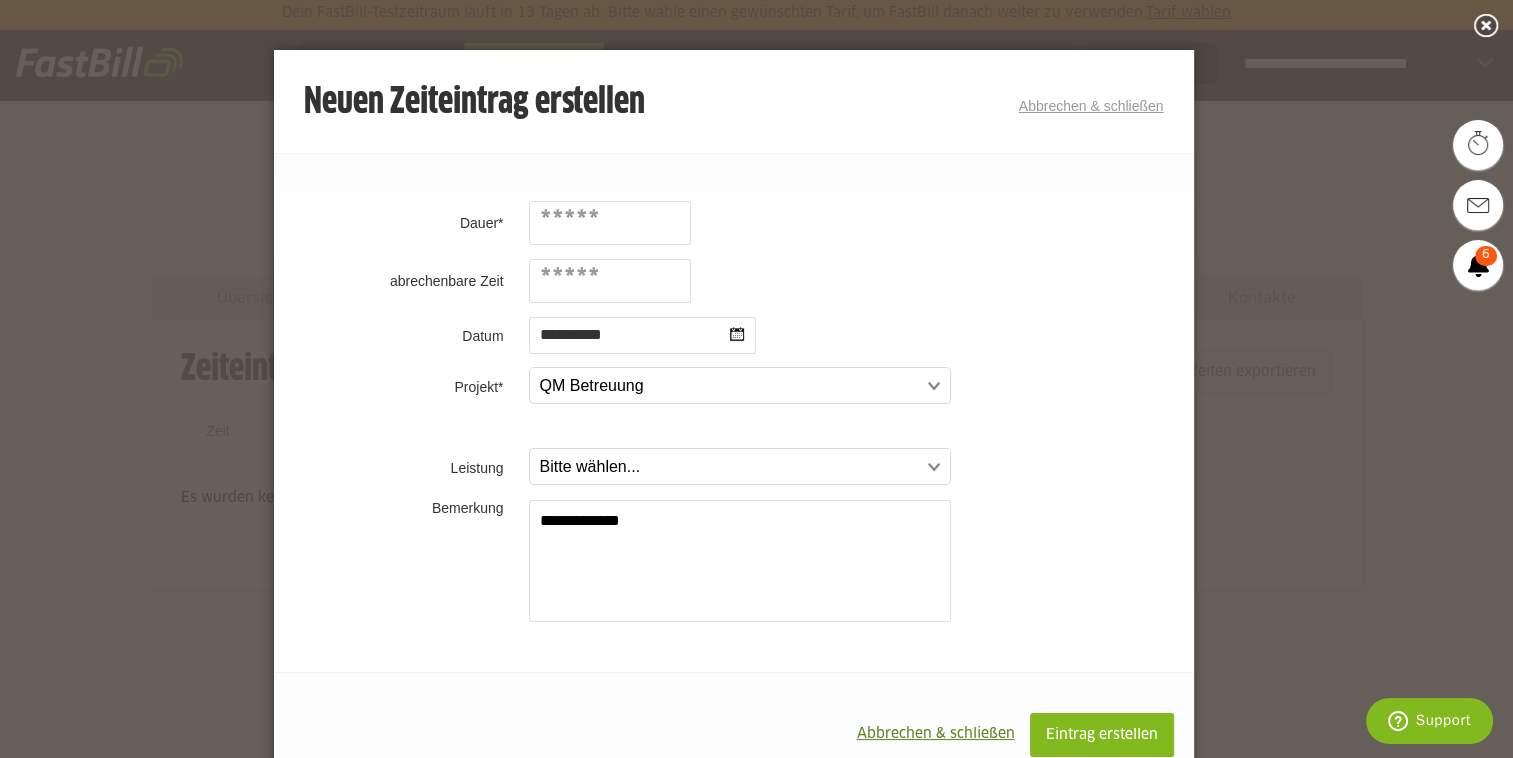 type on "**********" 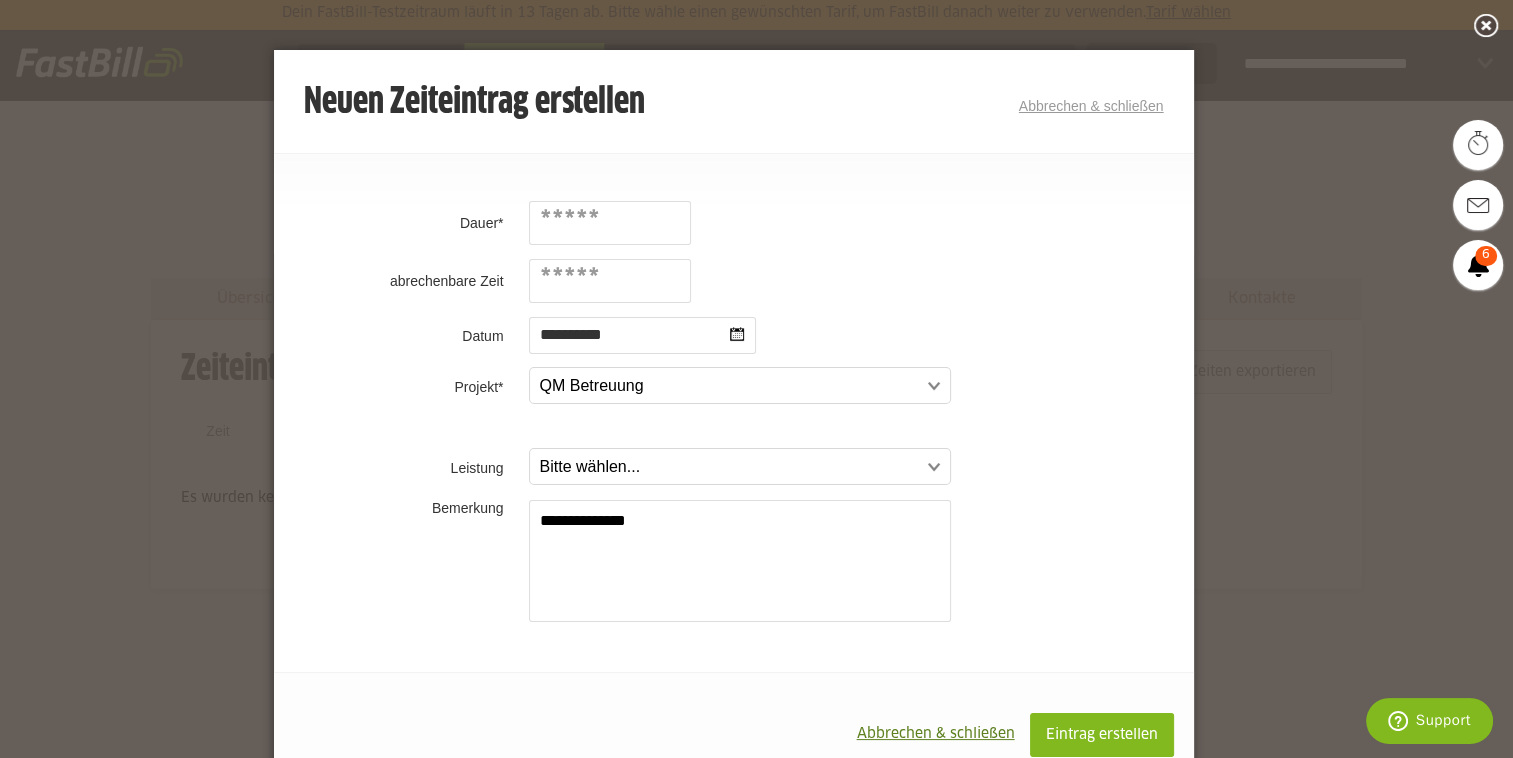 type on "**********" 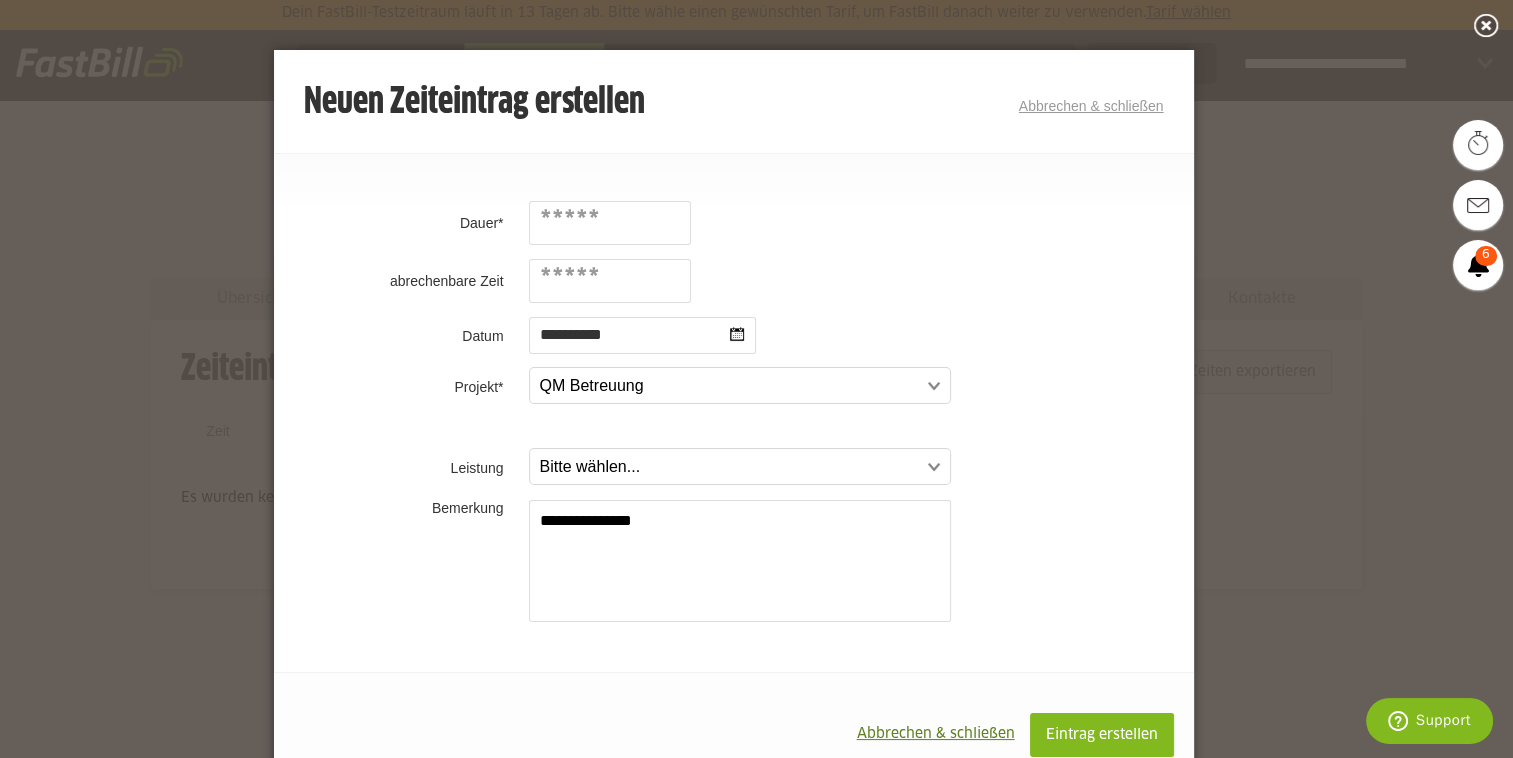 type on "**********" 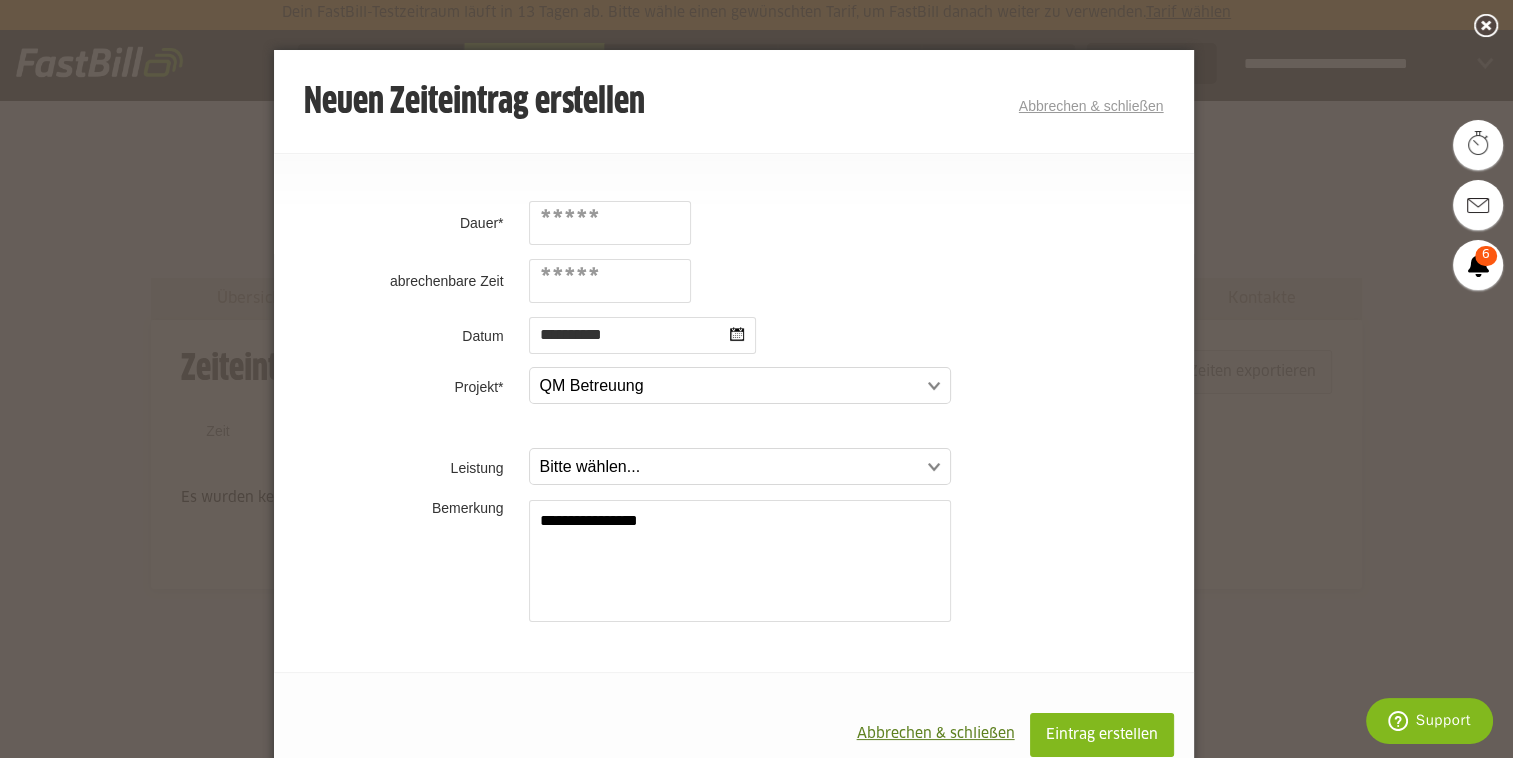 type on "**********" 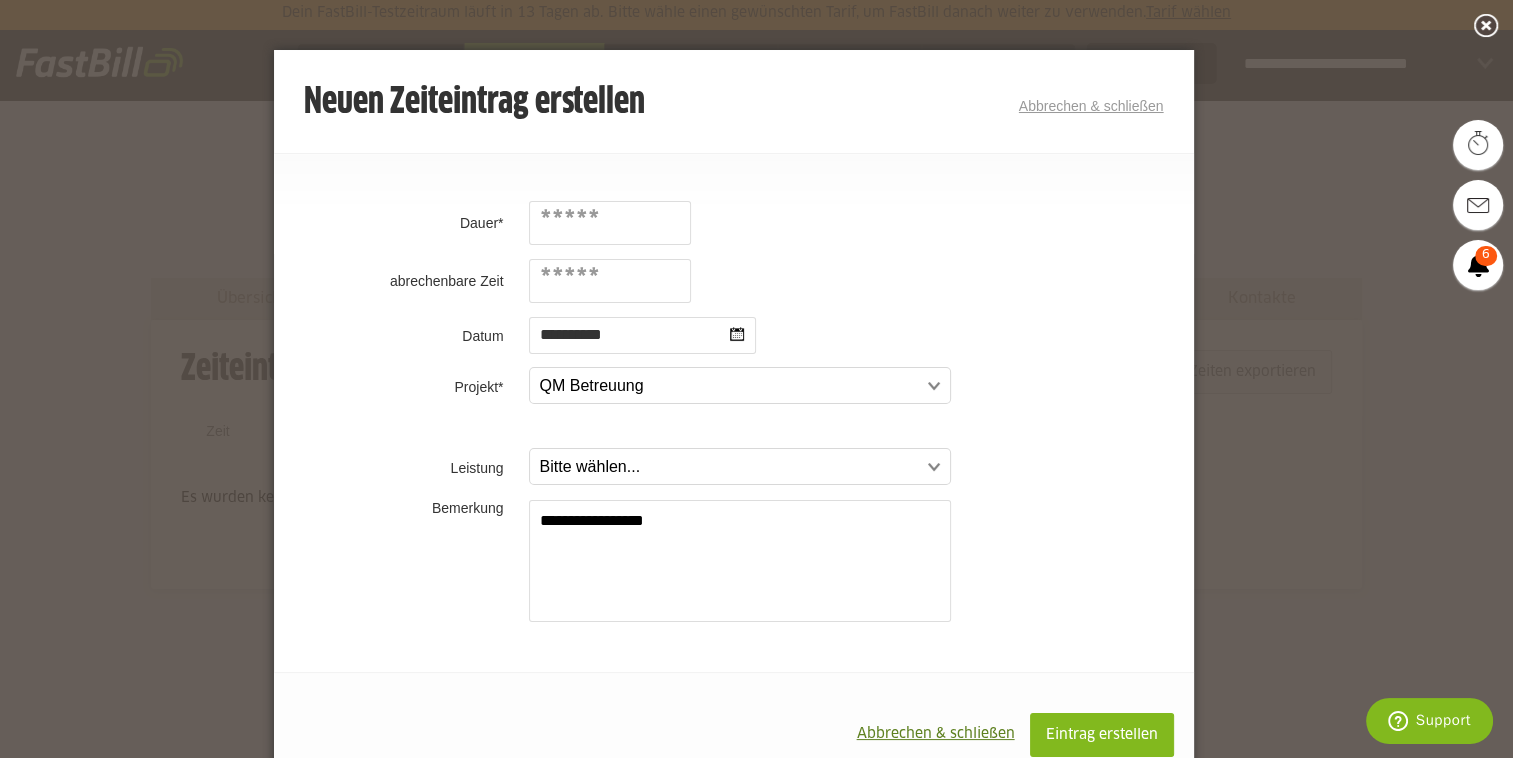 type on "**********" 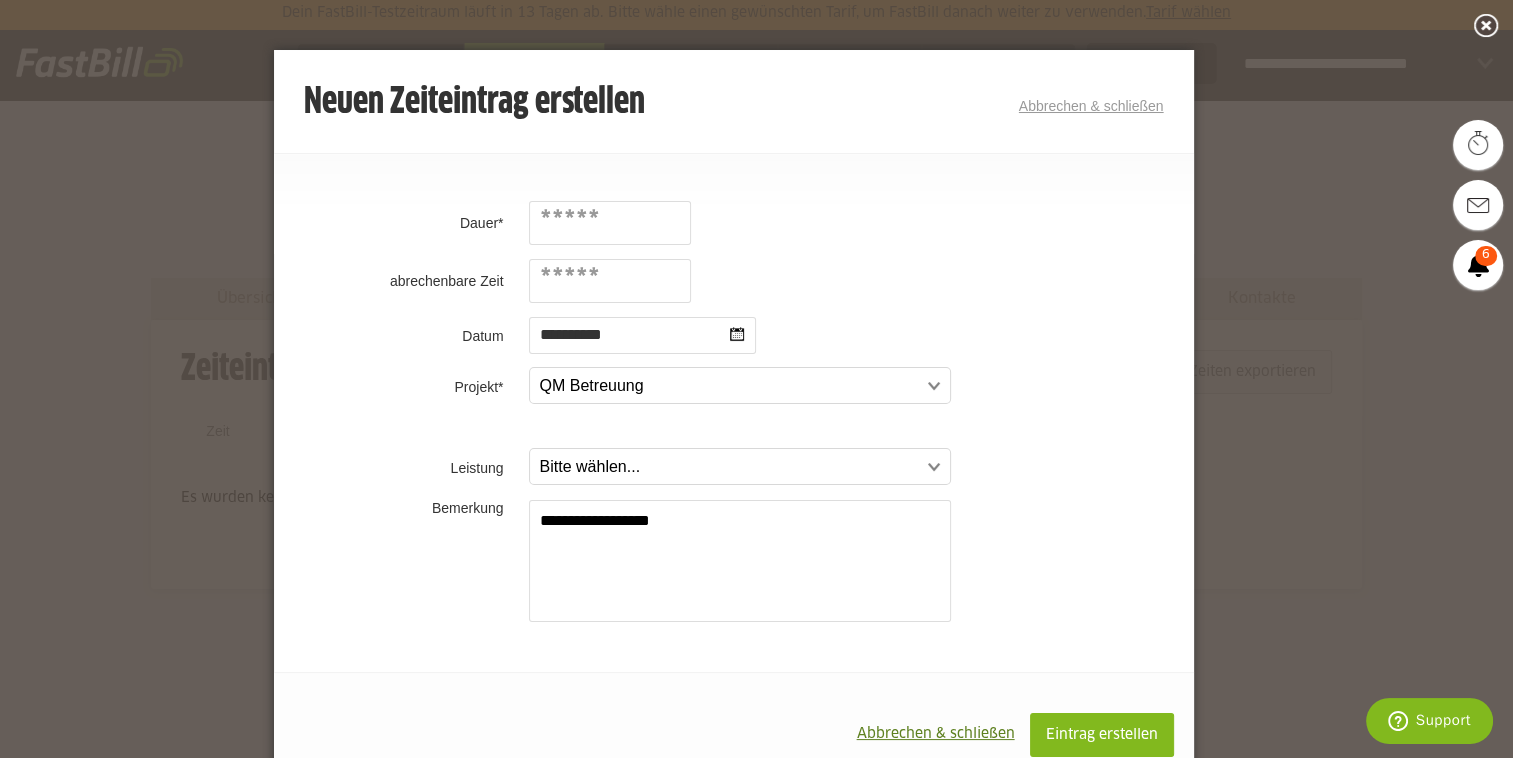 type on "**********" 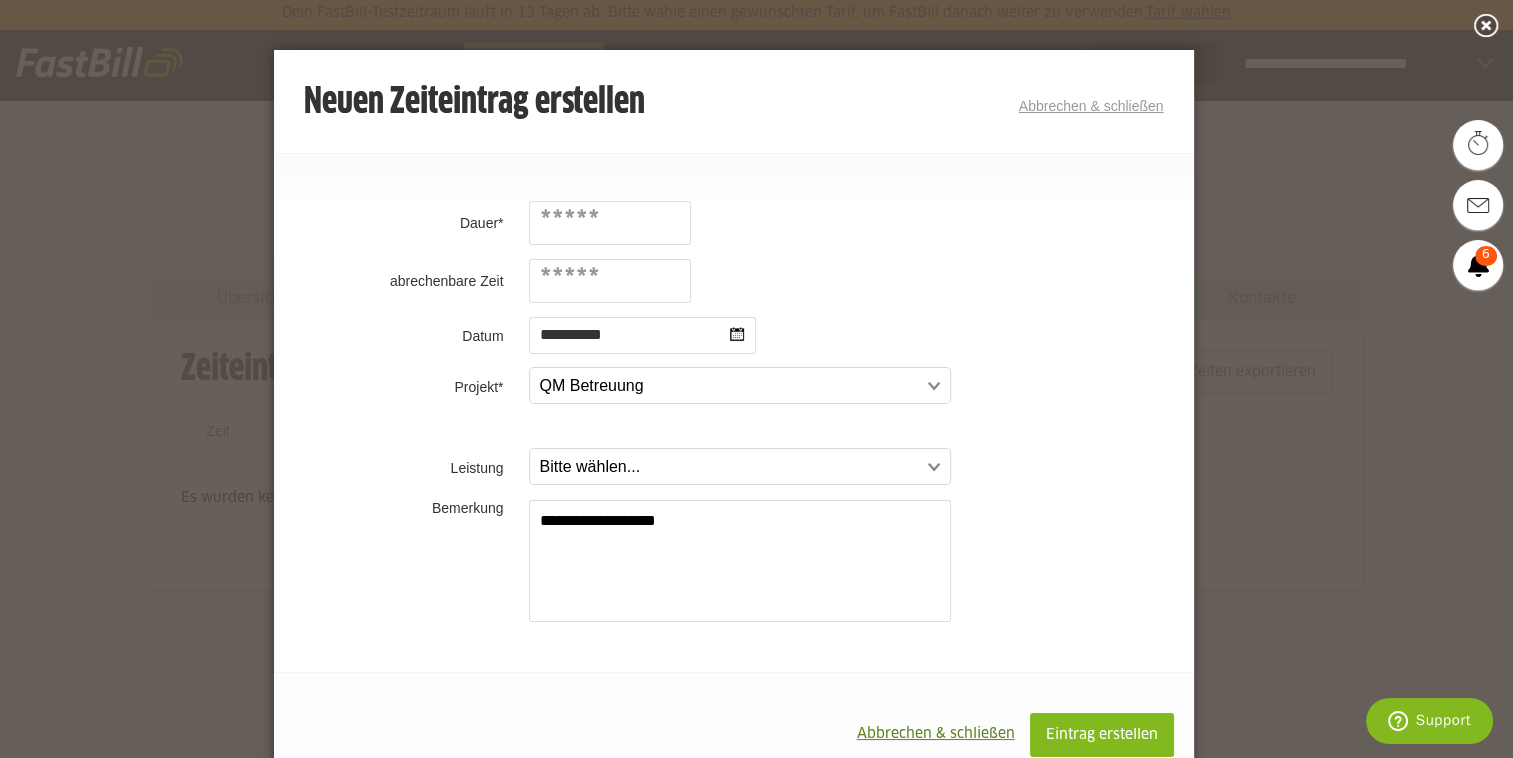 type on "**********" 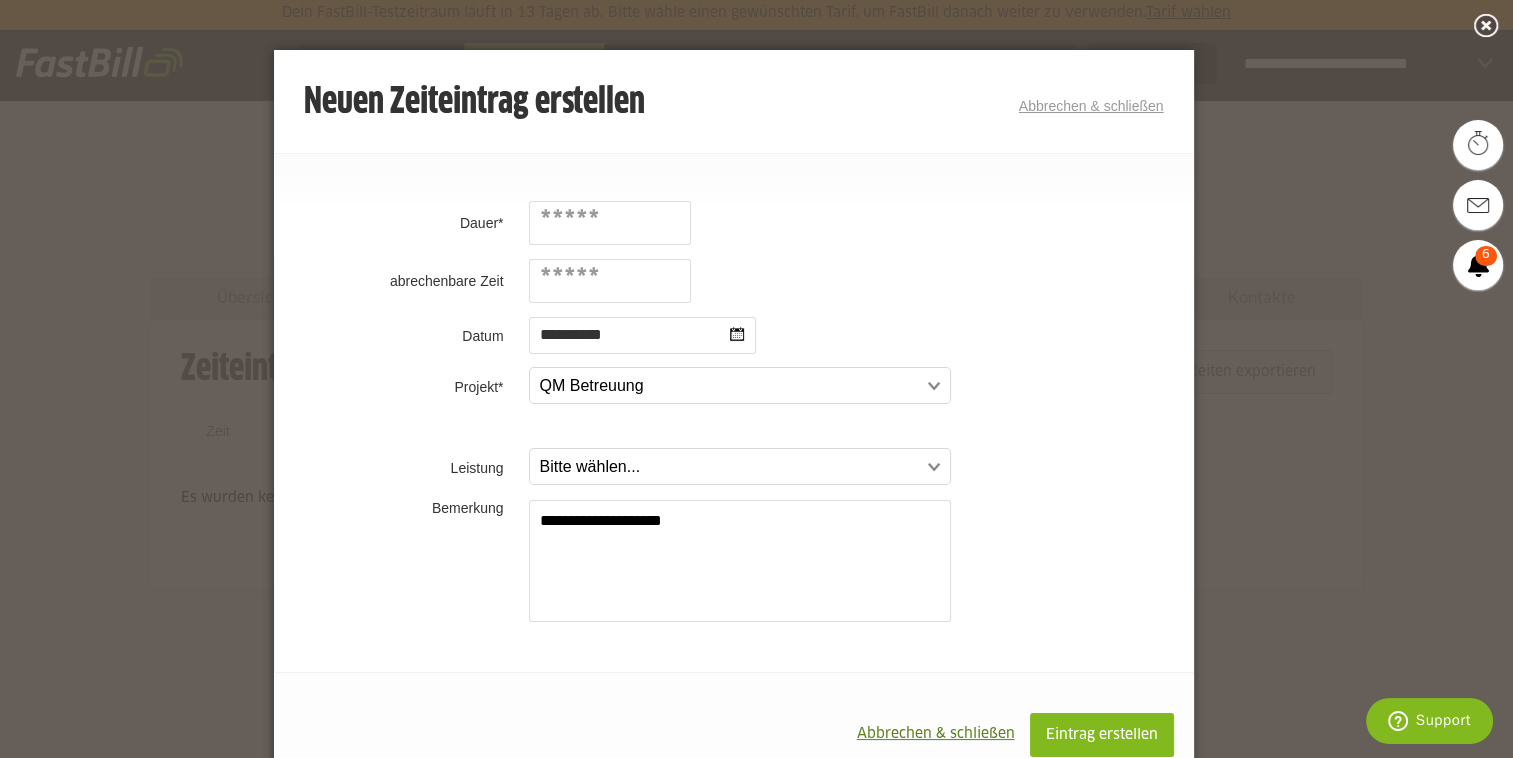 type on "**********" 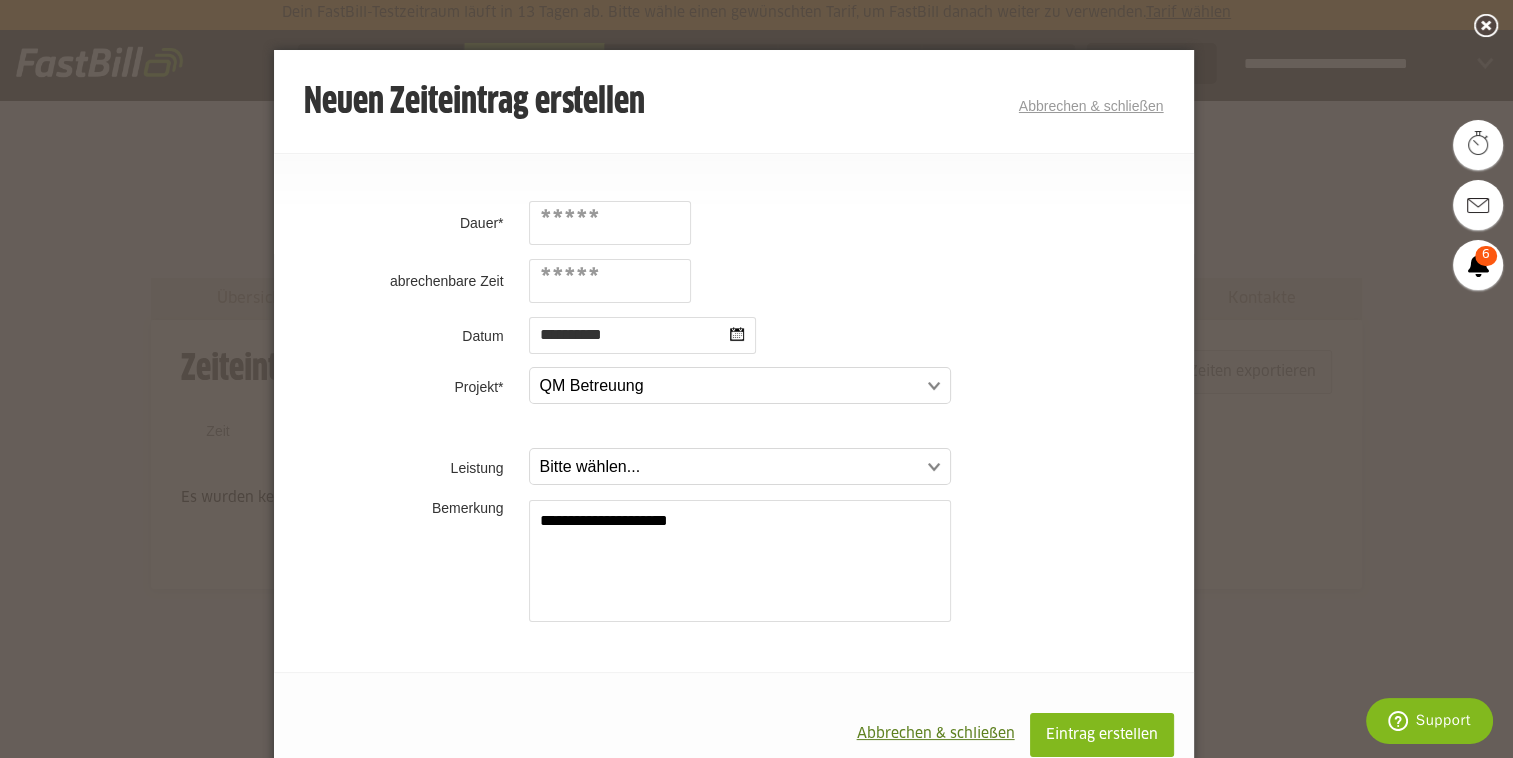 type on "**********" 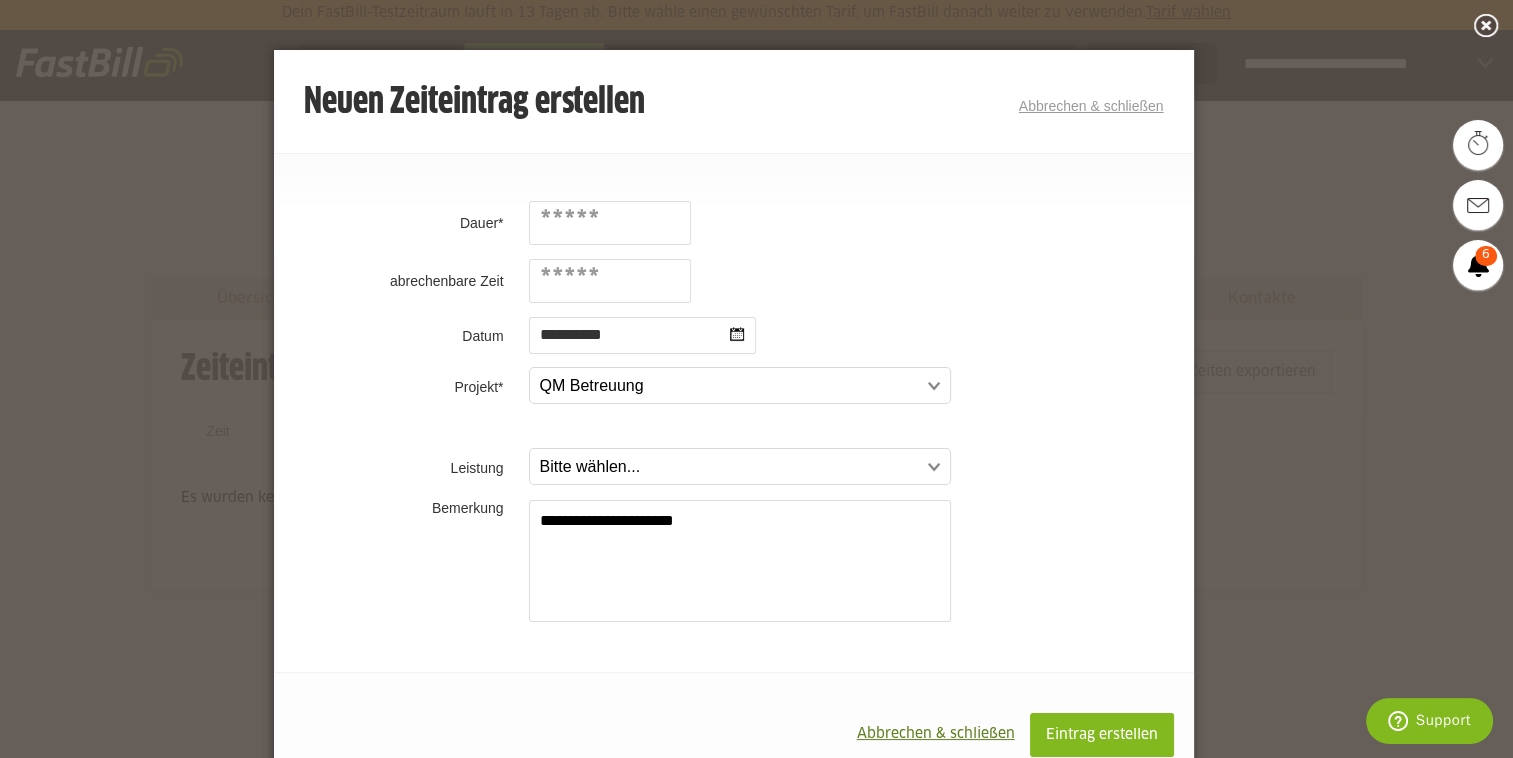 type on "**********" 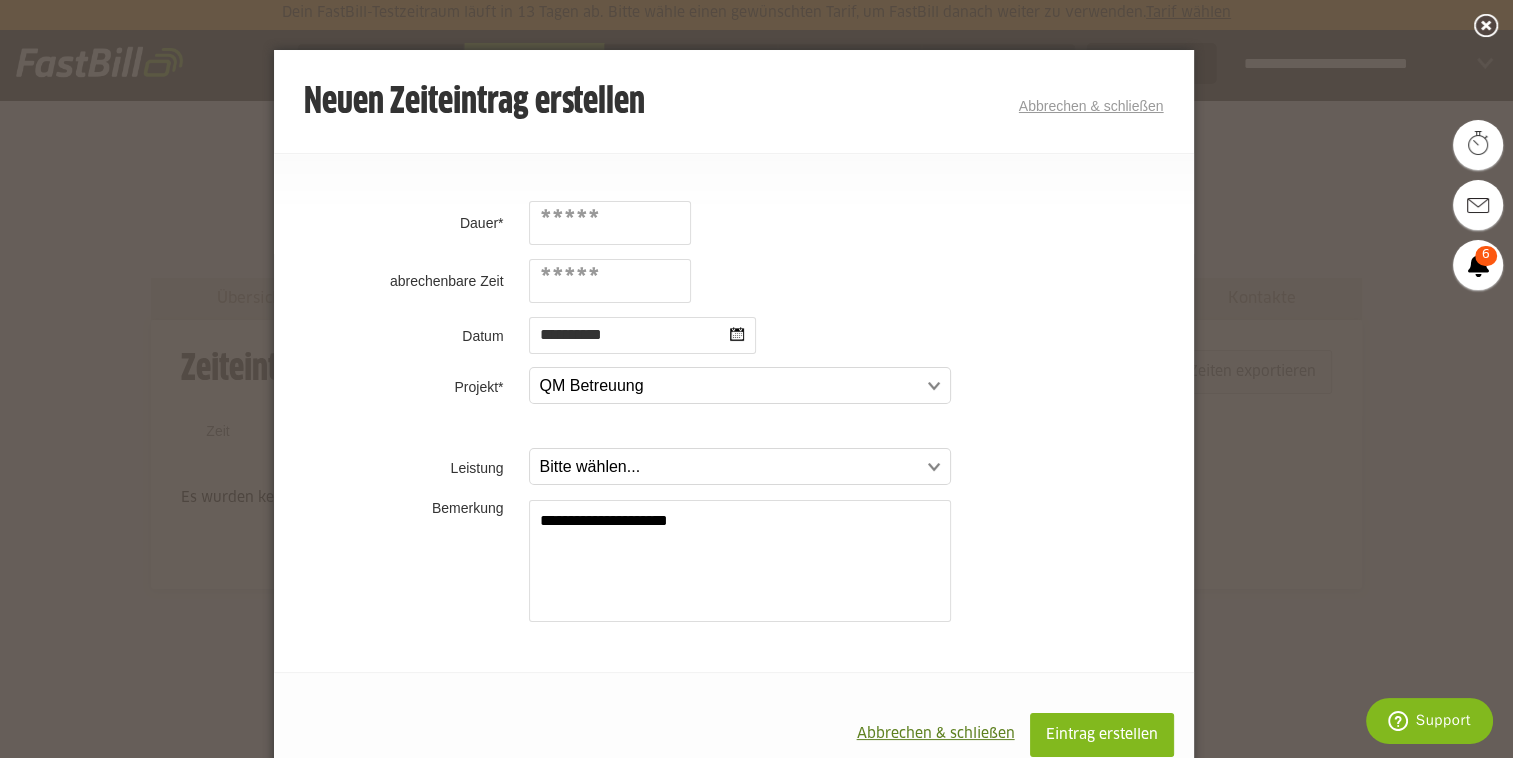 type on "**********" 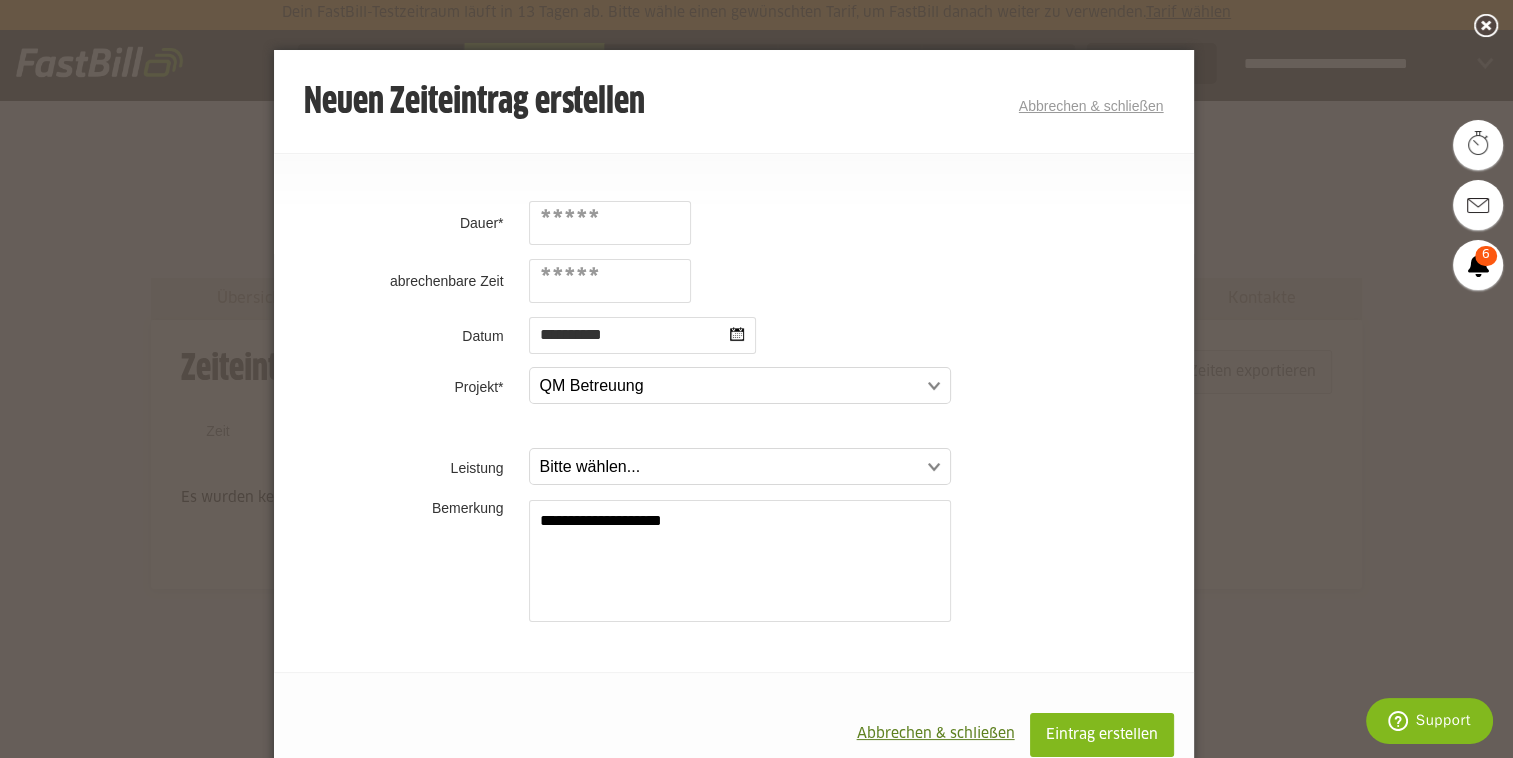 type on "**********" 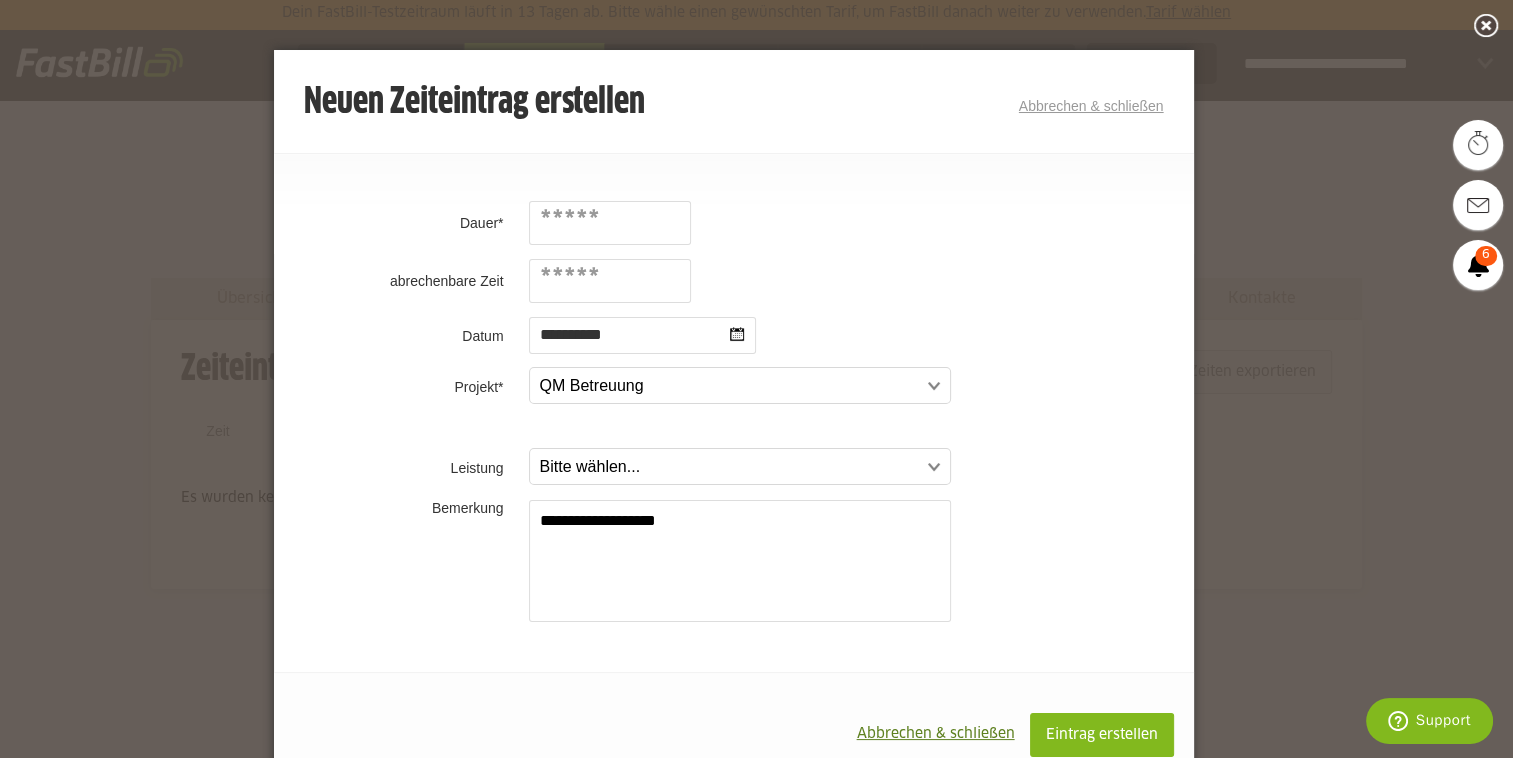 type on "**********" 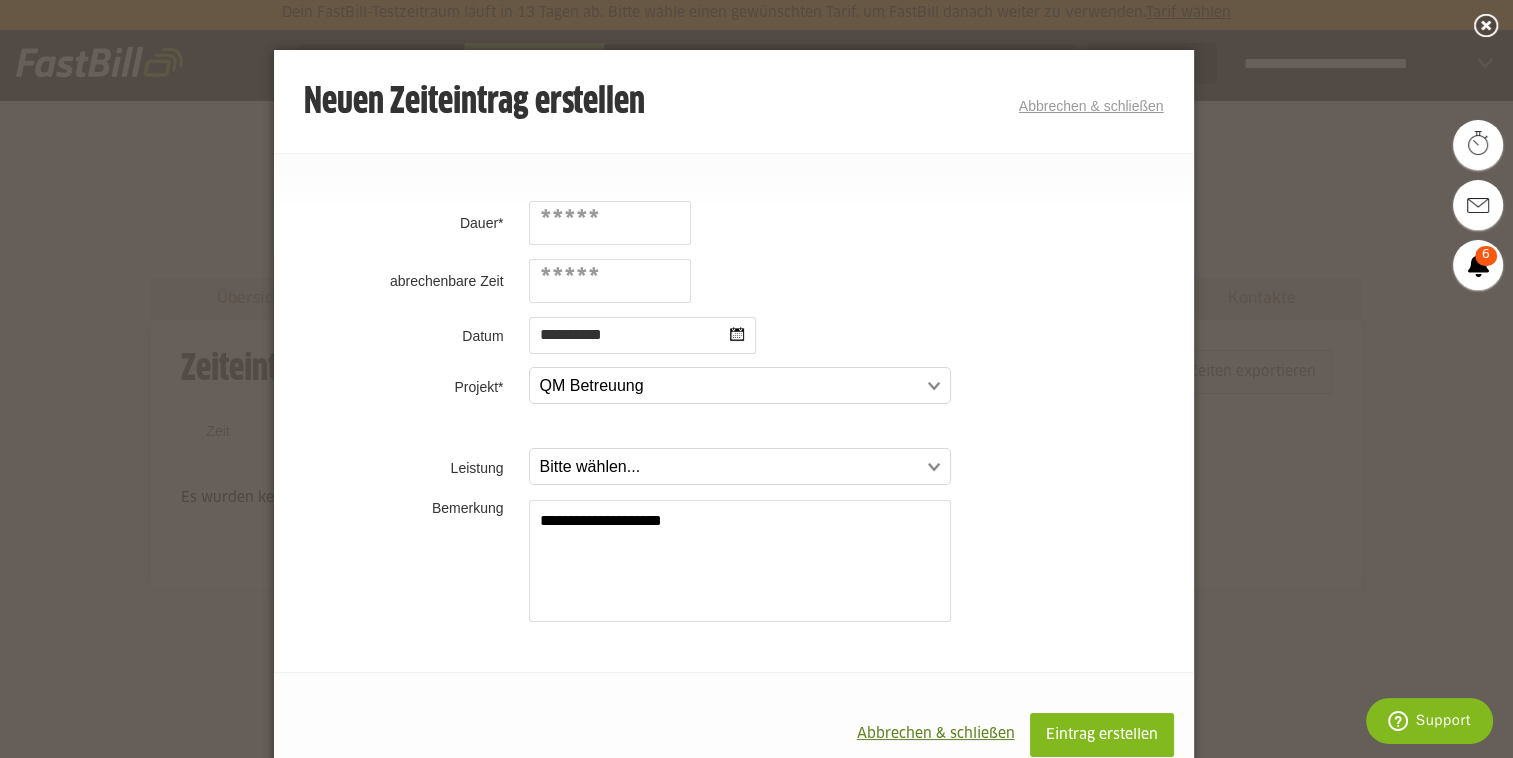 type on "**********" 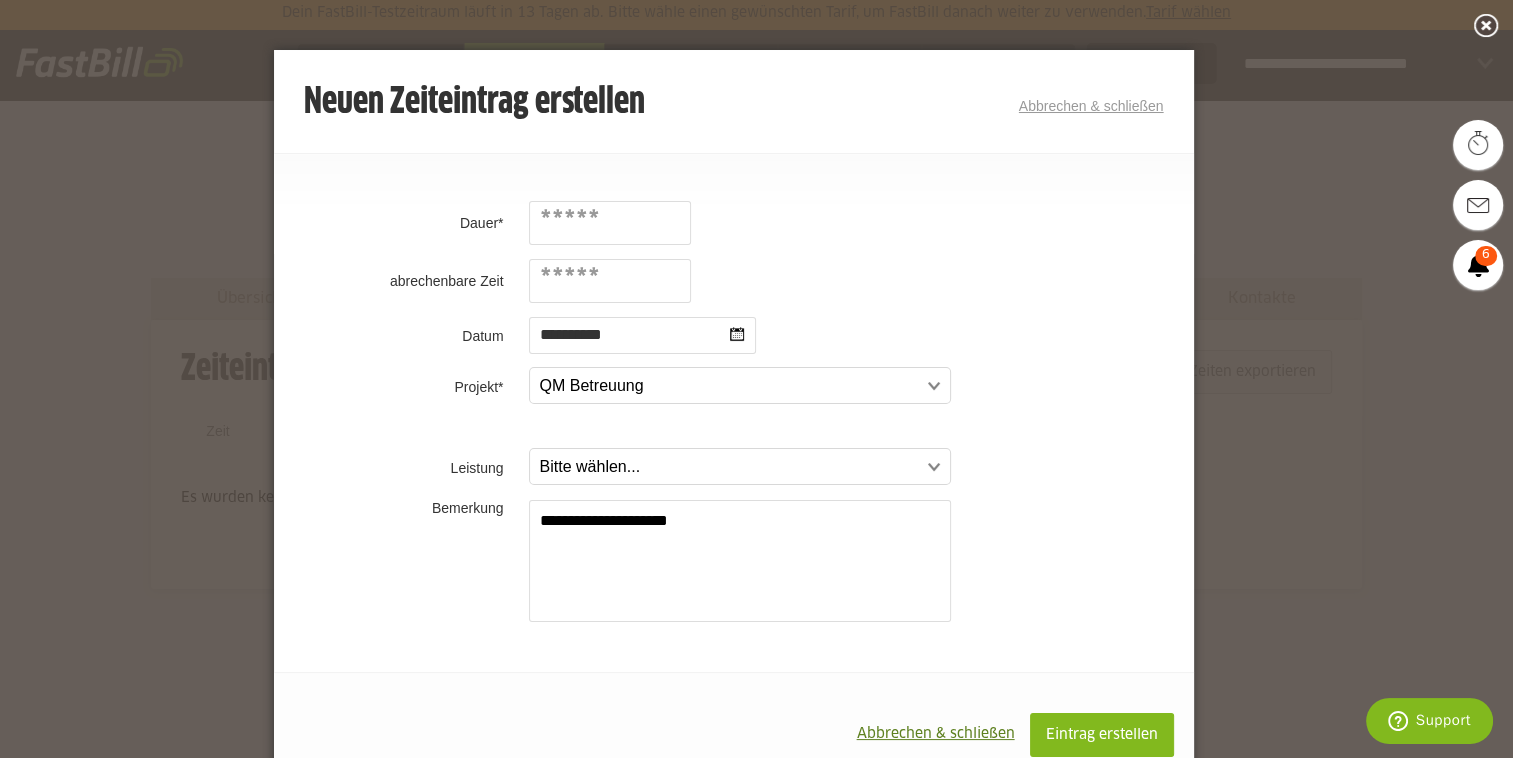 type on "**********" 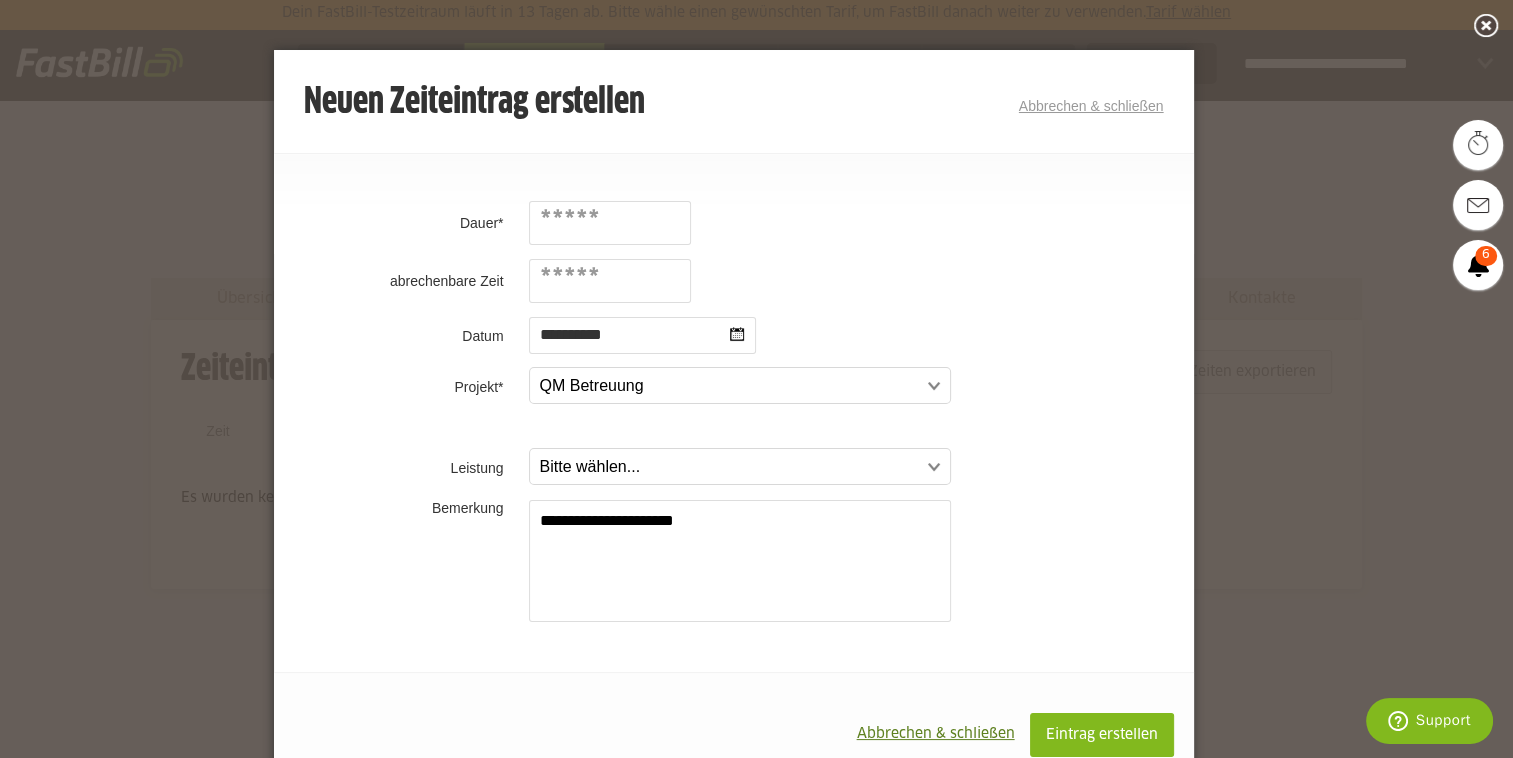 type on "**********" 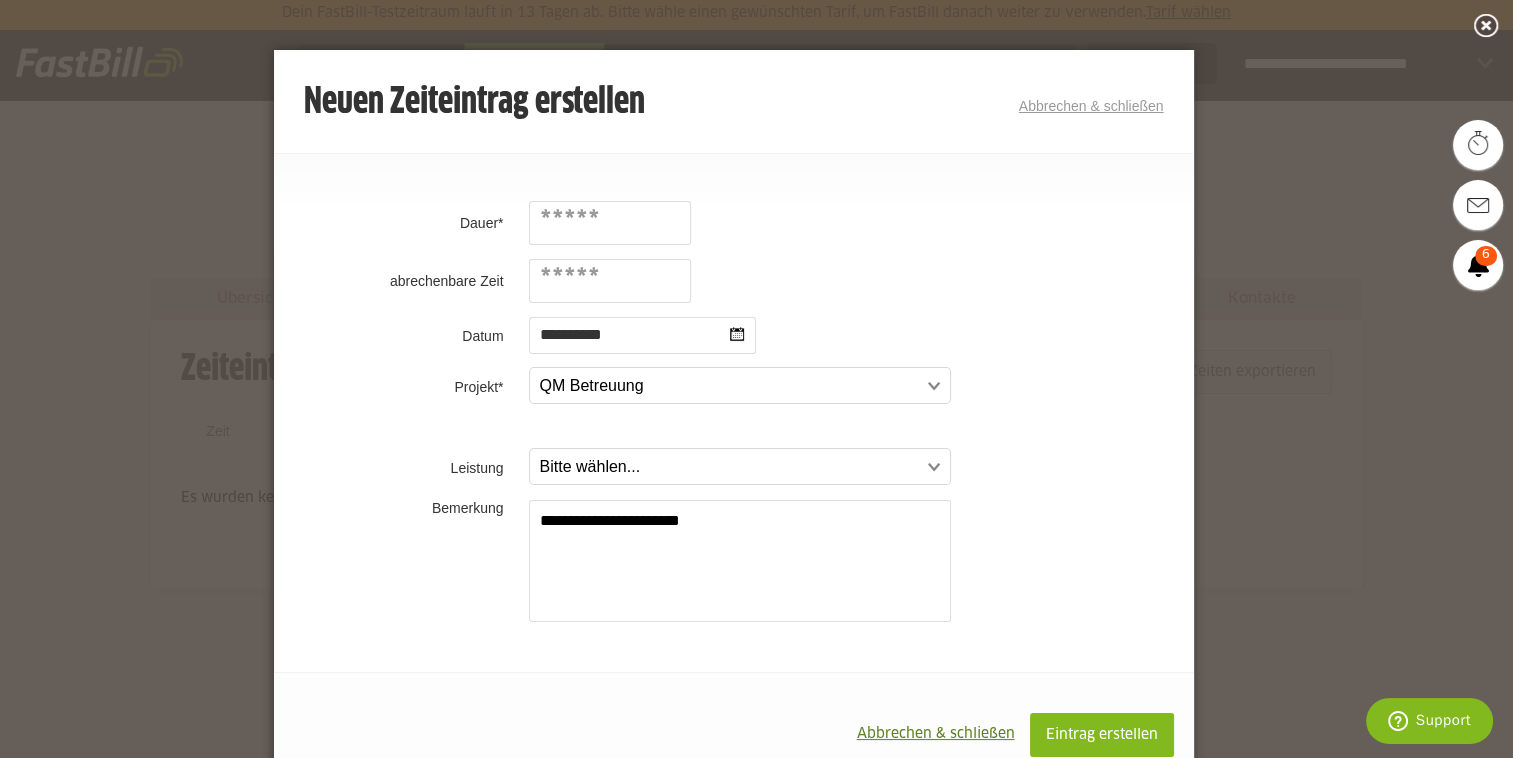 type on "**********" 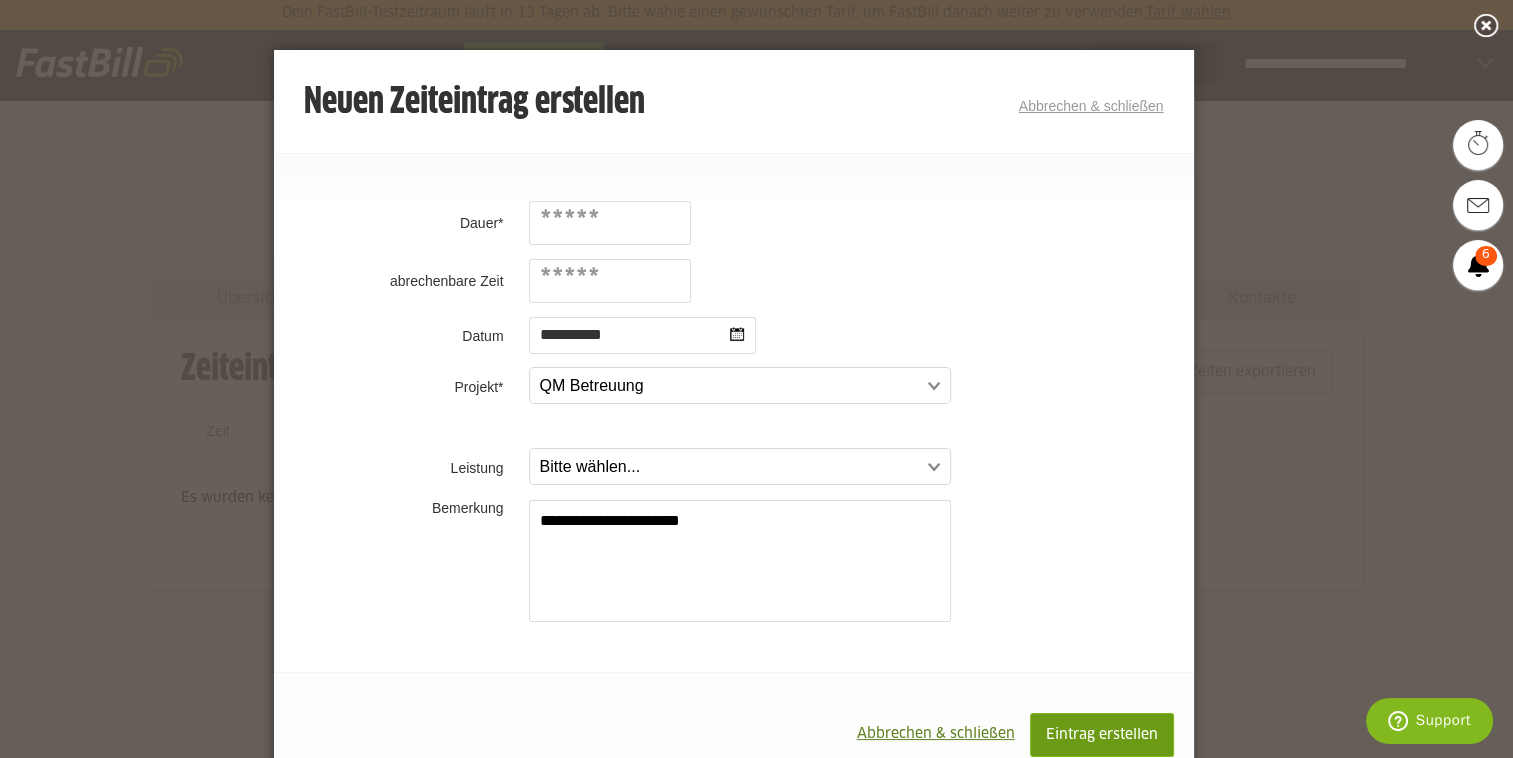 type on "**********" 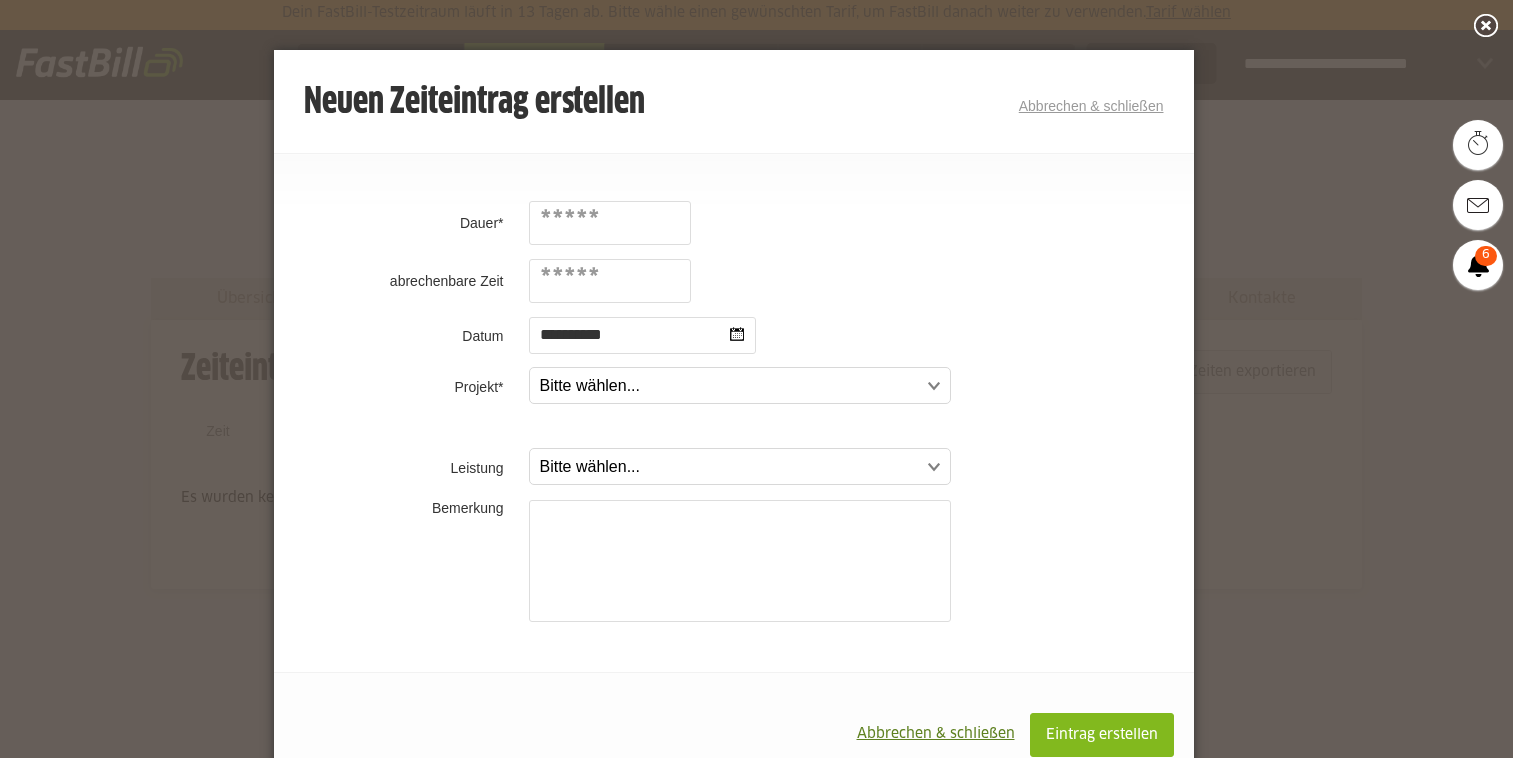 scroll, scrollTop: 0, scrollLeft: 0, axis: both 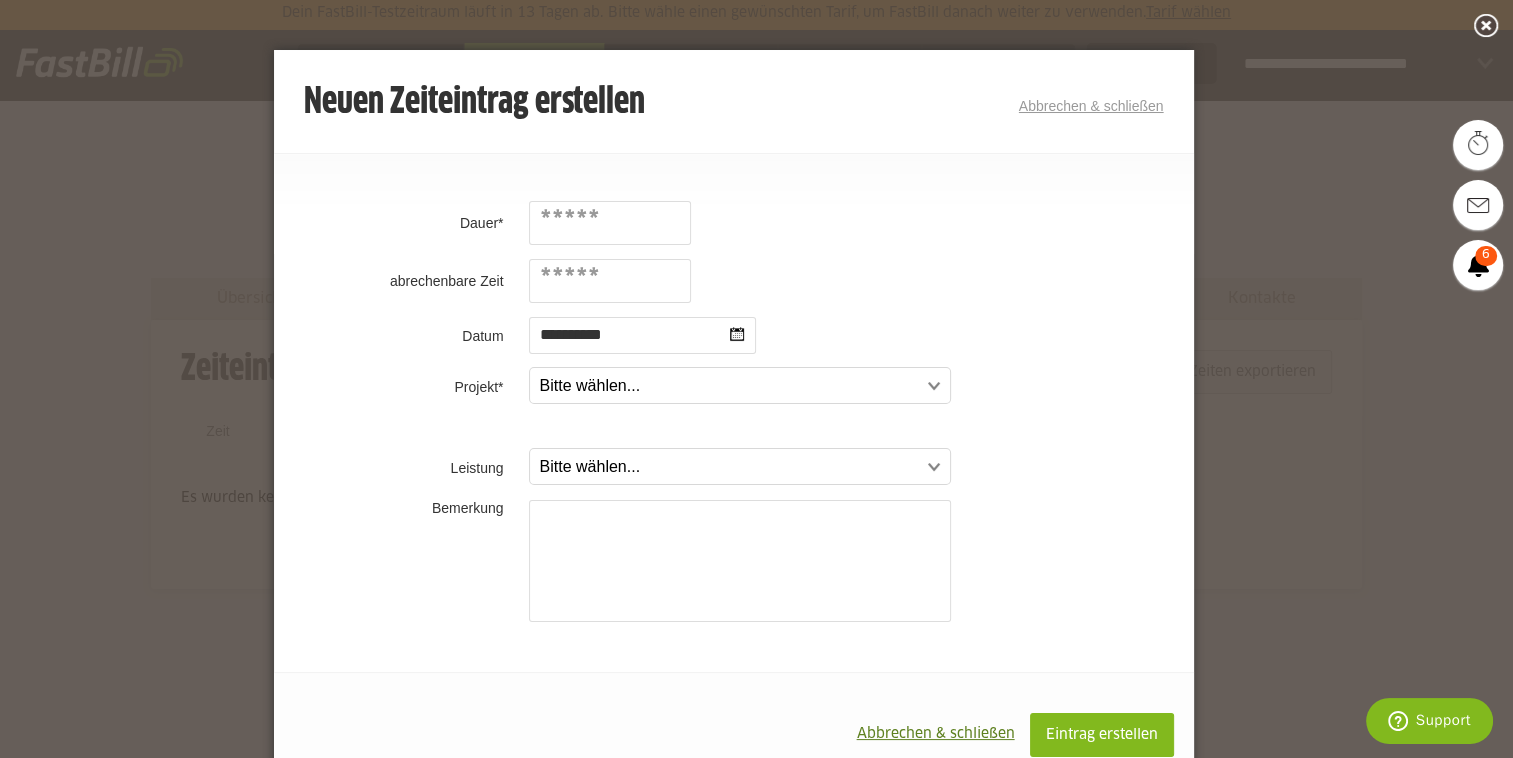click on "**********" at bounding box center [859, 335] 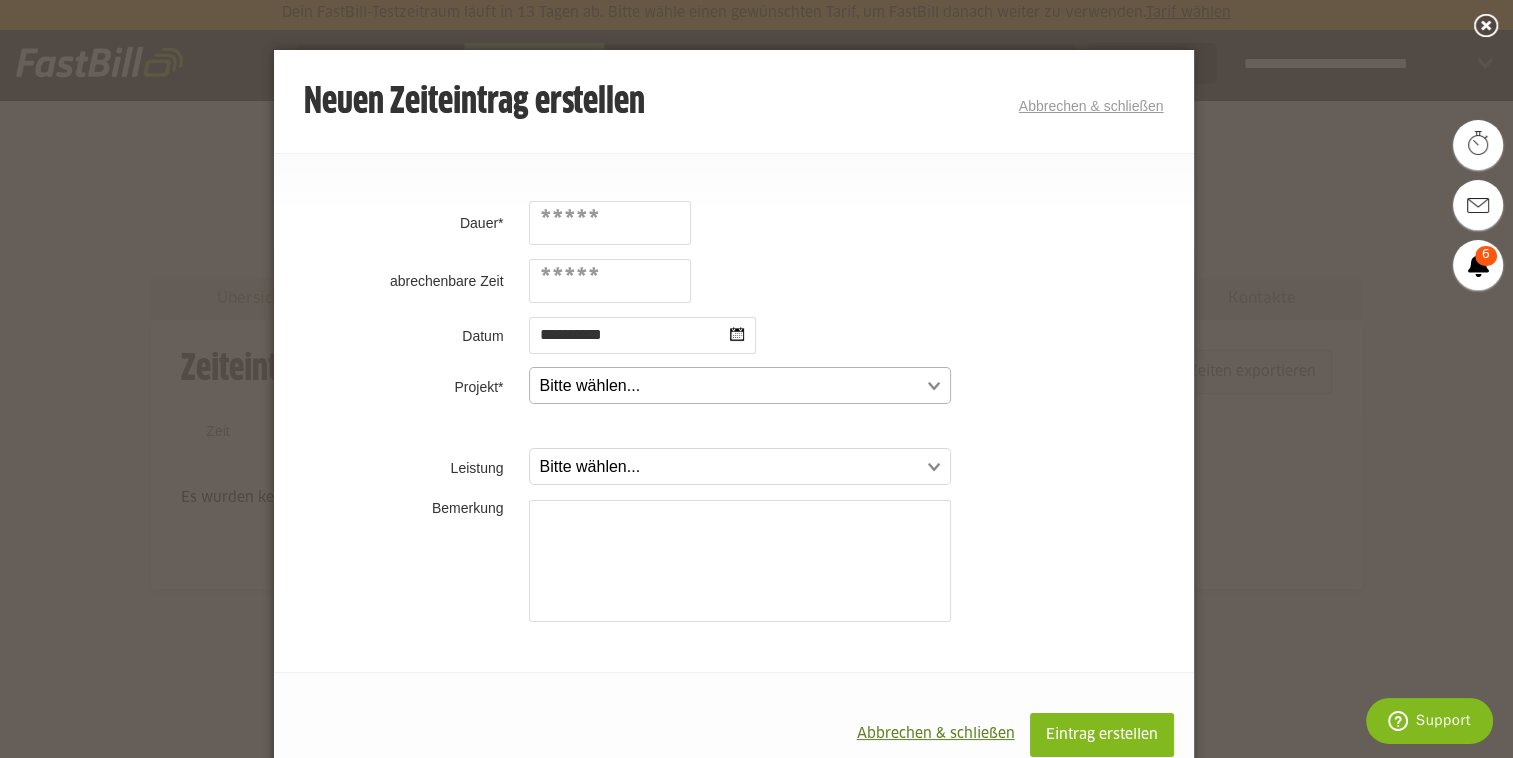 click at bounding box center (730, 386) 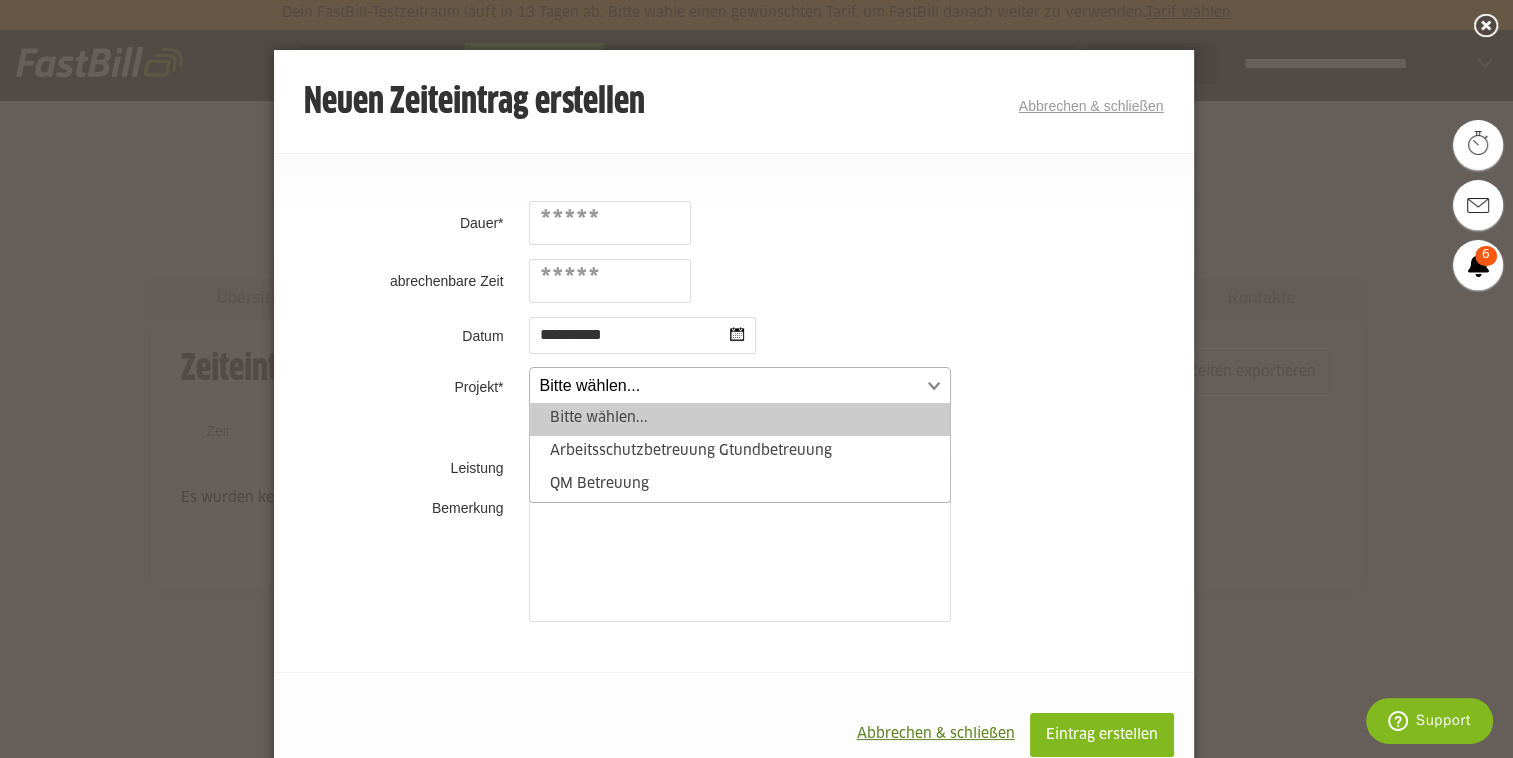 click at bounding box center [730, 386] 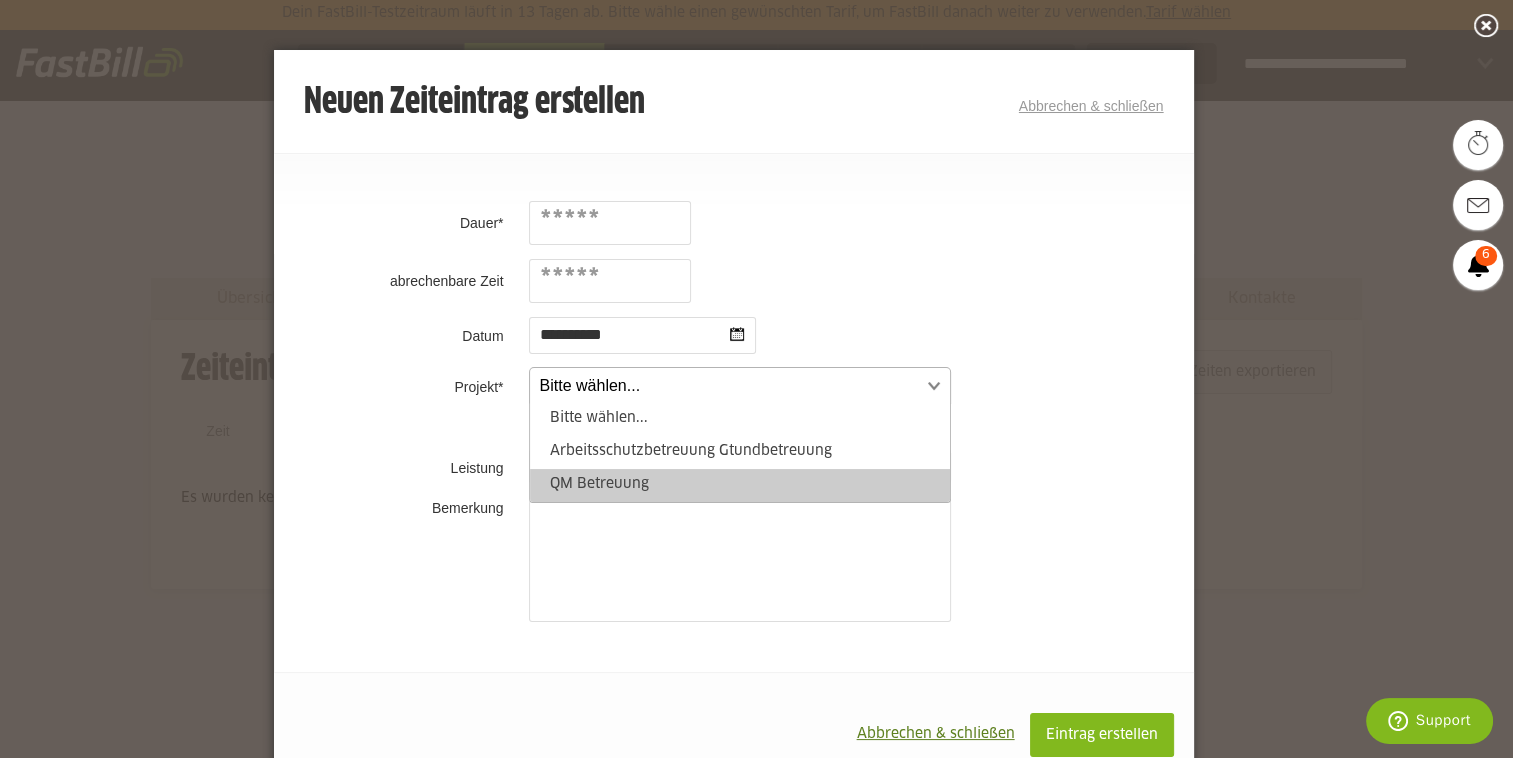 click on "QM Betreuung" at bounding box center (740, 485) 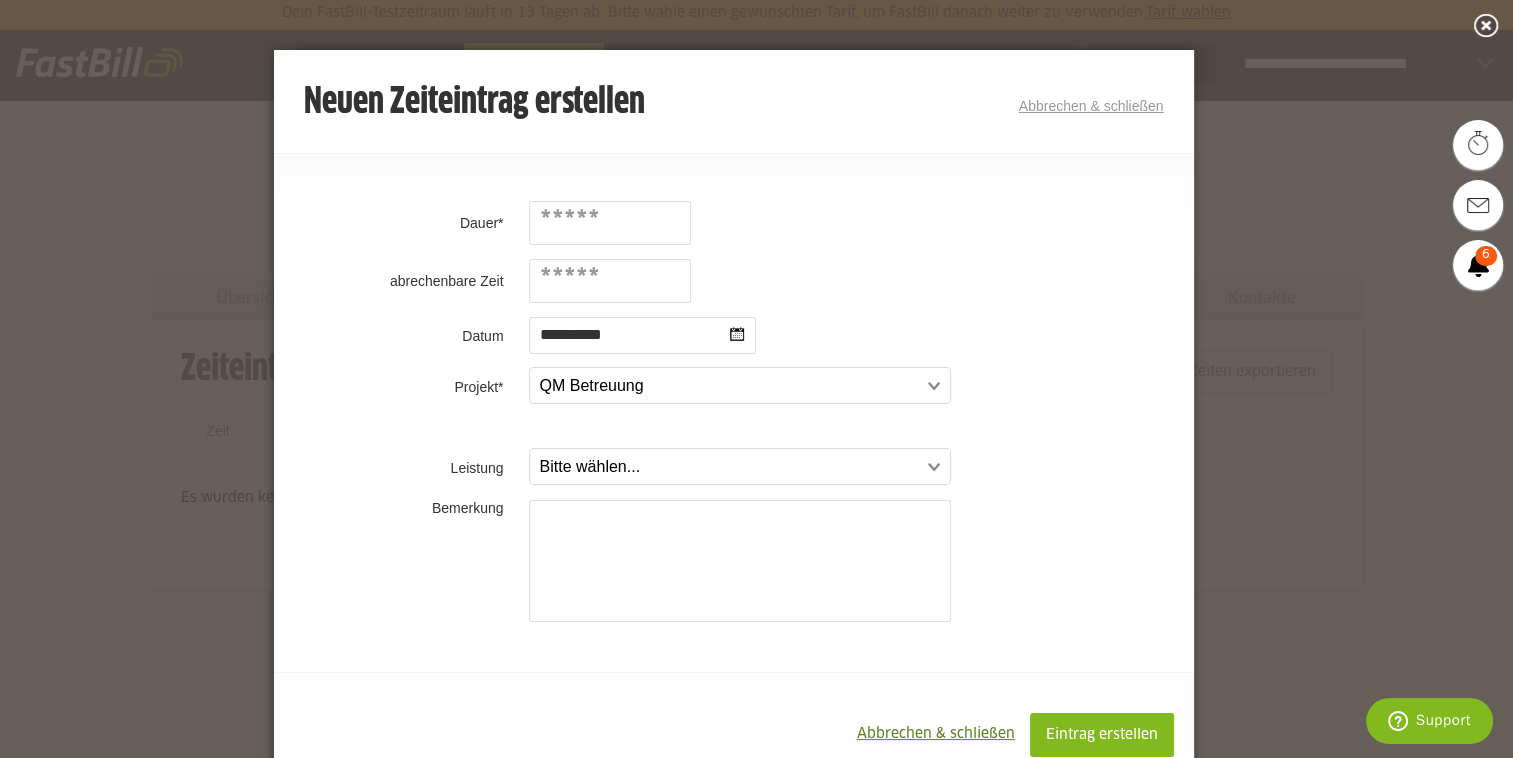 click at bounding box center [740, 561] 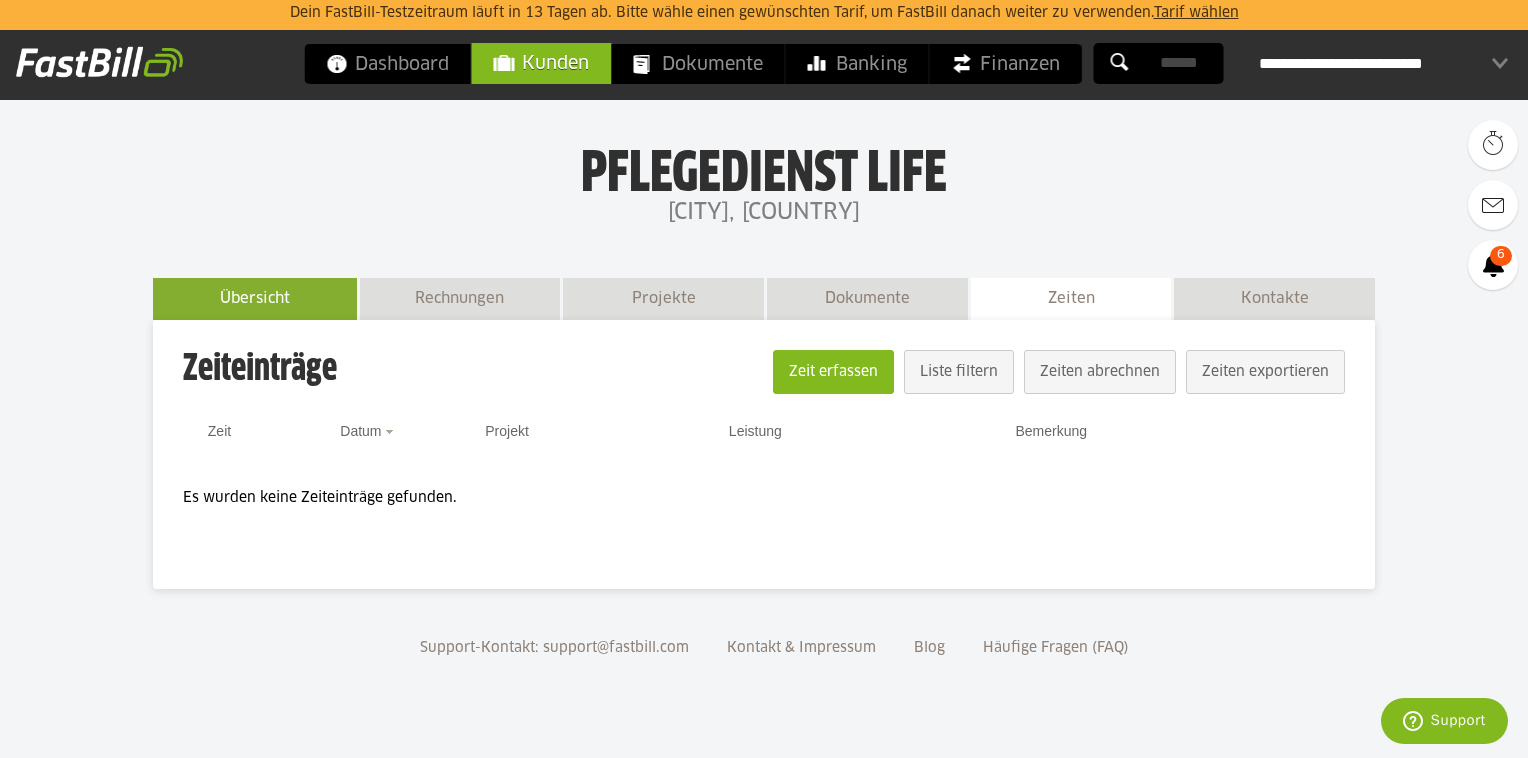 click on "Übersicht" at bounding box center [255, 299] 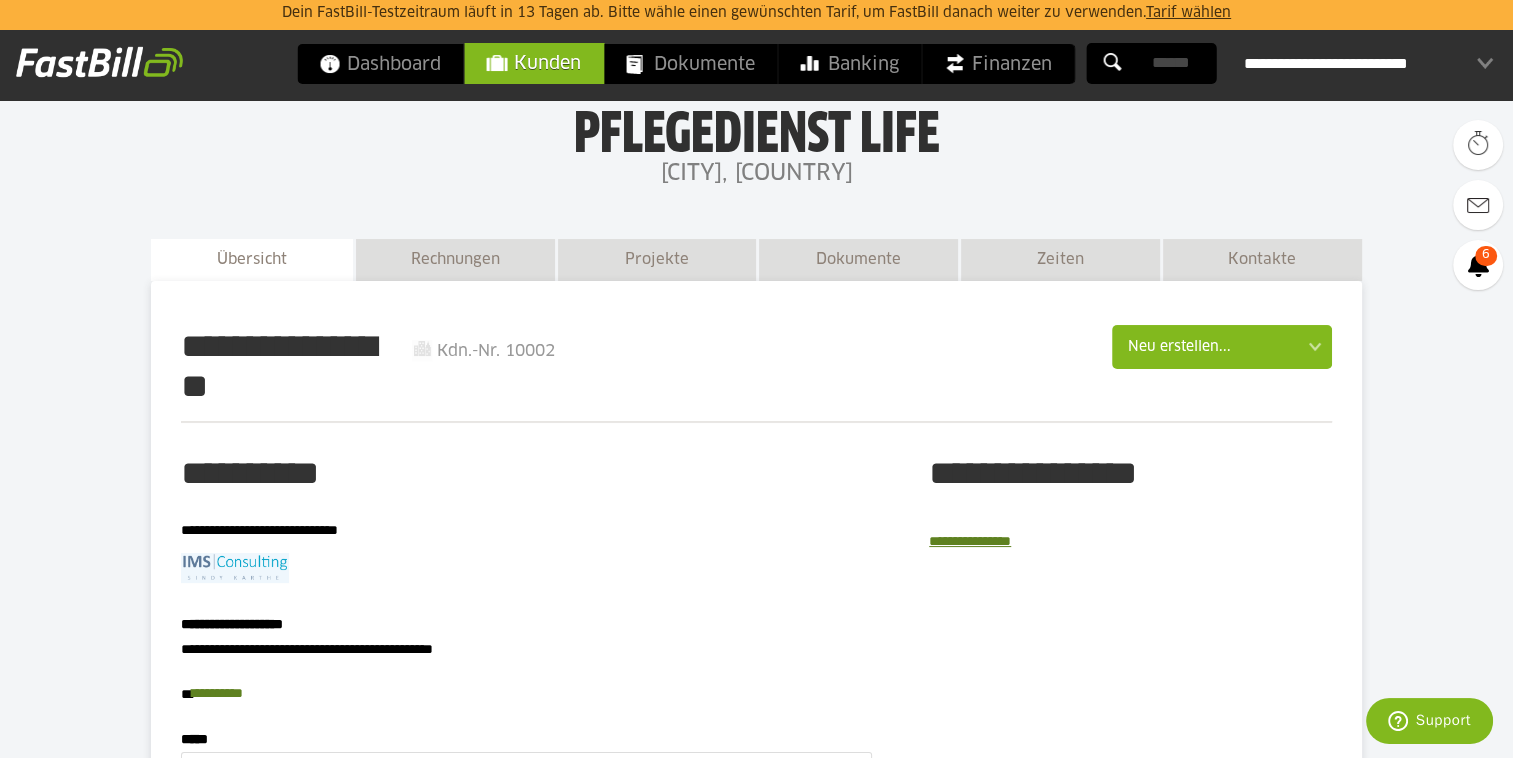 scroll, scrollTop: 189, scrollLeft: 0, axis: vertical 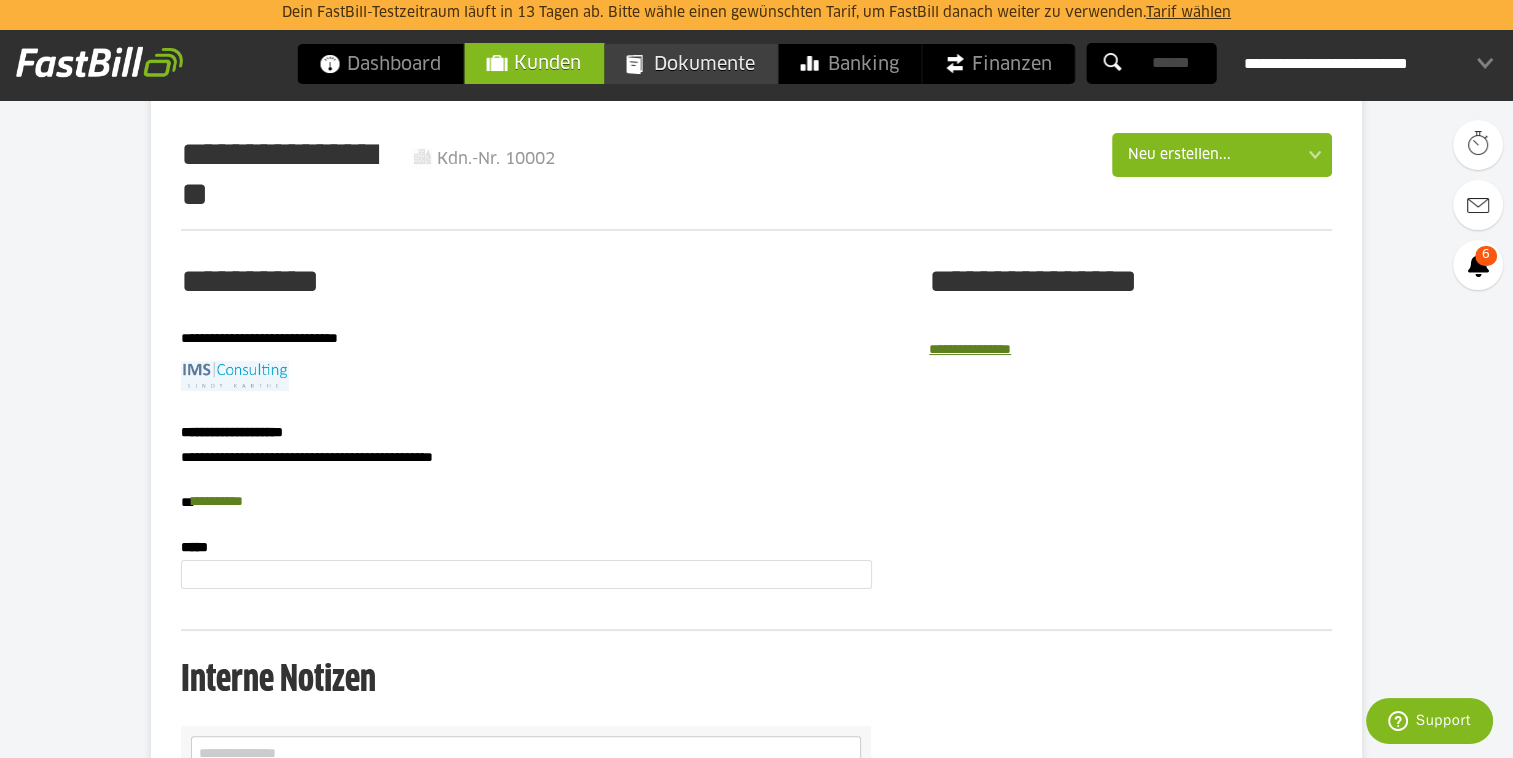 click on "Dokumente" at bounding box center (690, 64) 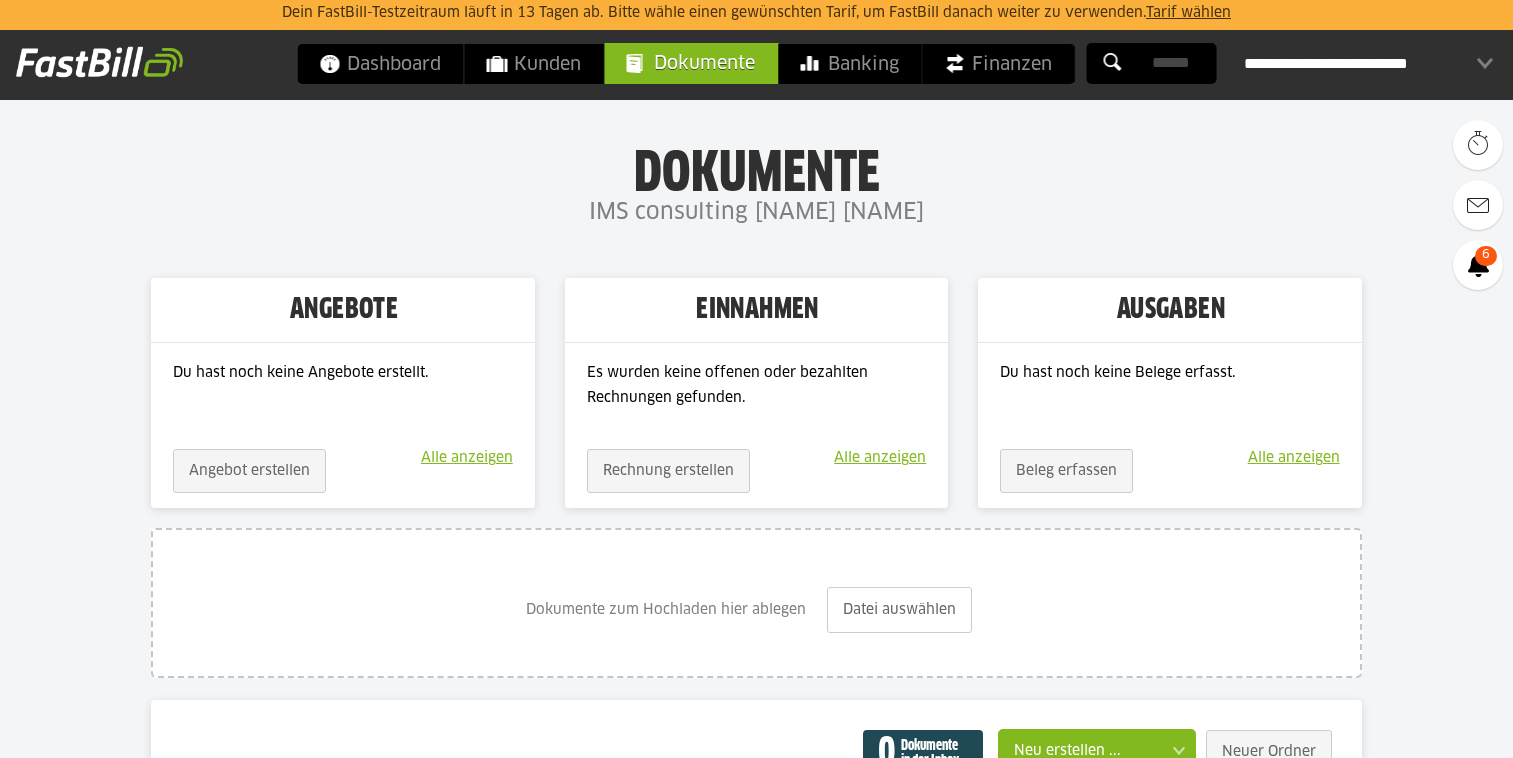 scroll, scrollTop: 0, scrollLeft: 0, axis: both 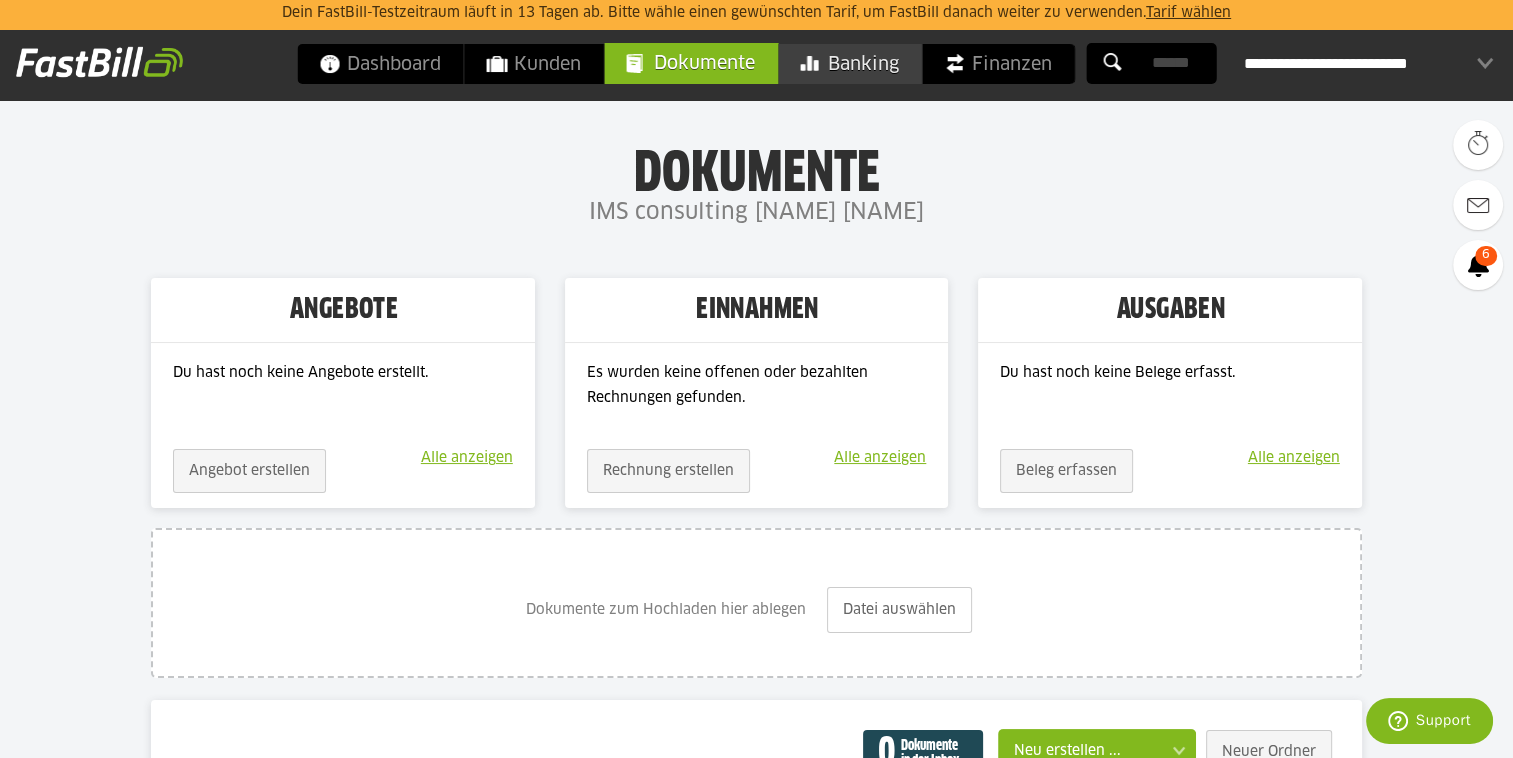 click on "Banking" at bounding box center (849, 64) 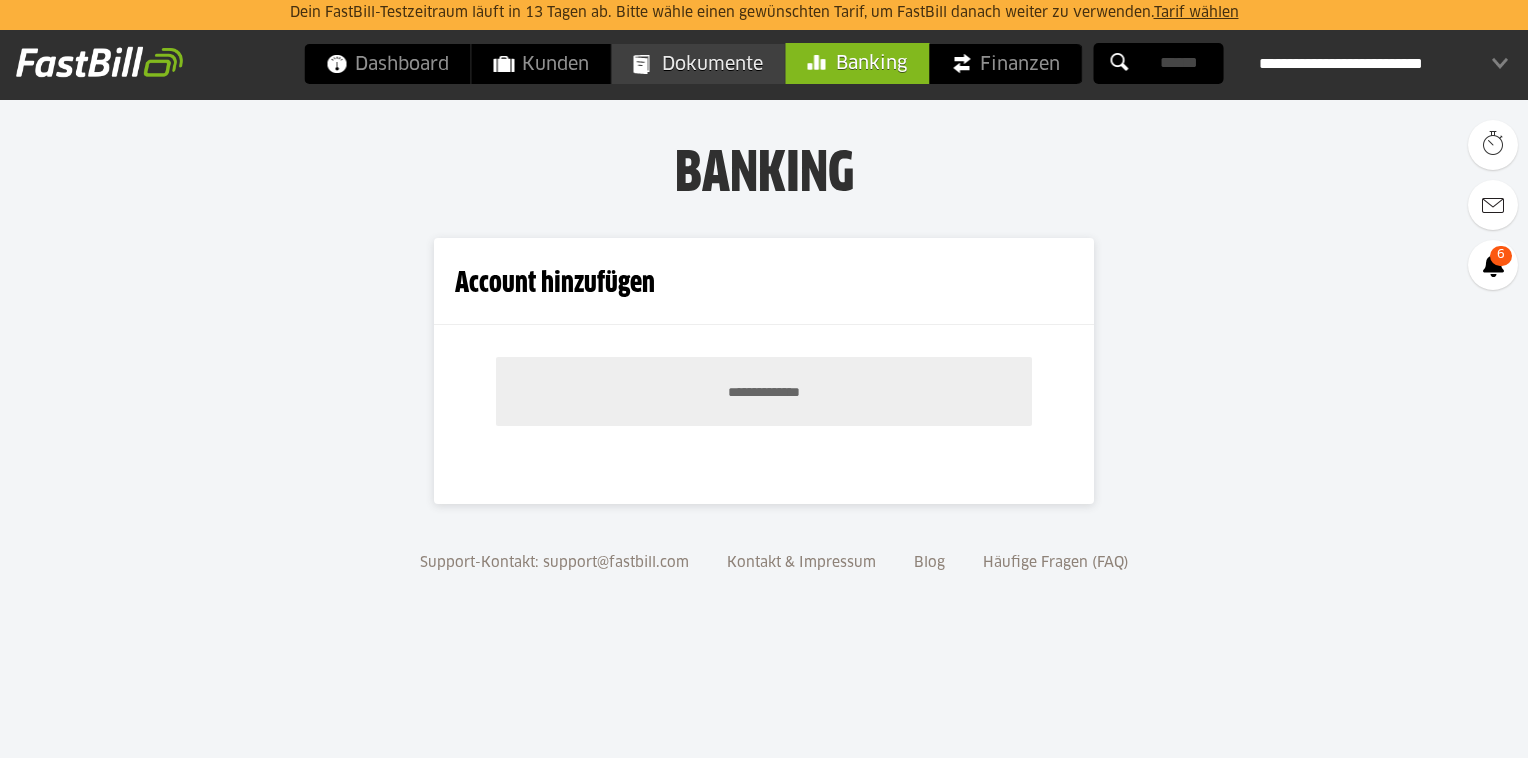 scroll, scrollTop: 0, scrollLeft: 0, axis: both 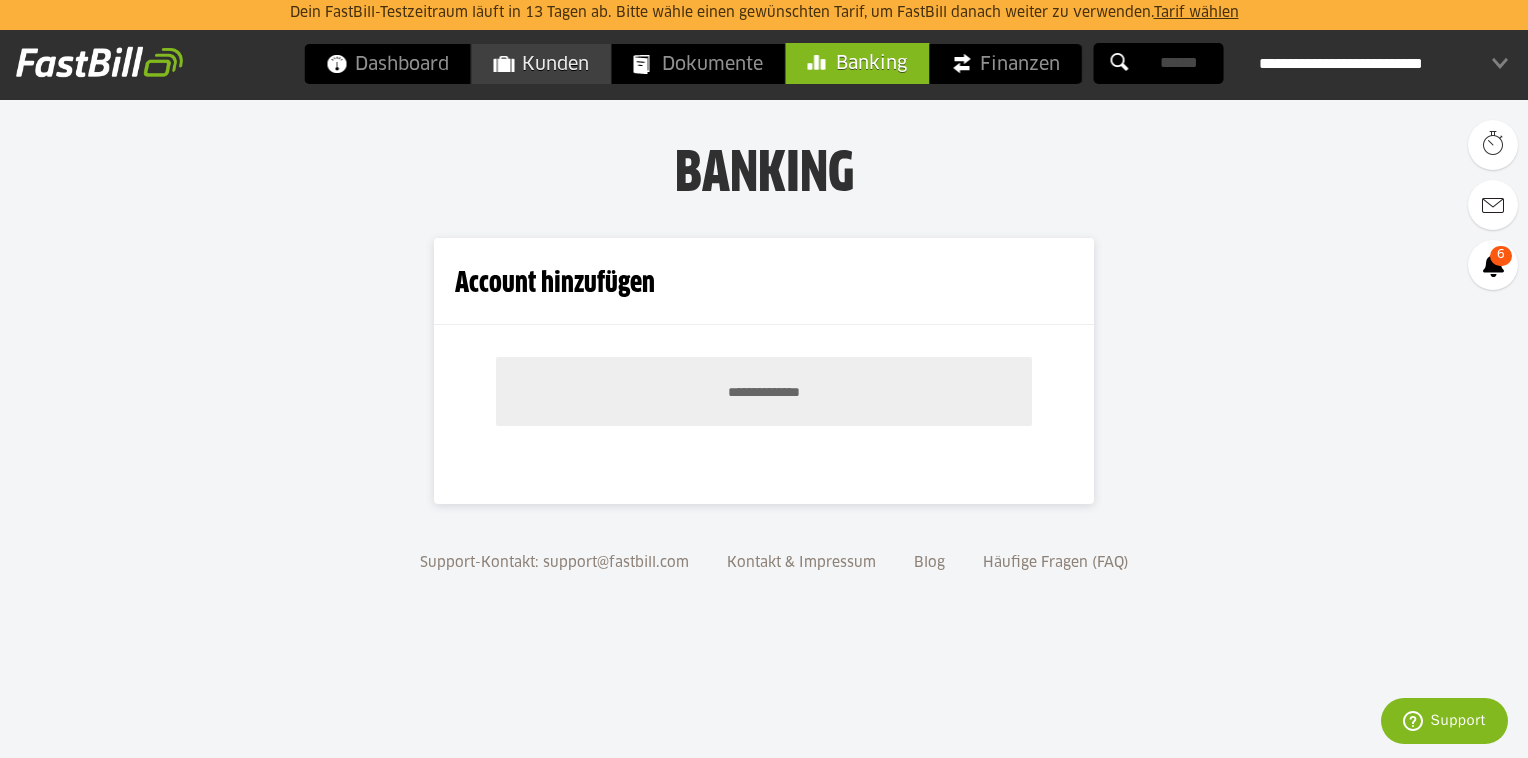 click on "Kunden" at bounding box center [541, 64] 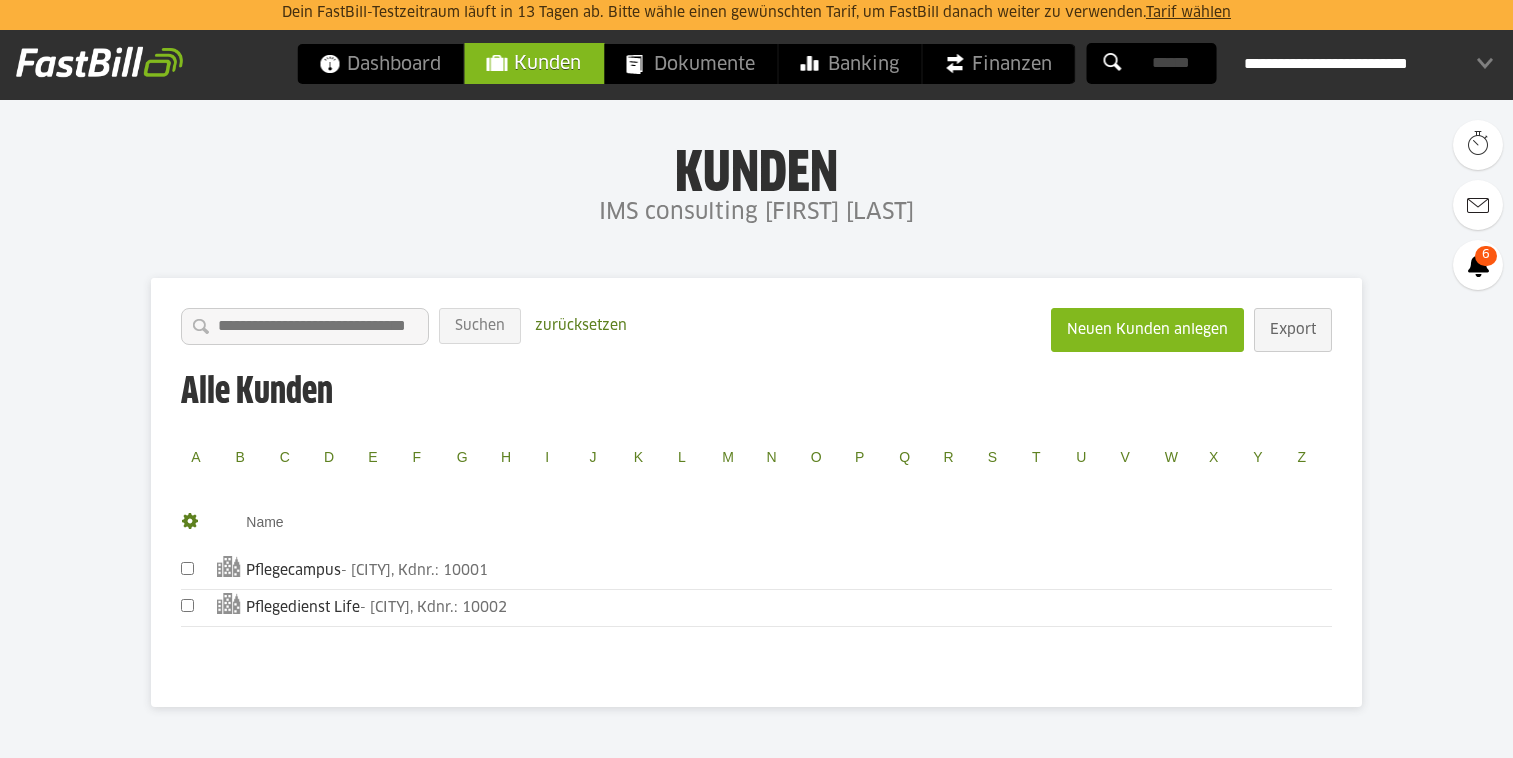 scroll, scrollTop: 0, scrollLeft: 0, axis: both 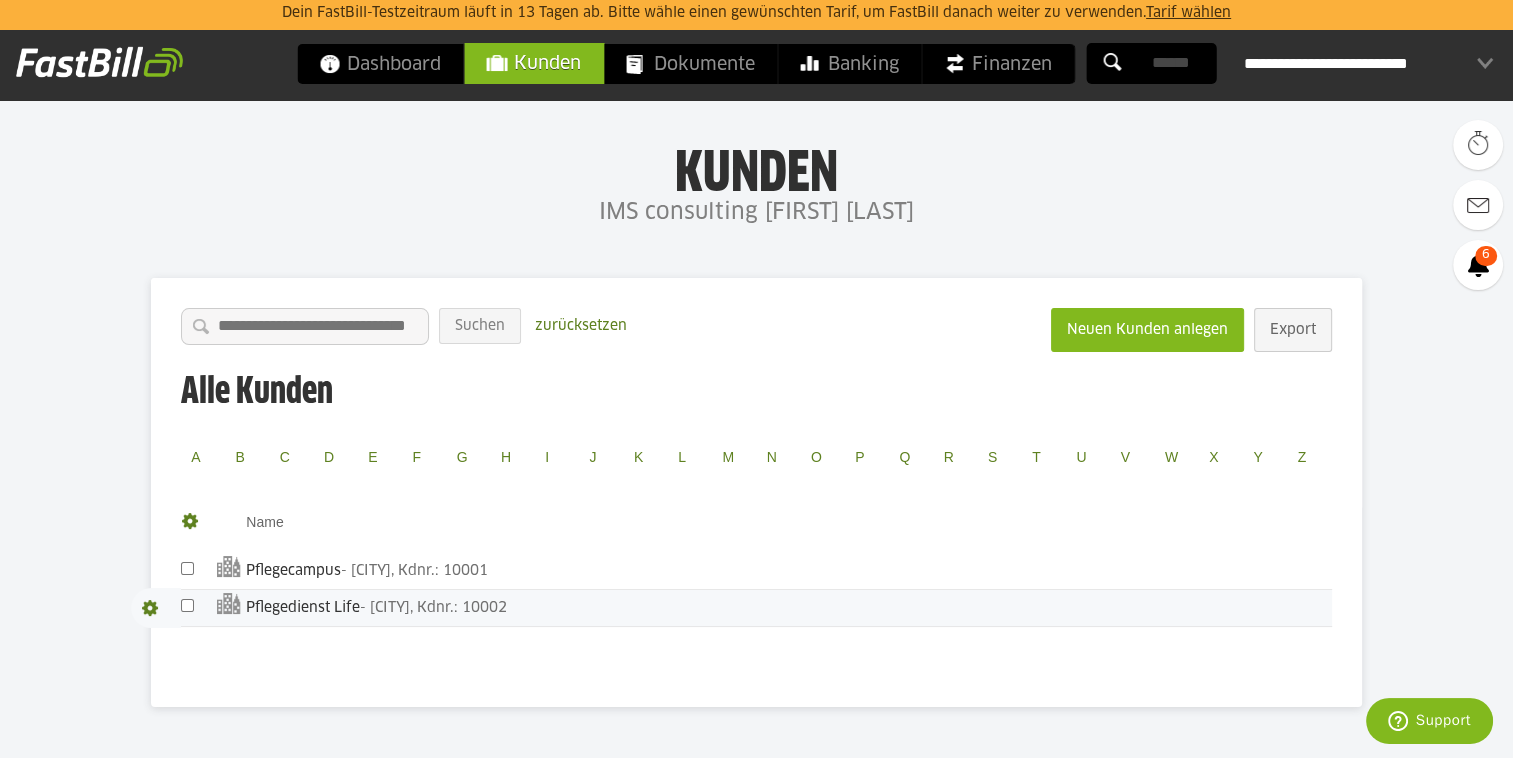 click on "Pflegedienst Life  - Großbeeren, Kdnr.: 10002" at bounding box center [788, 608] 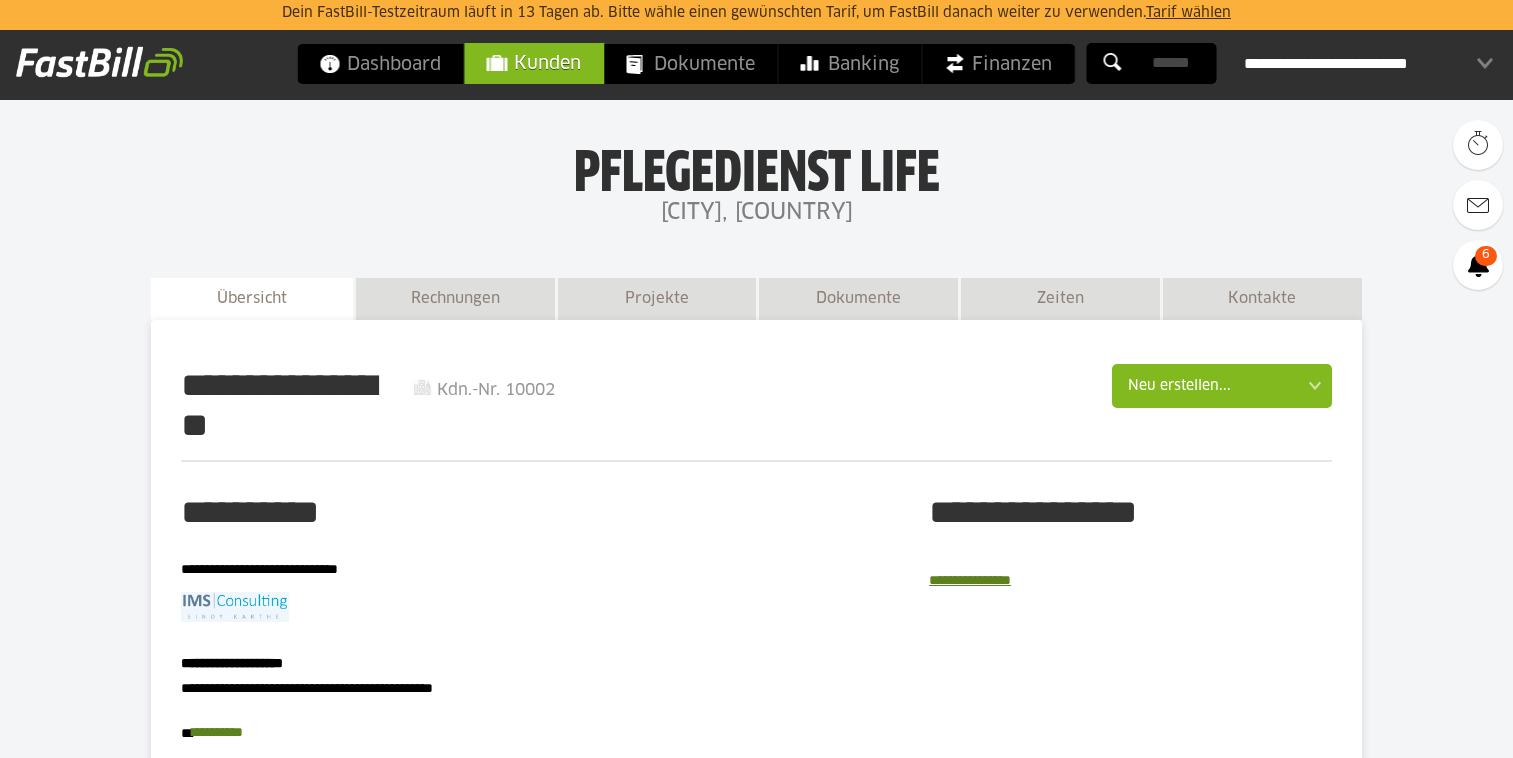 scroll, scrollTop: 185, scrollLeft: 0, axis: vertical 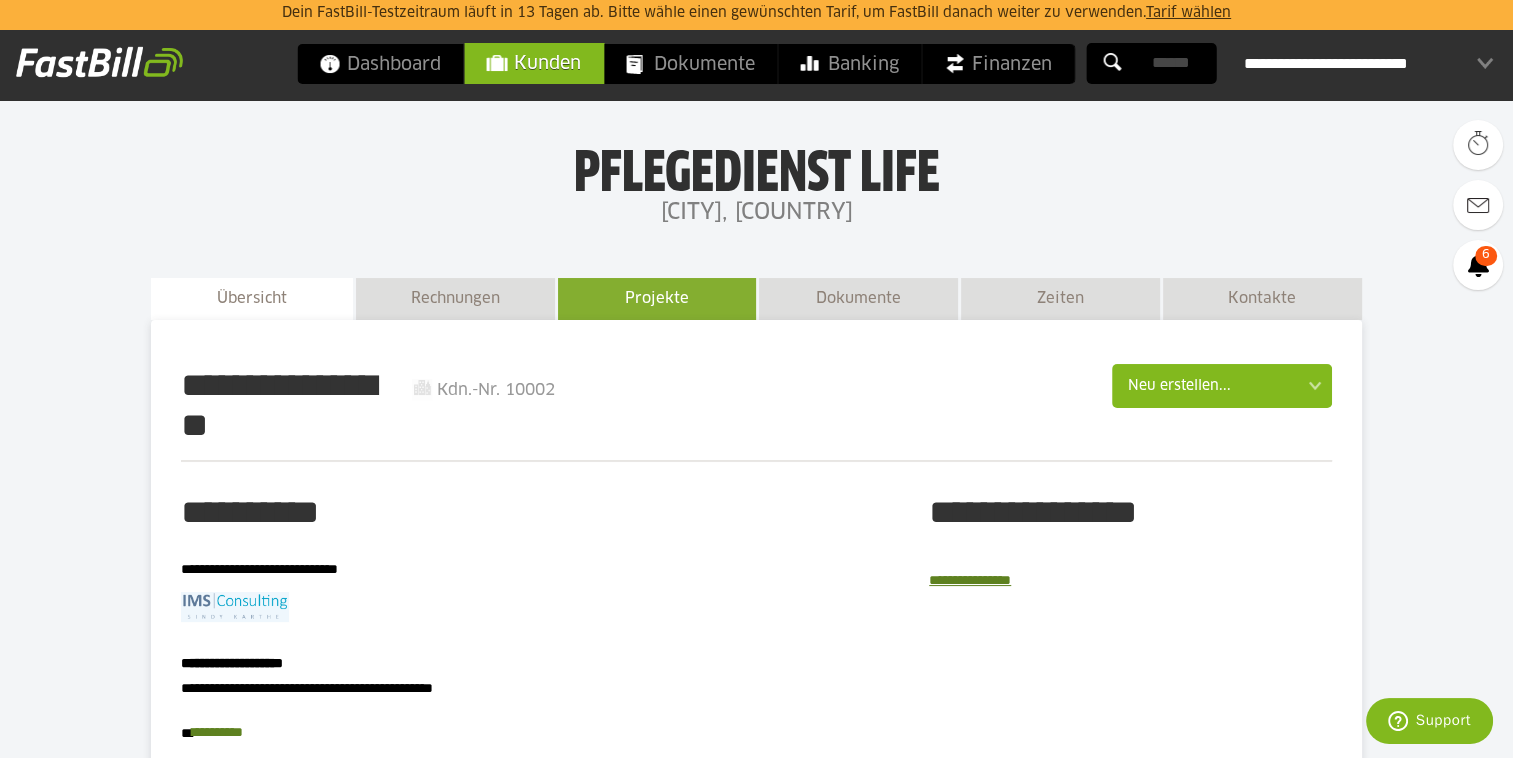 click on "Projekte" at bounding box center [657, 299] 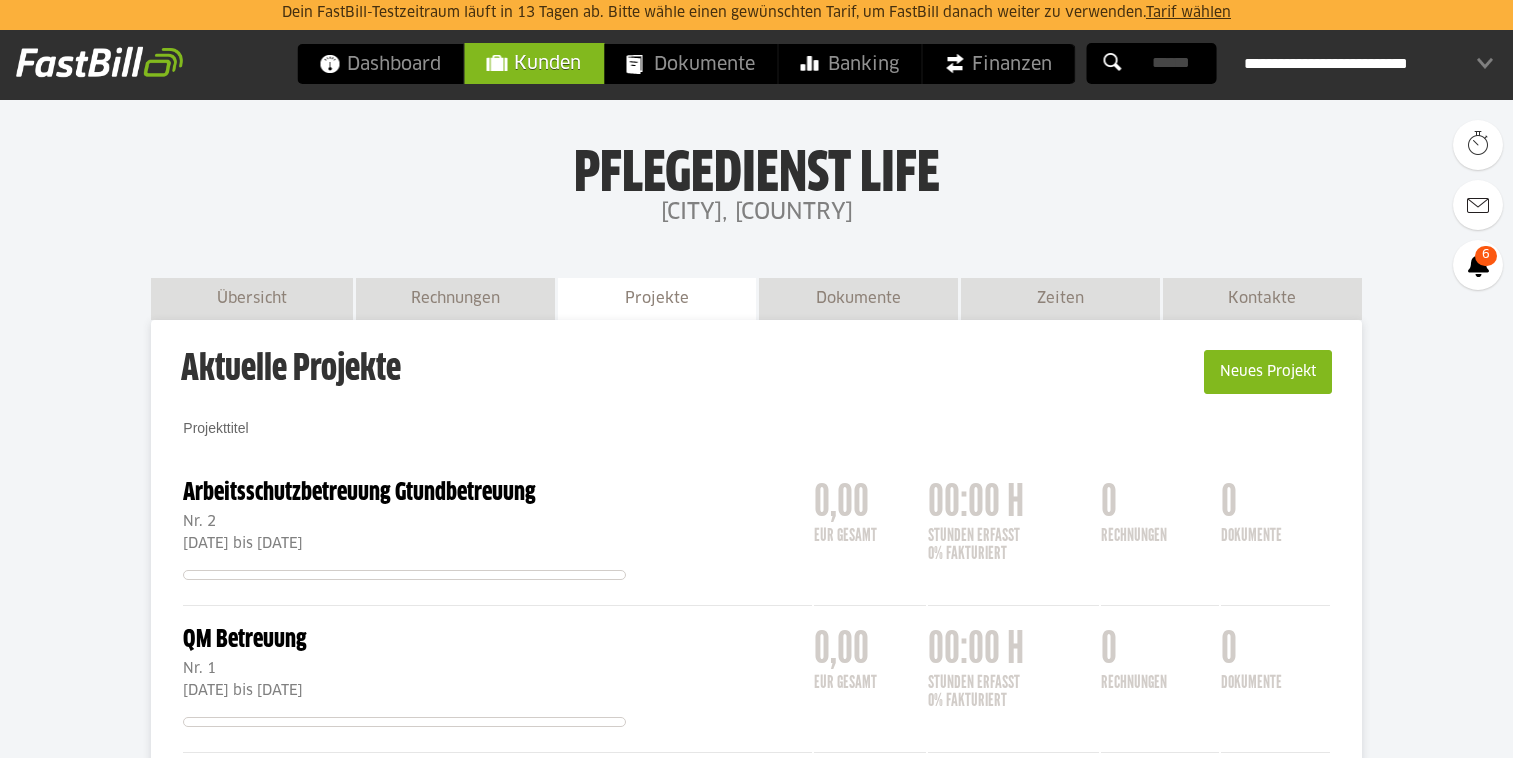 scroll, scrollTop: 0, scrollLeft: 0, axis: both 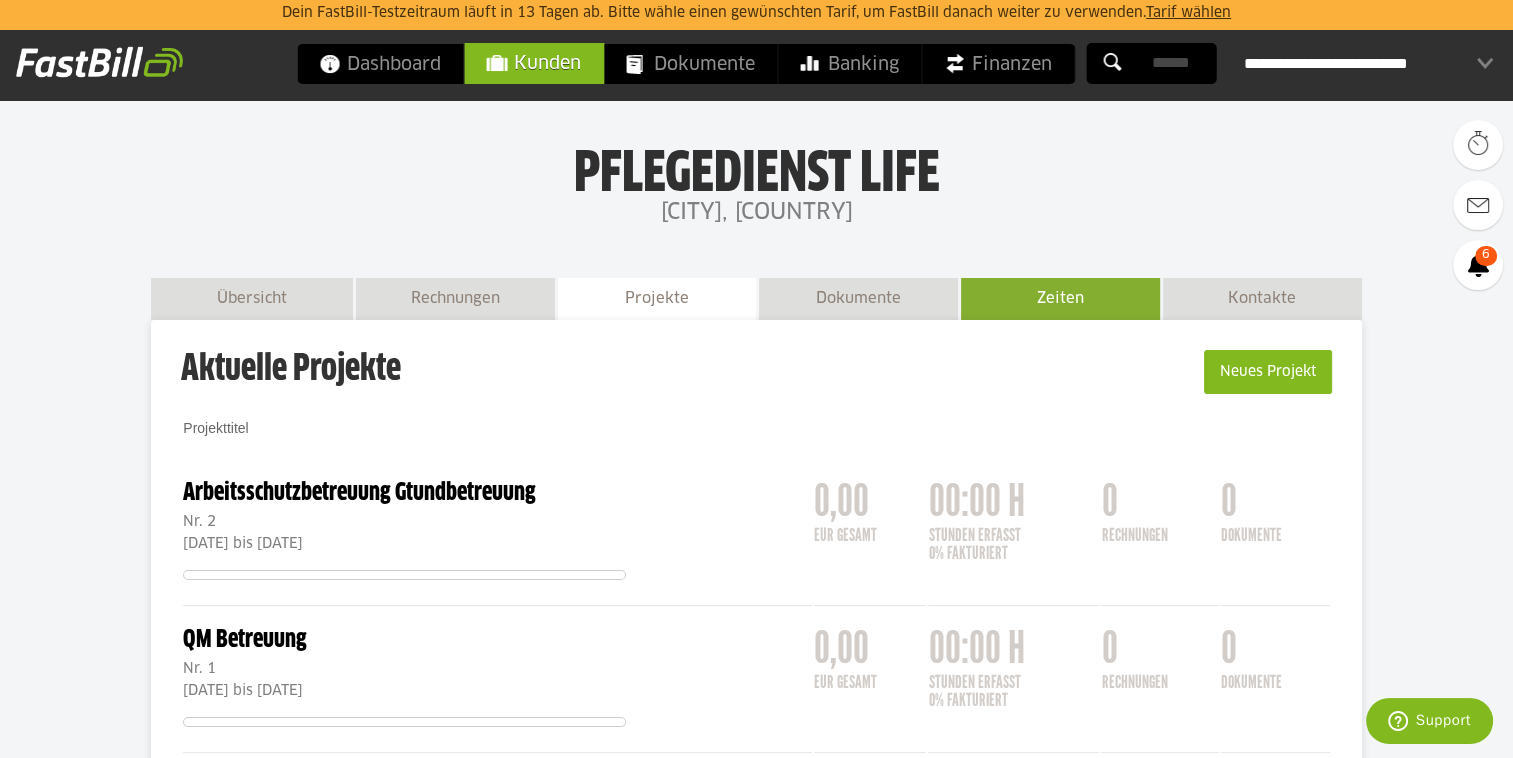 click on "Zeiten" at bounding box center [1060, 299] 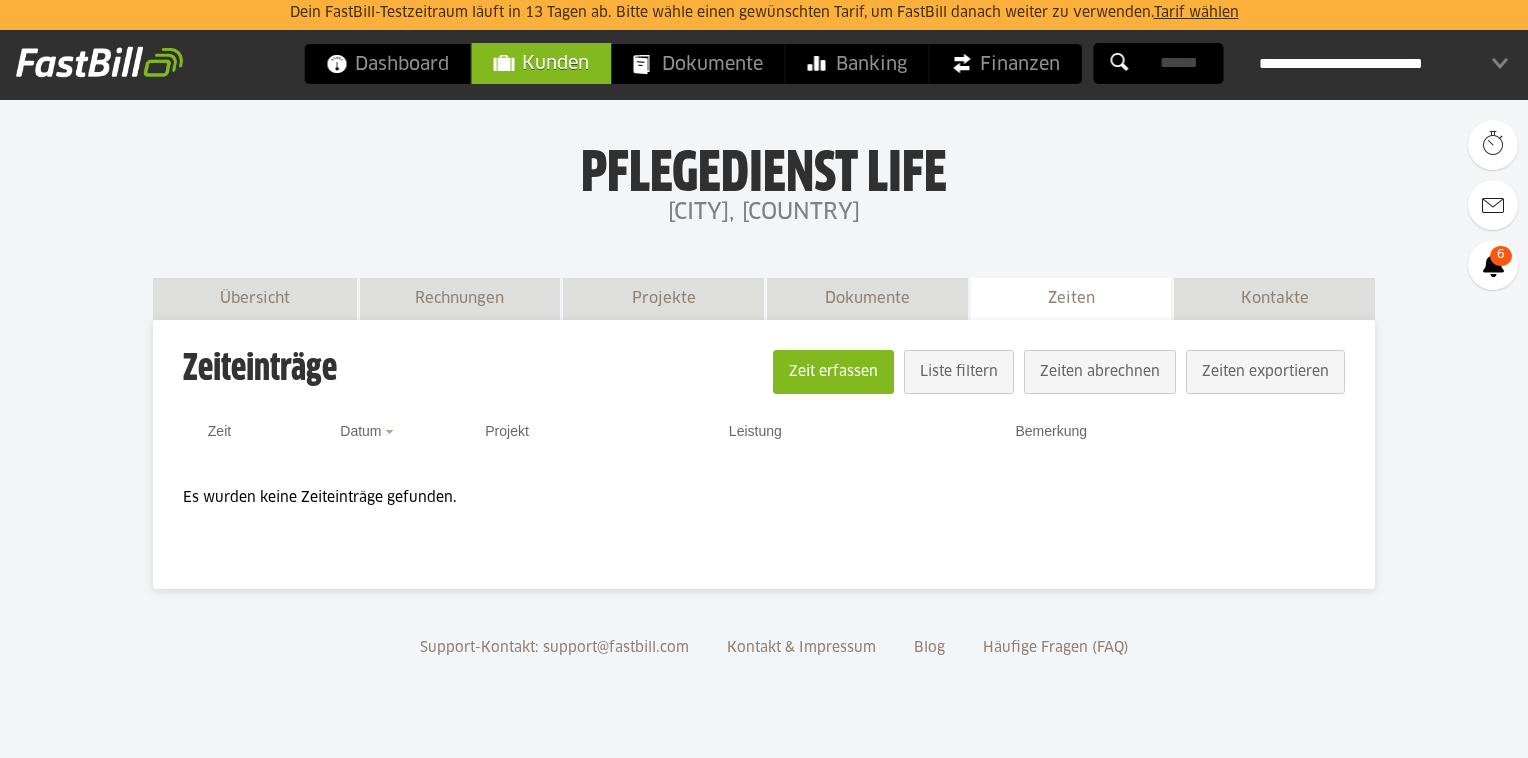 scroll, scrollTop: 0, scrollLeft: 0, axis: both 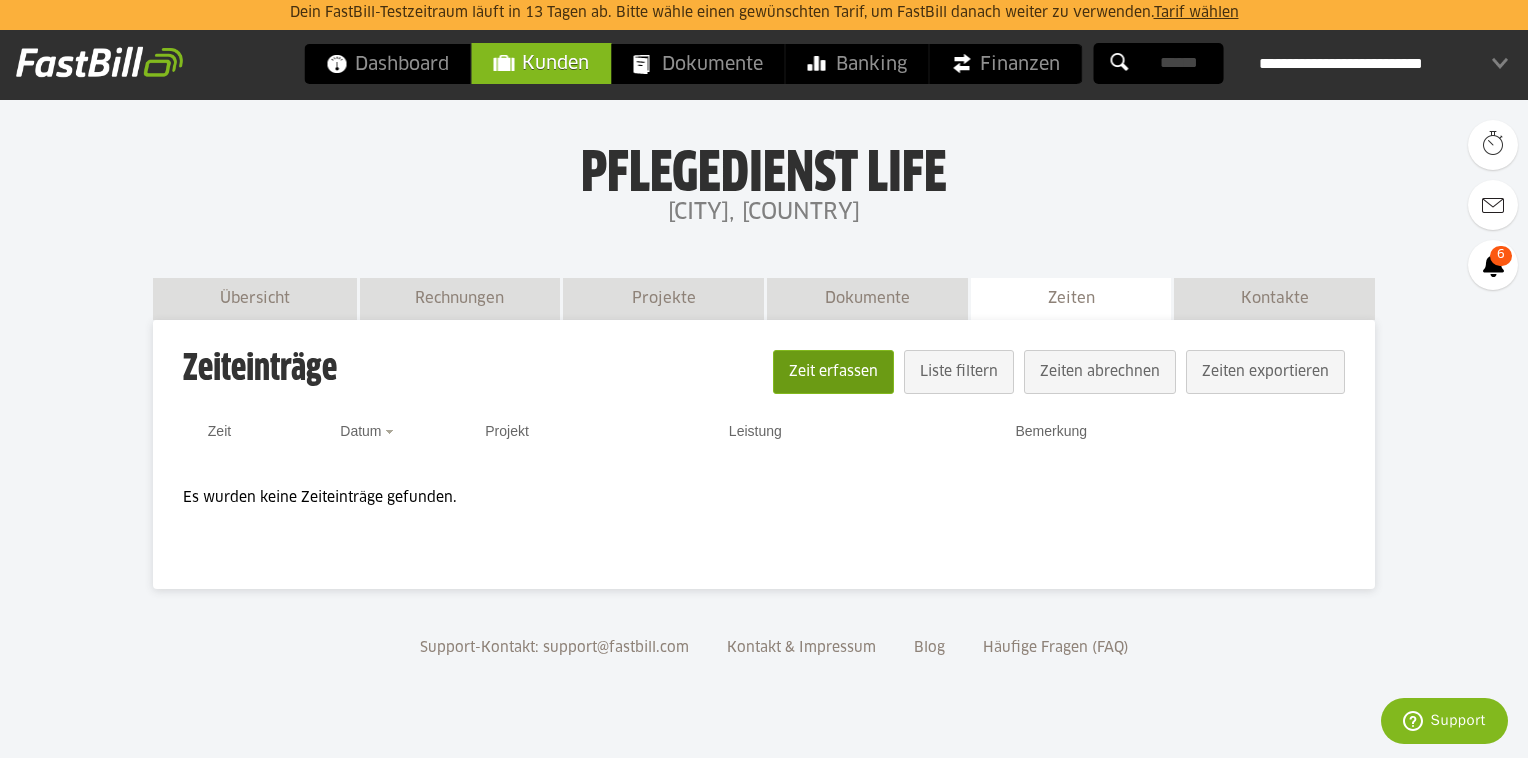 click on "Zeit erfassen" at bounding box center [833, 372] 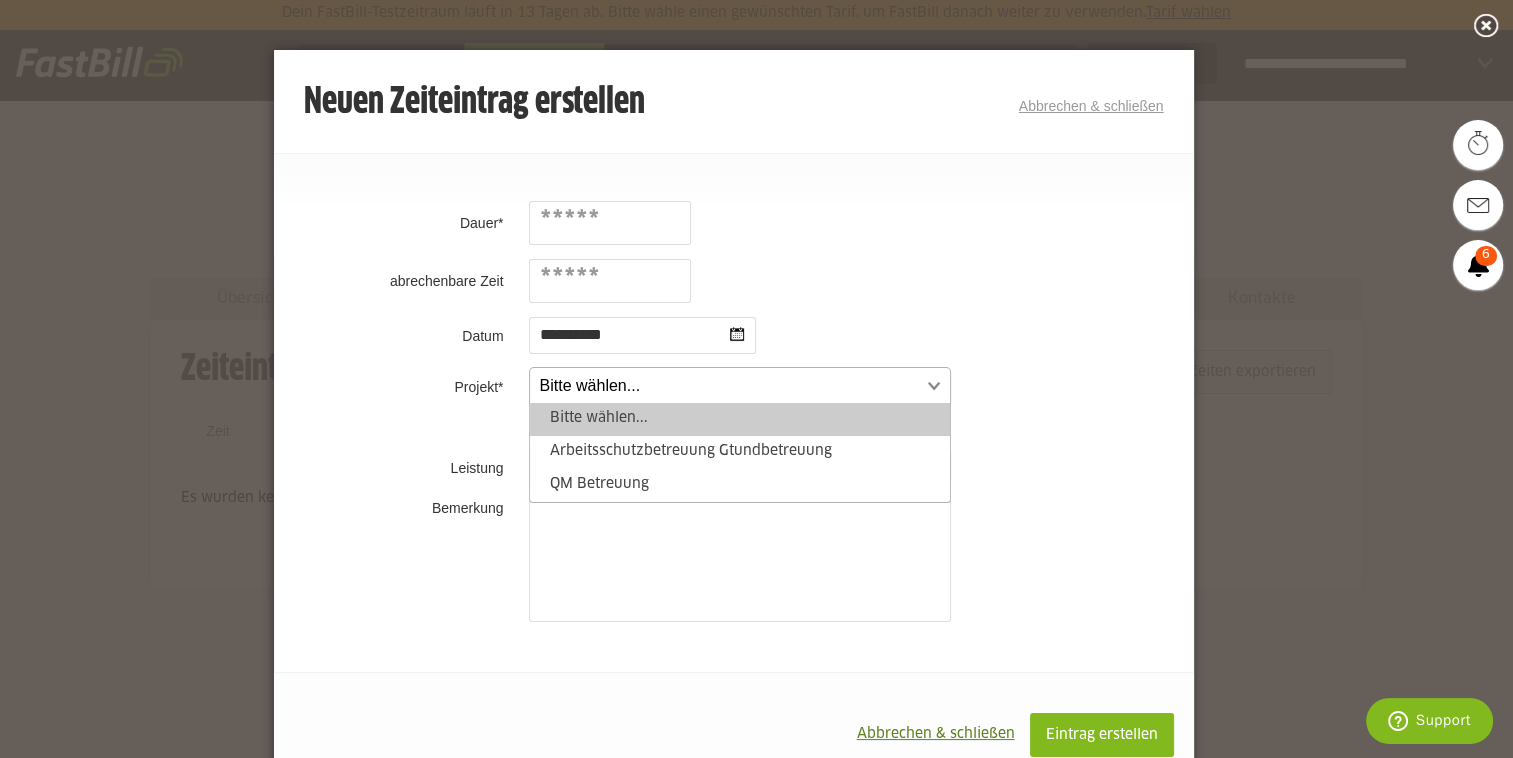 click at bounding box center [730, 386] 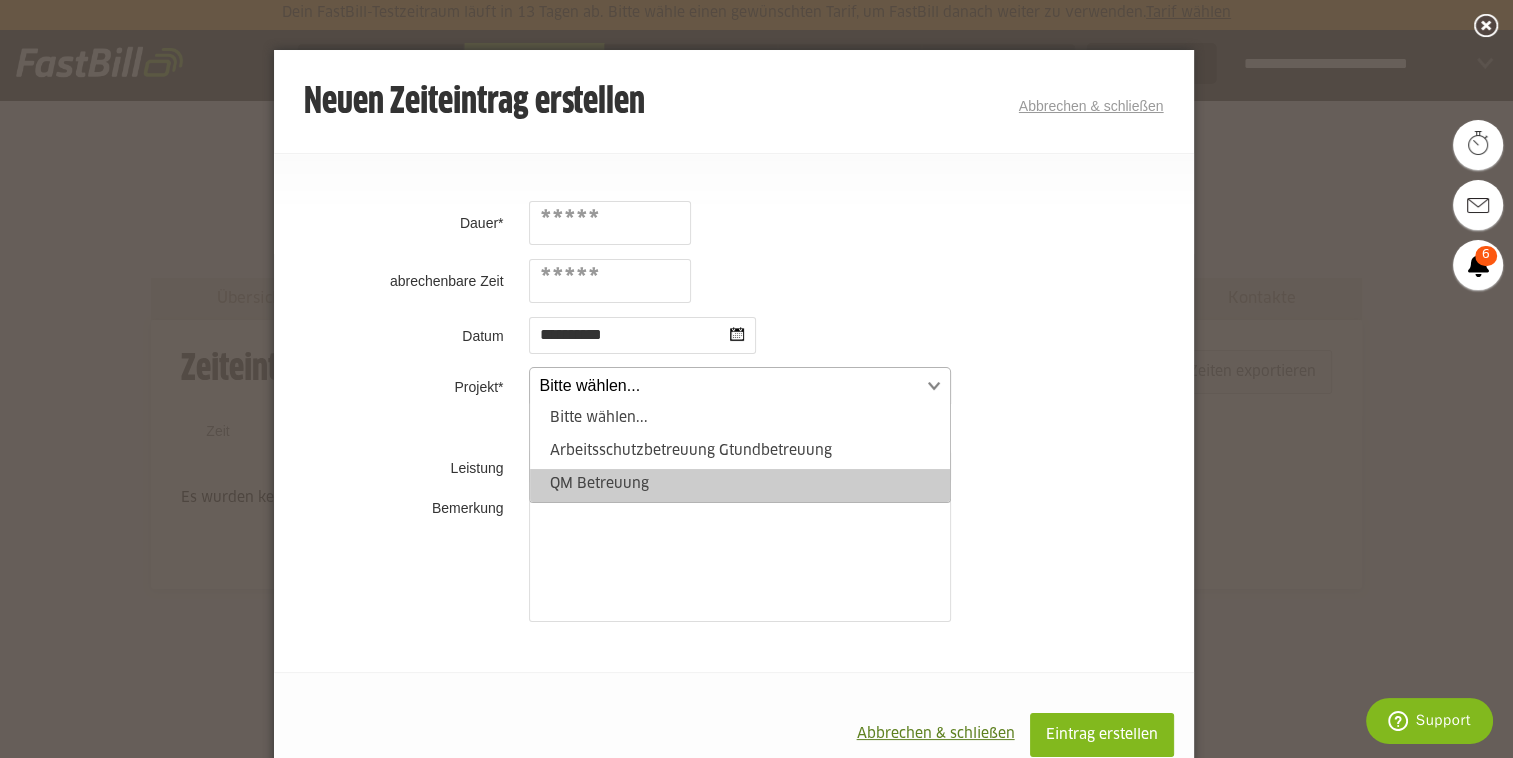 click on "QM Betreuung" at bounding box center (740, 485) 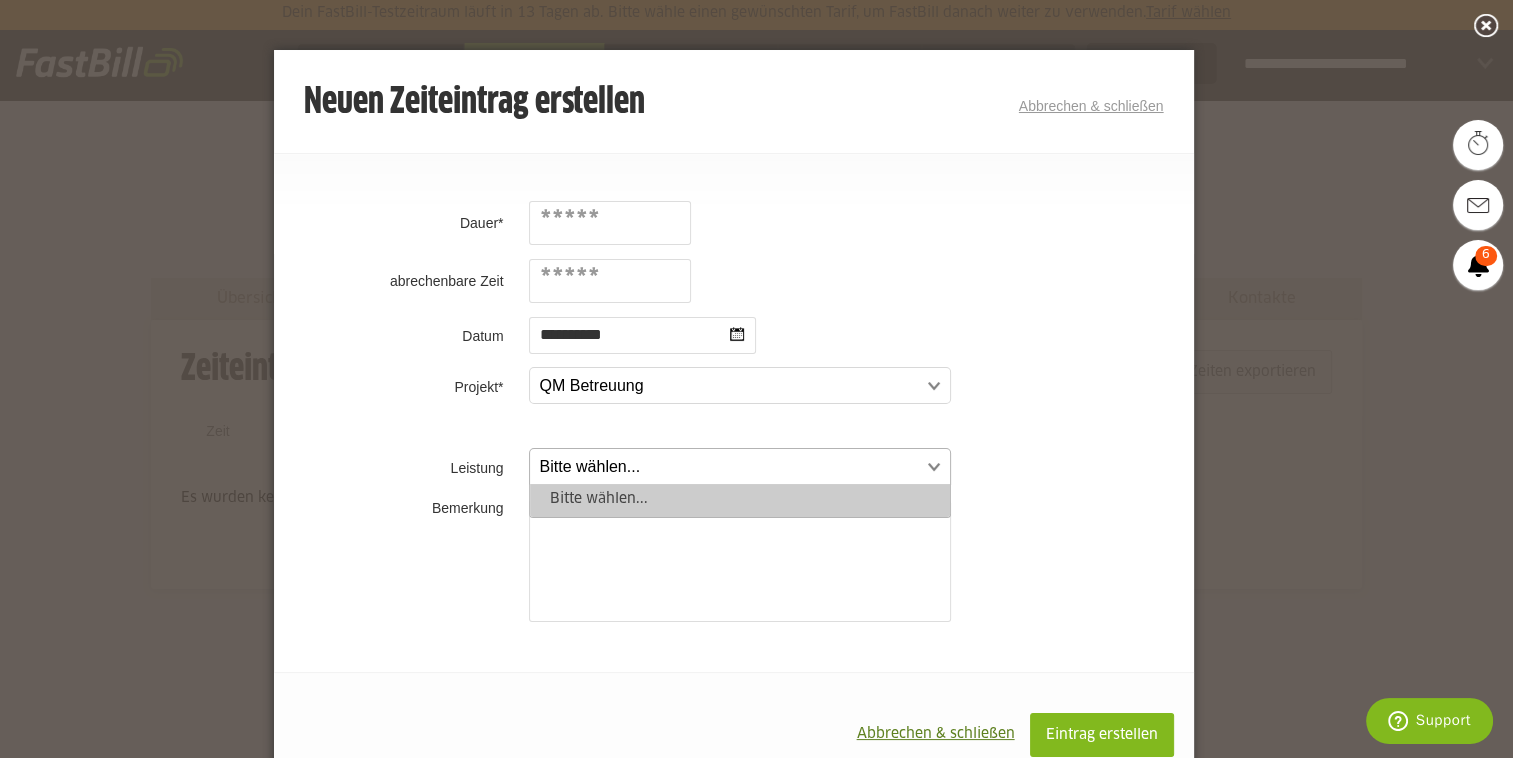 click at bounding box center (730, 467) 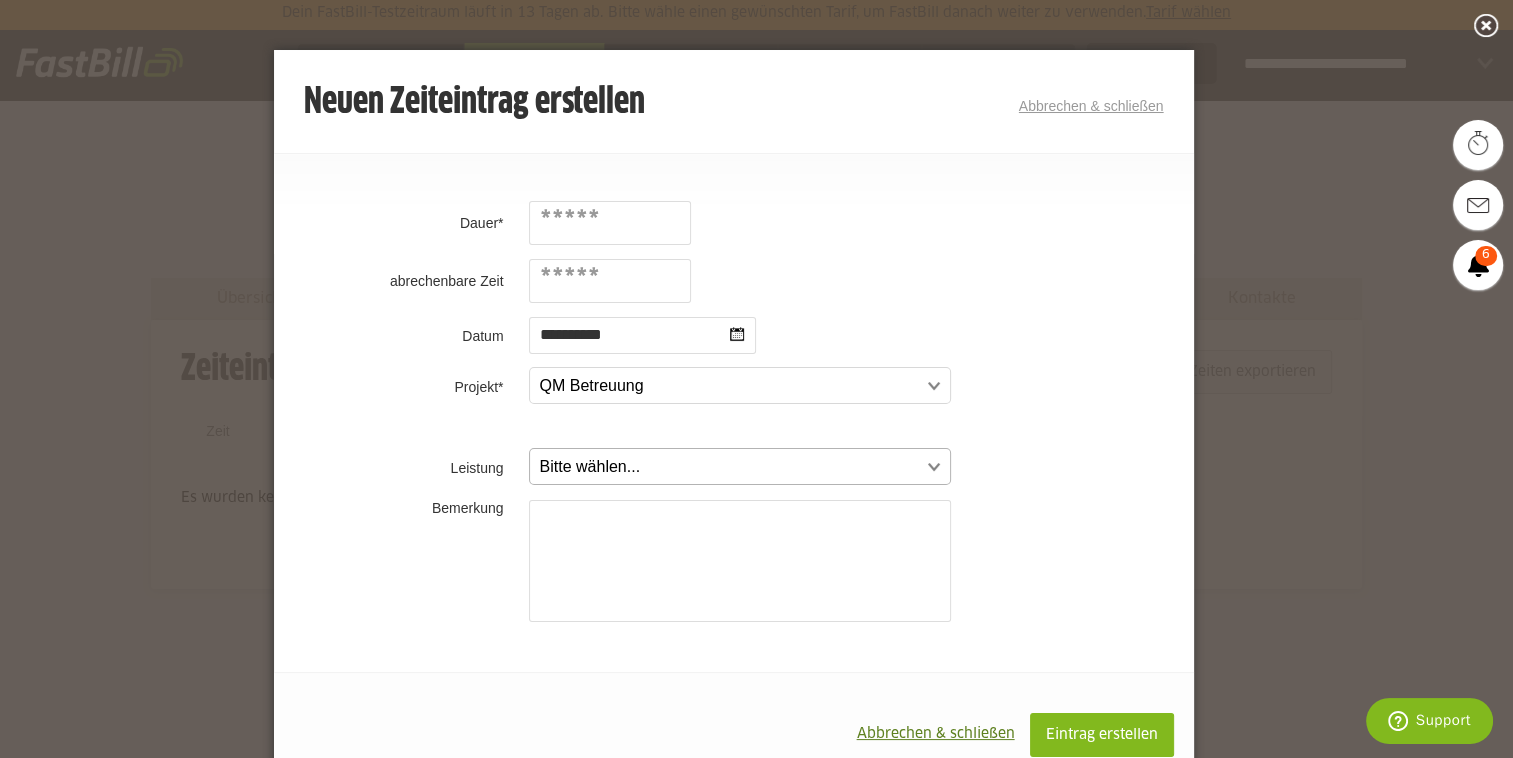 scroll, scrollTop: 34, scrollLeft: 0, axis: vertical 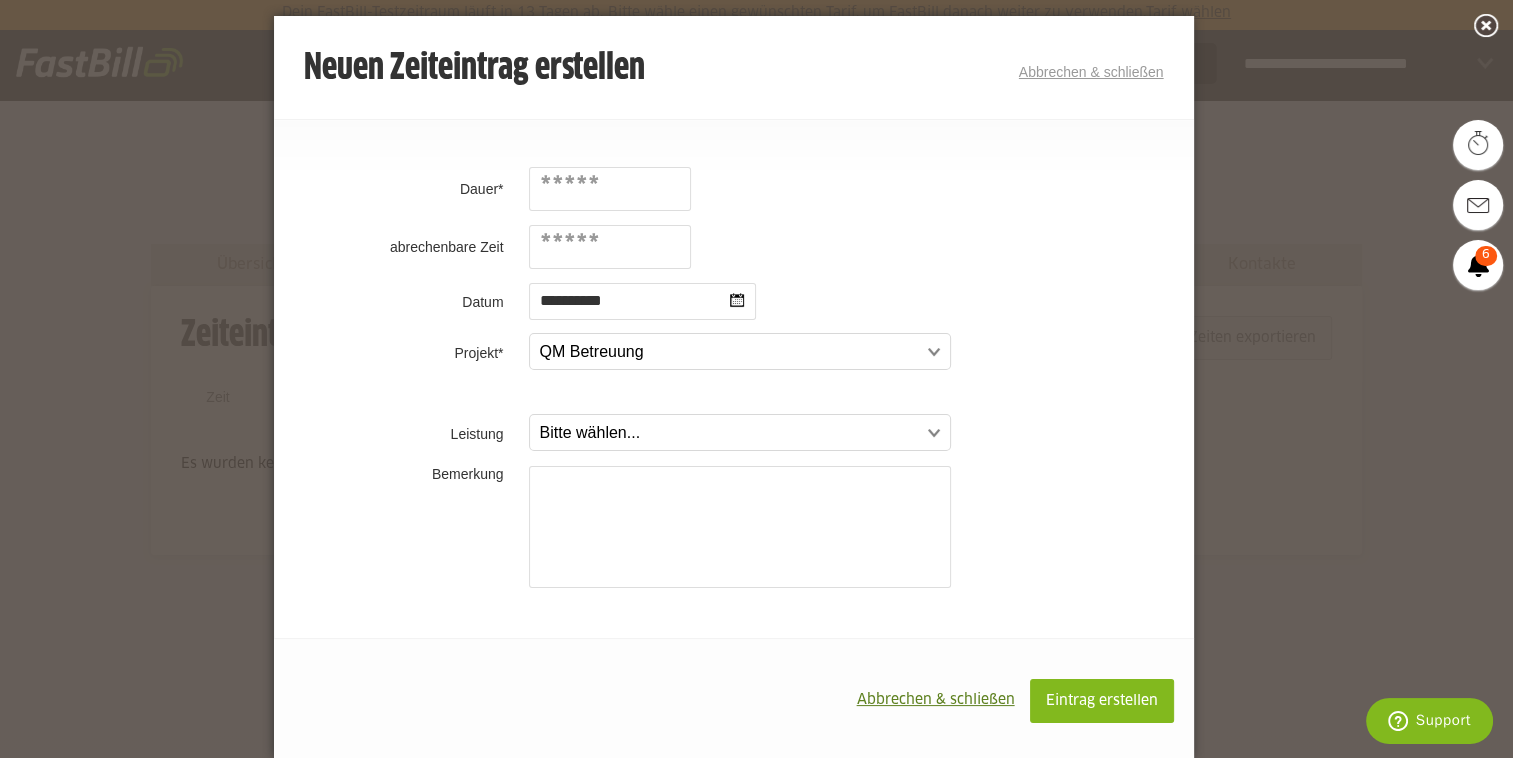 click on "*****" at bounding box center (610, 189) 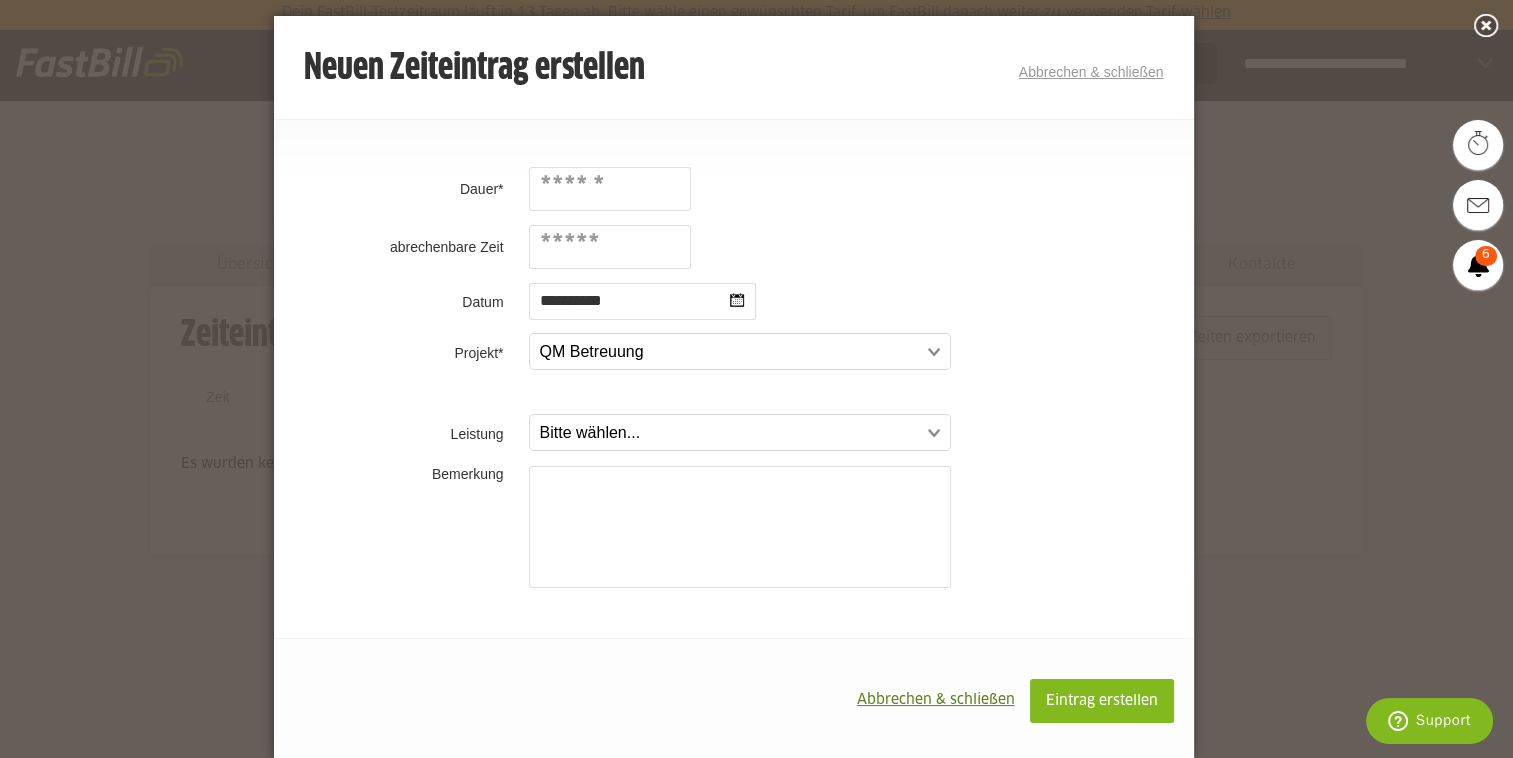 type on "******" 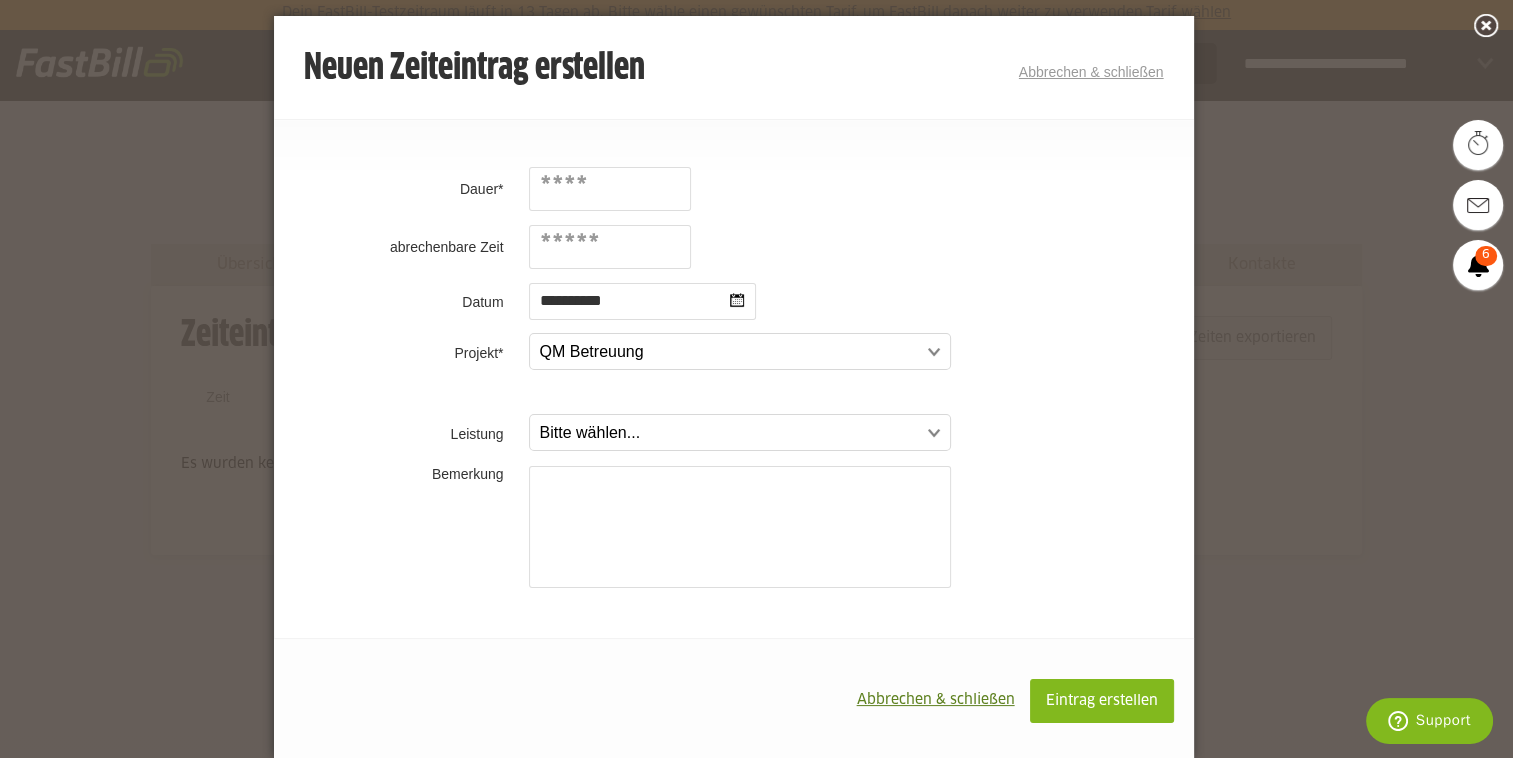 type on "****" 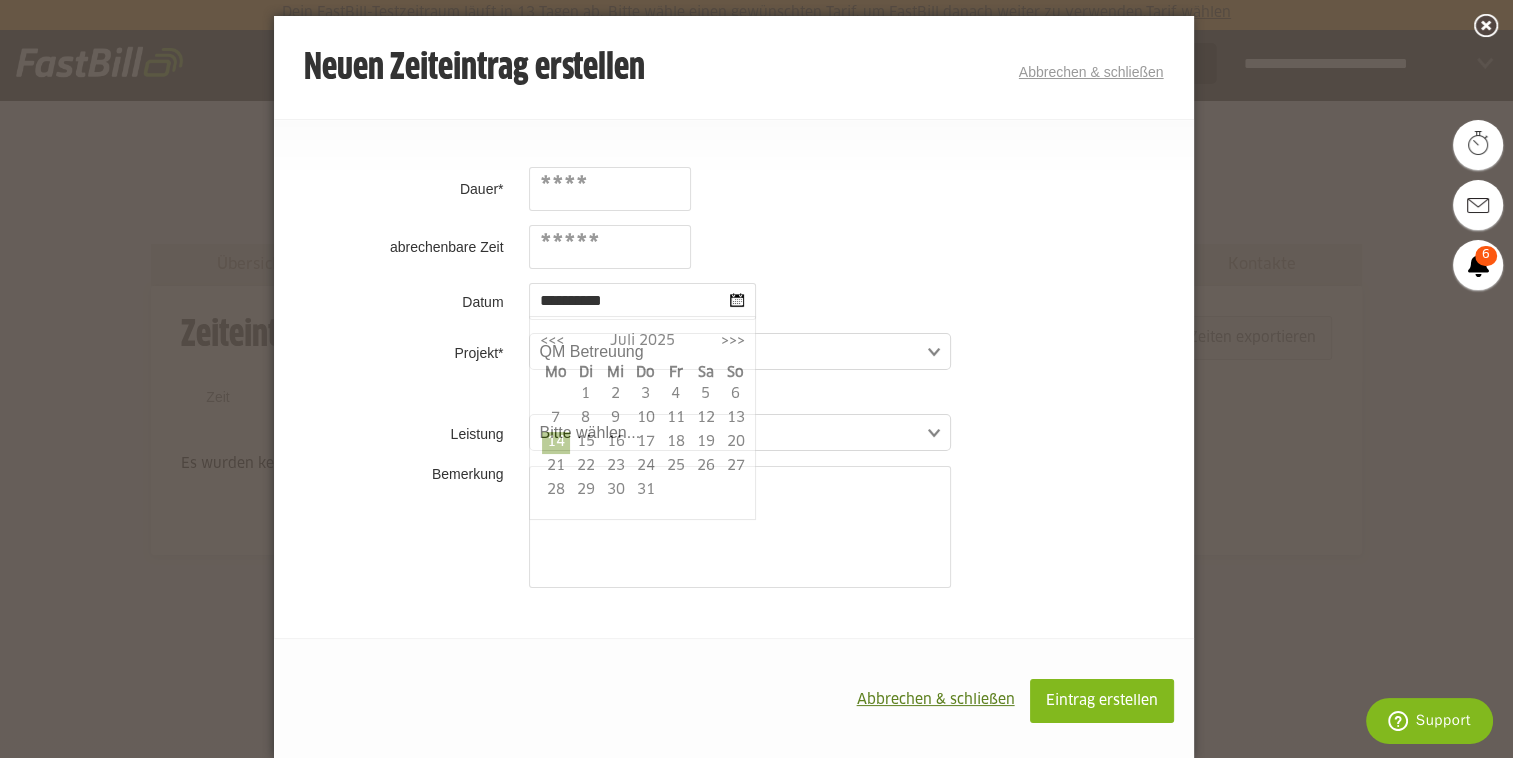 click on "**********" at bounding box center [642, 301] 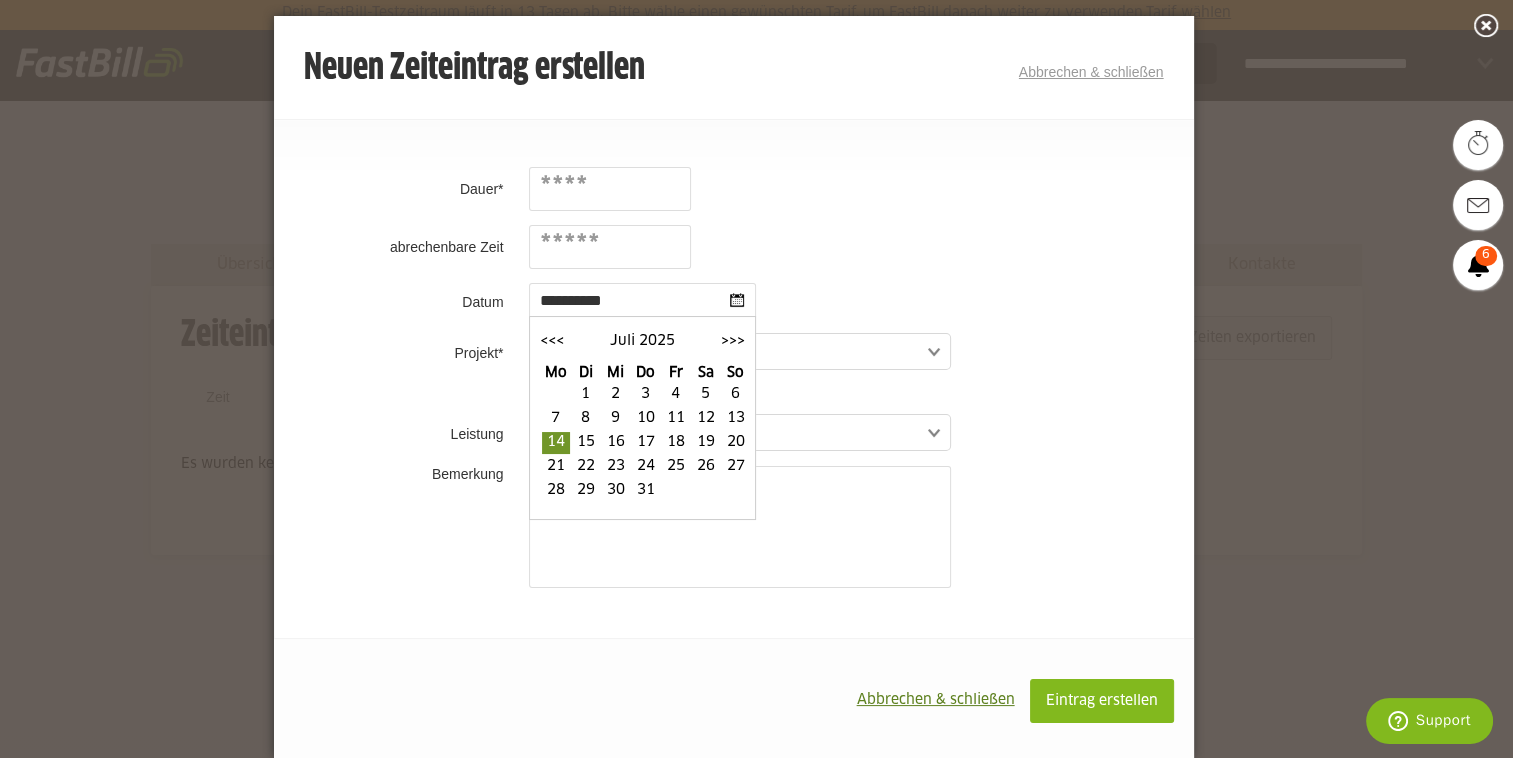click on "11" at bounding box center (676, 418) 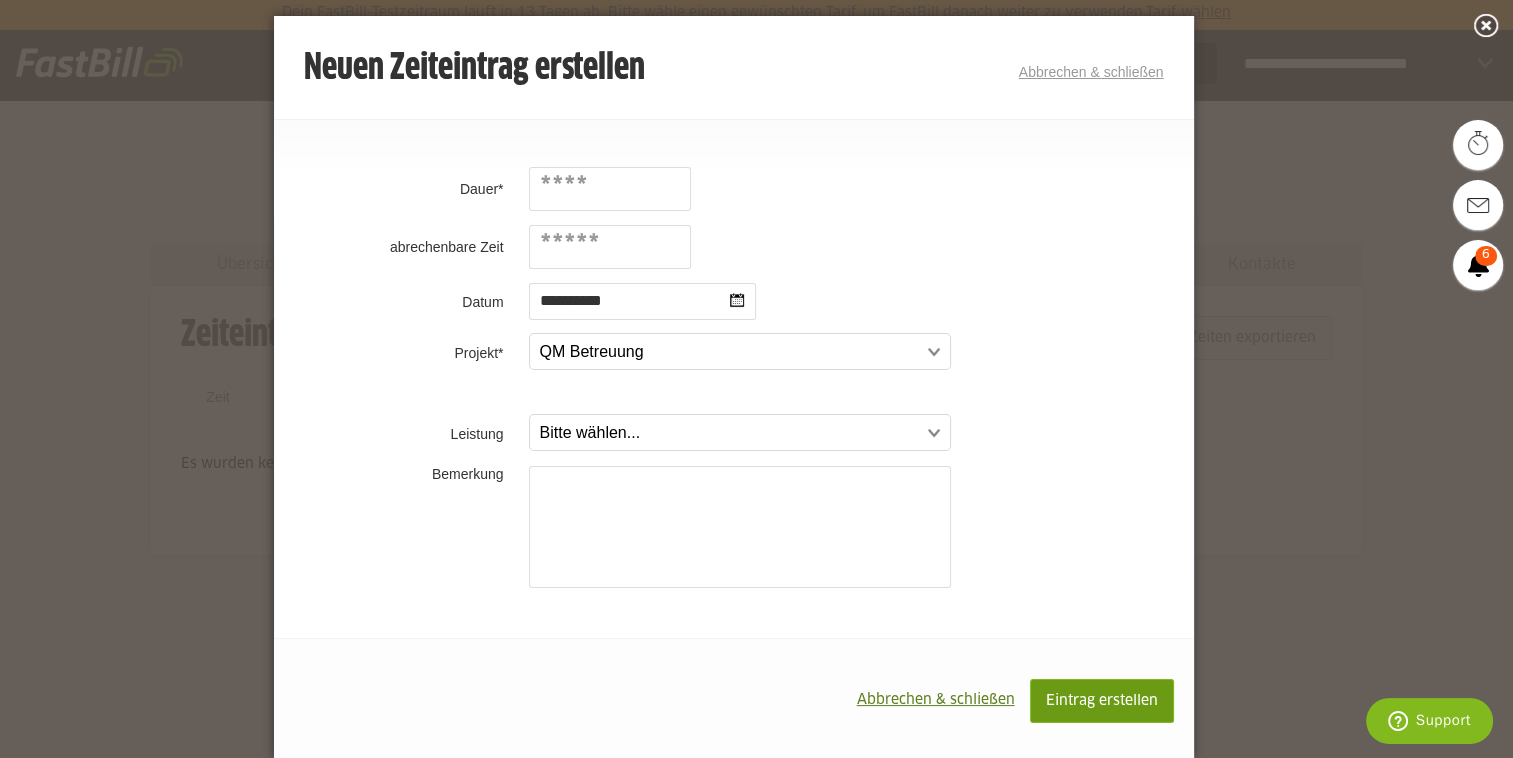 click on "Eintrag erstellen" at bounding box center (1102, 701) 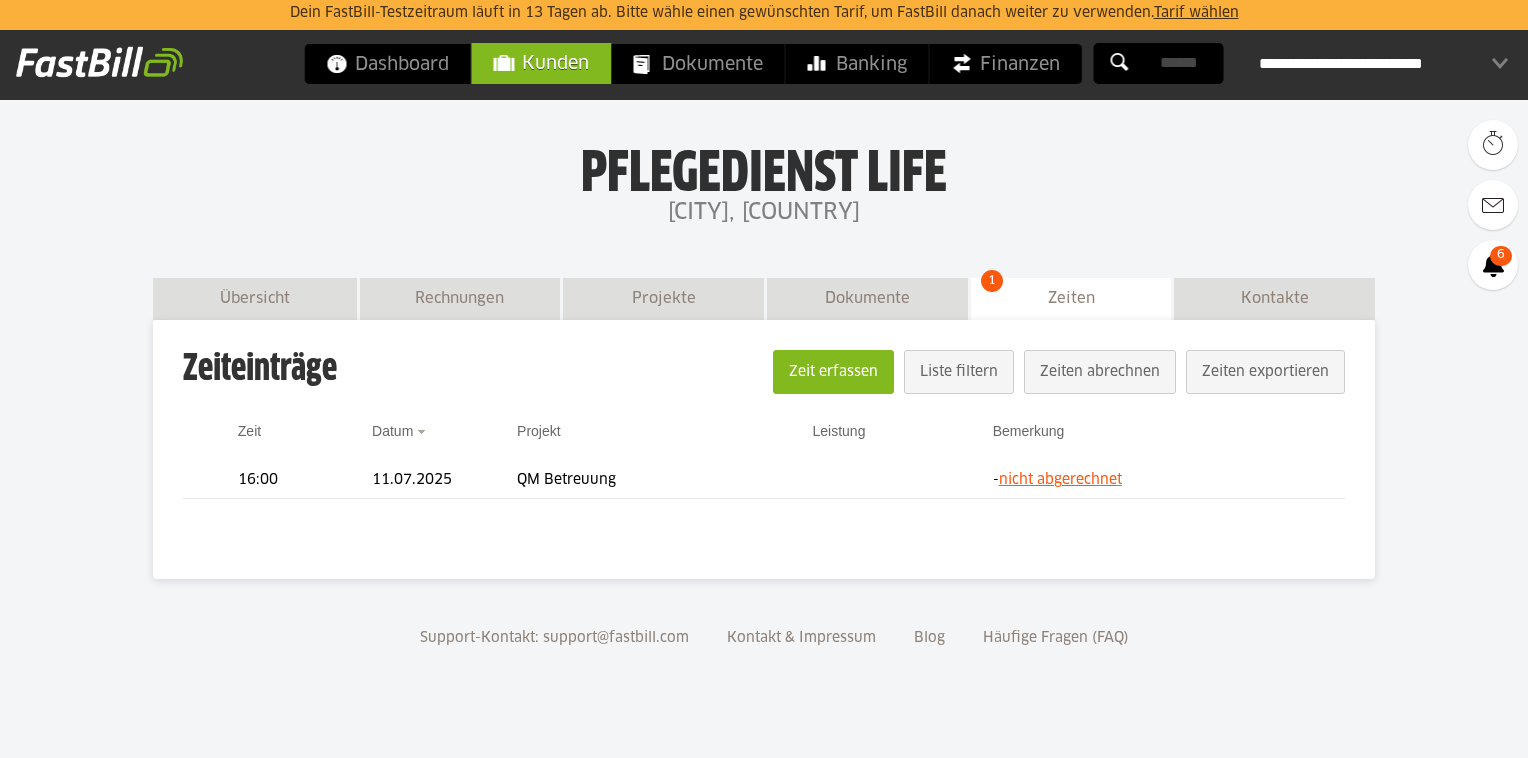 scroll, scrollTop: 0, scrollLeft: 0, axis: both 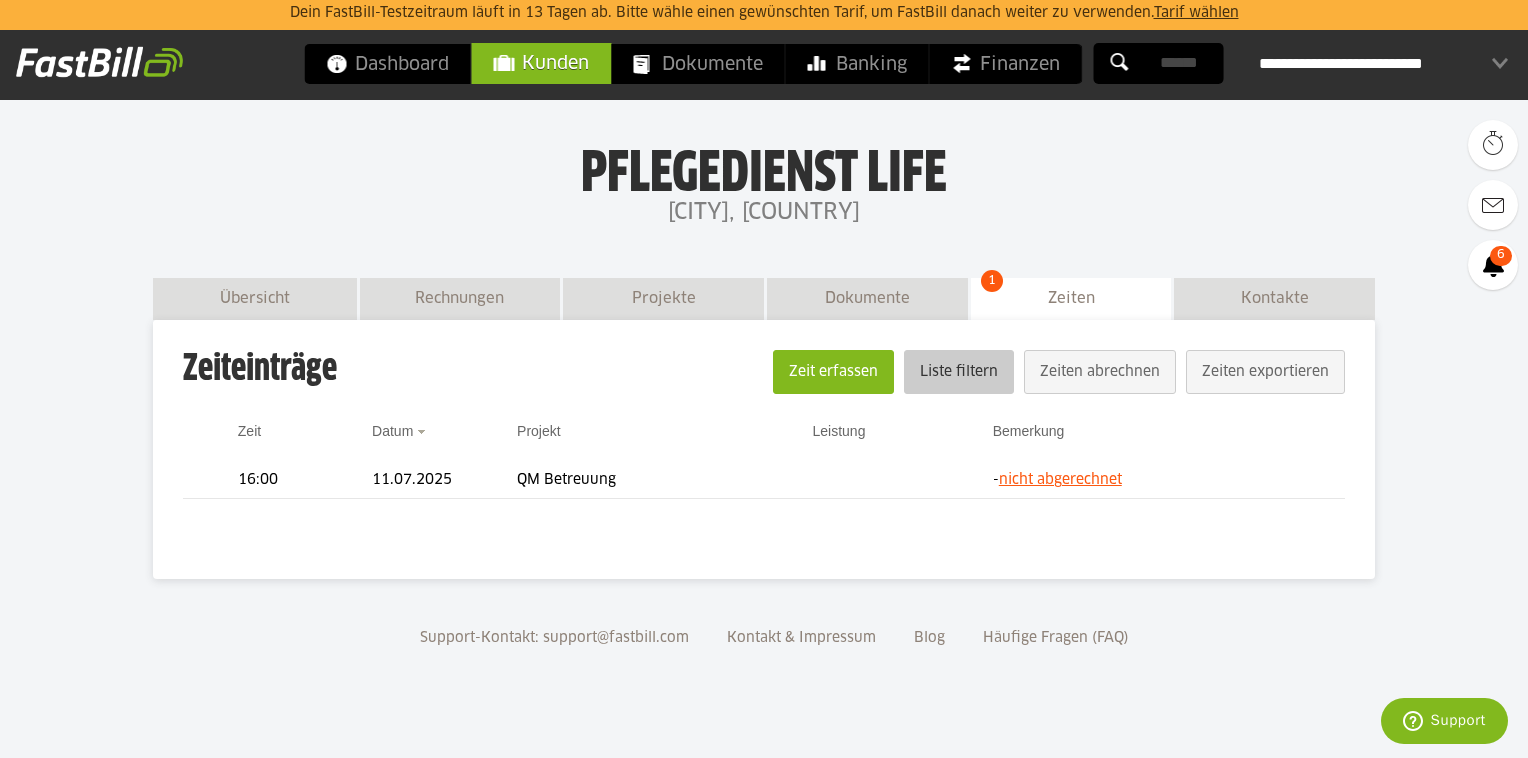 click on "Liste filtern" at bounding box center [959, 372] 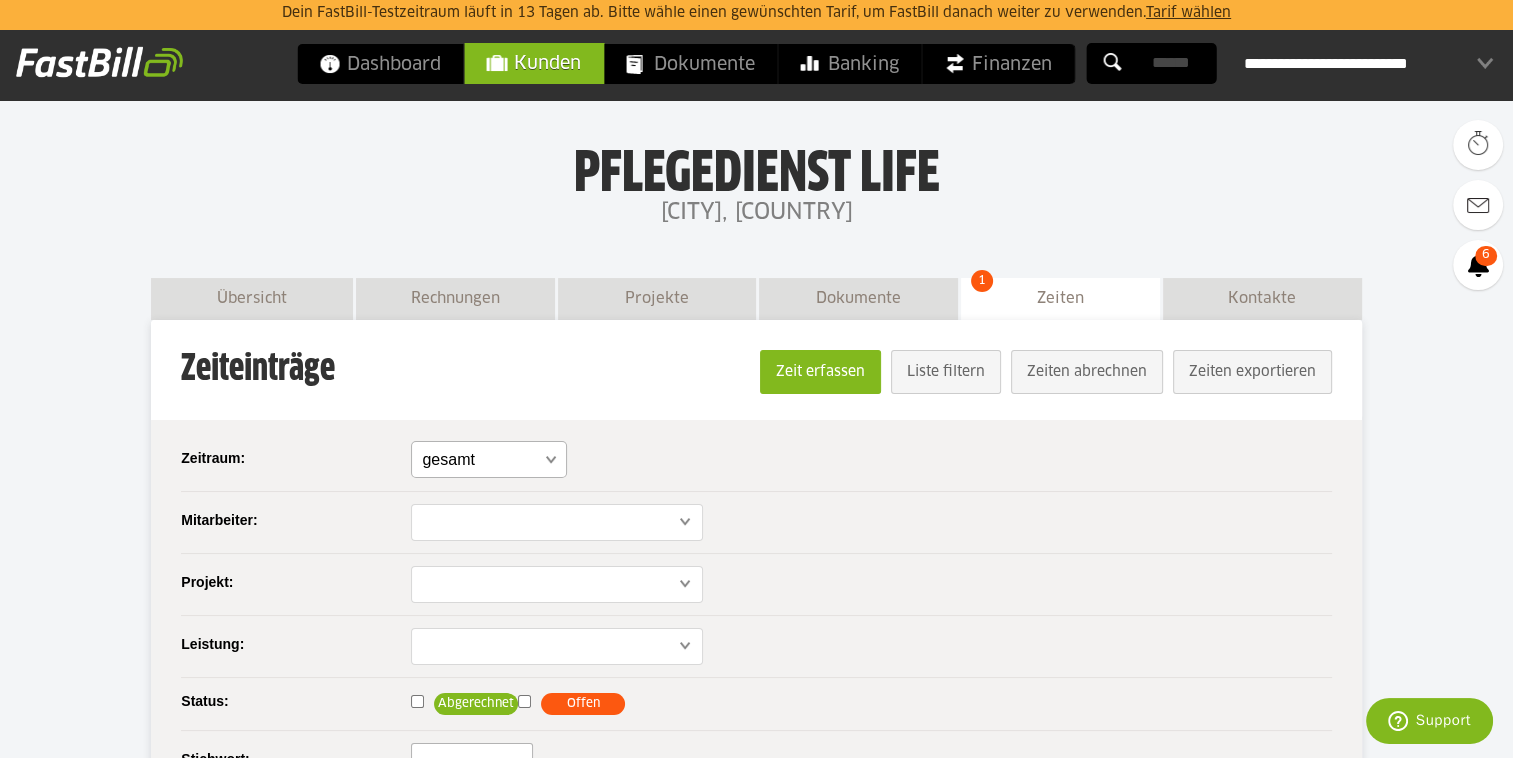 click at bounding box center (479, 460) 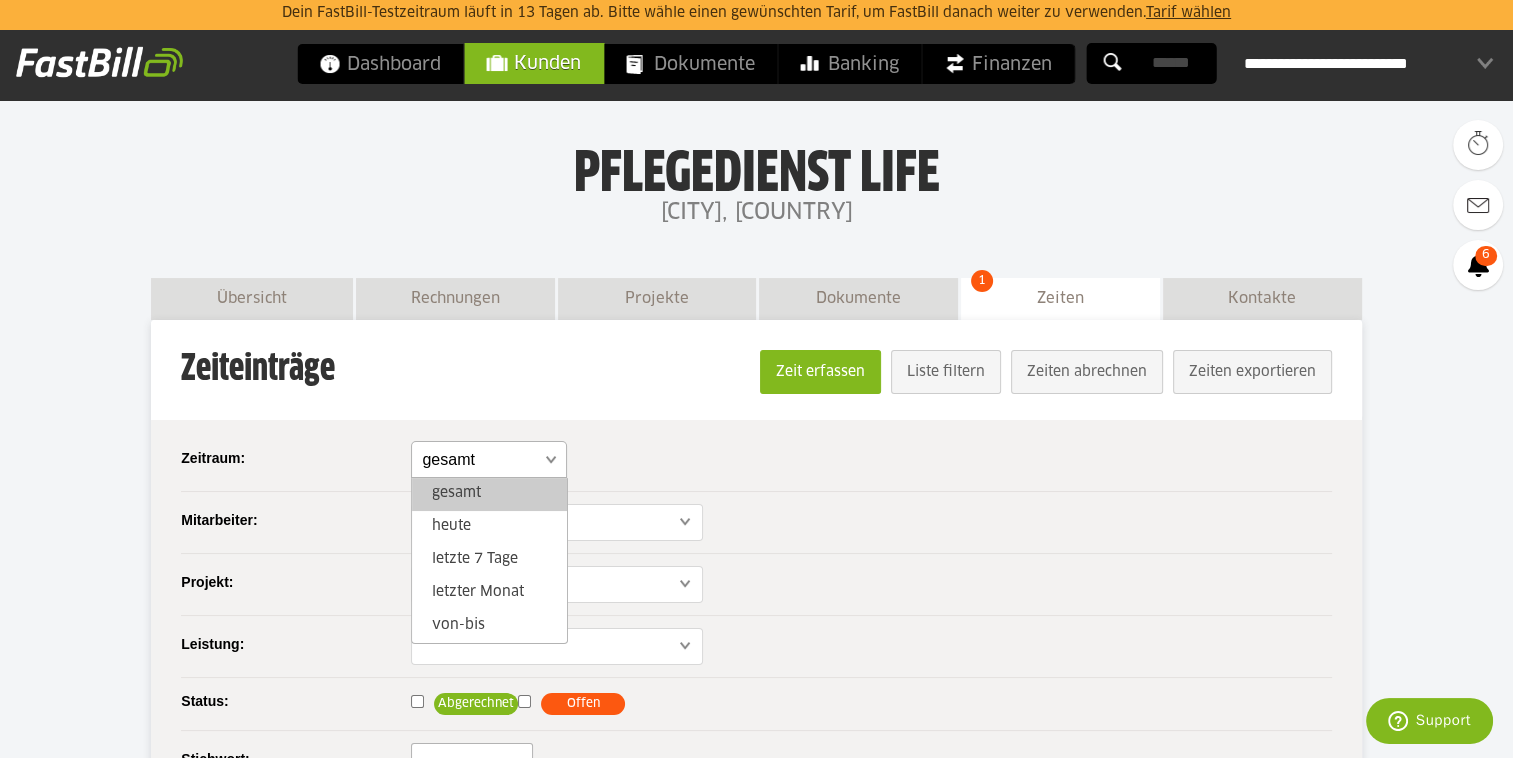 click at bounding box center (479, 460) 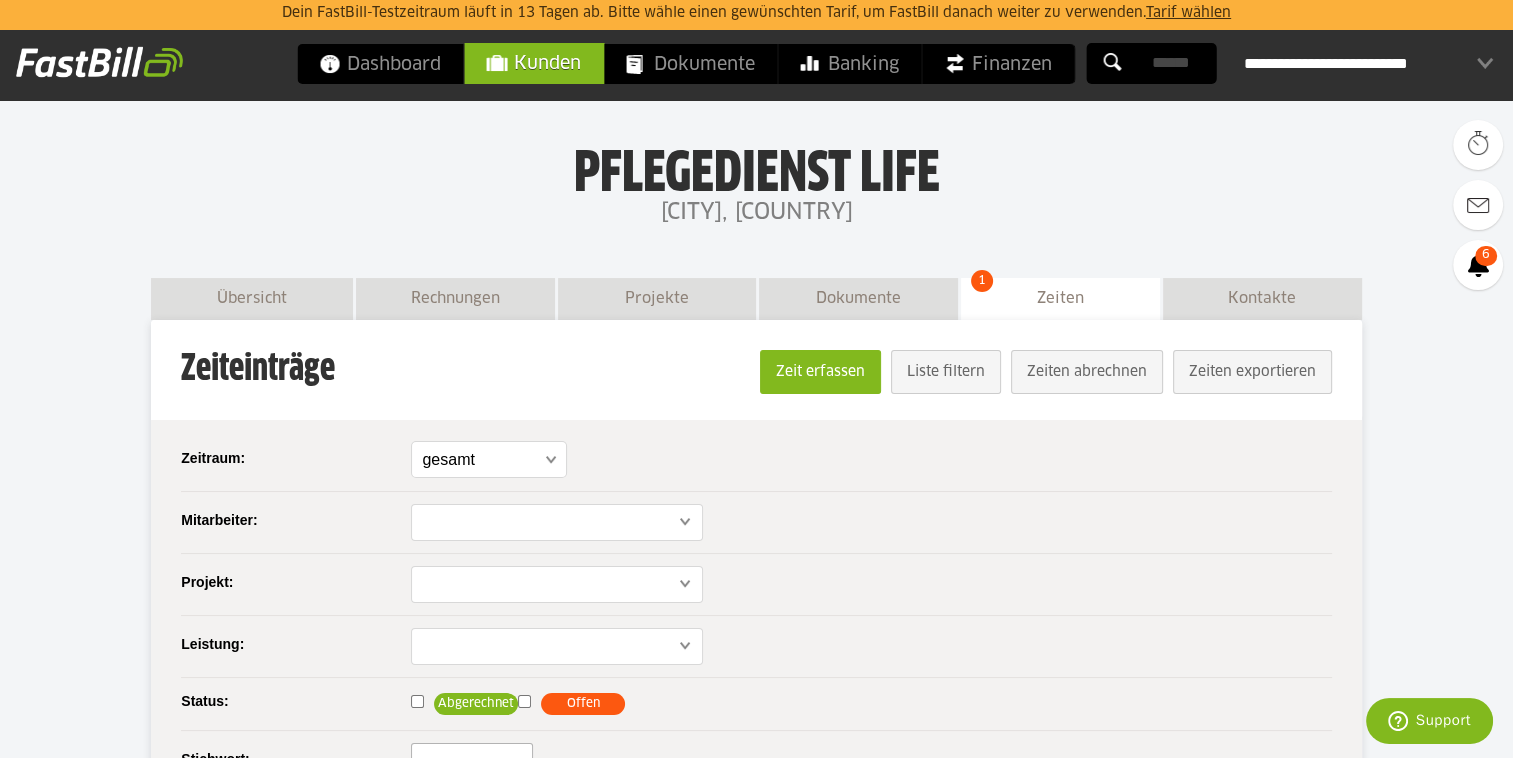click at bounding box center [685, 522] 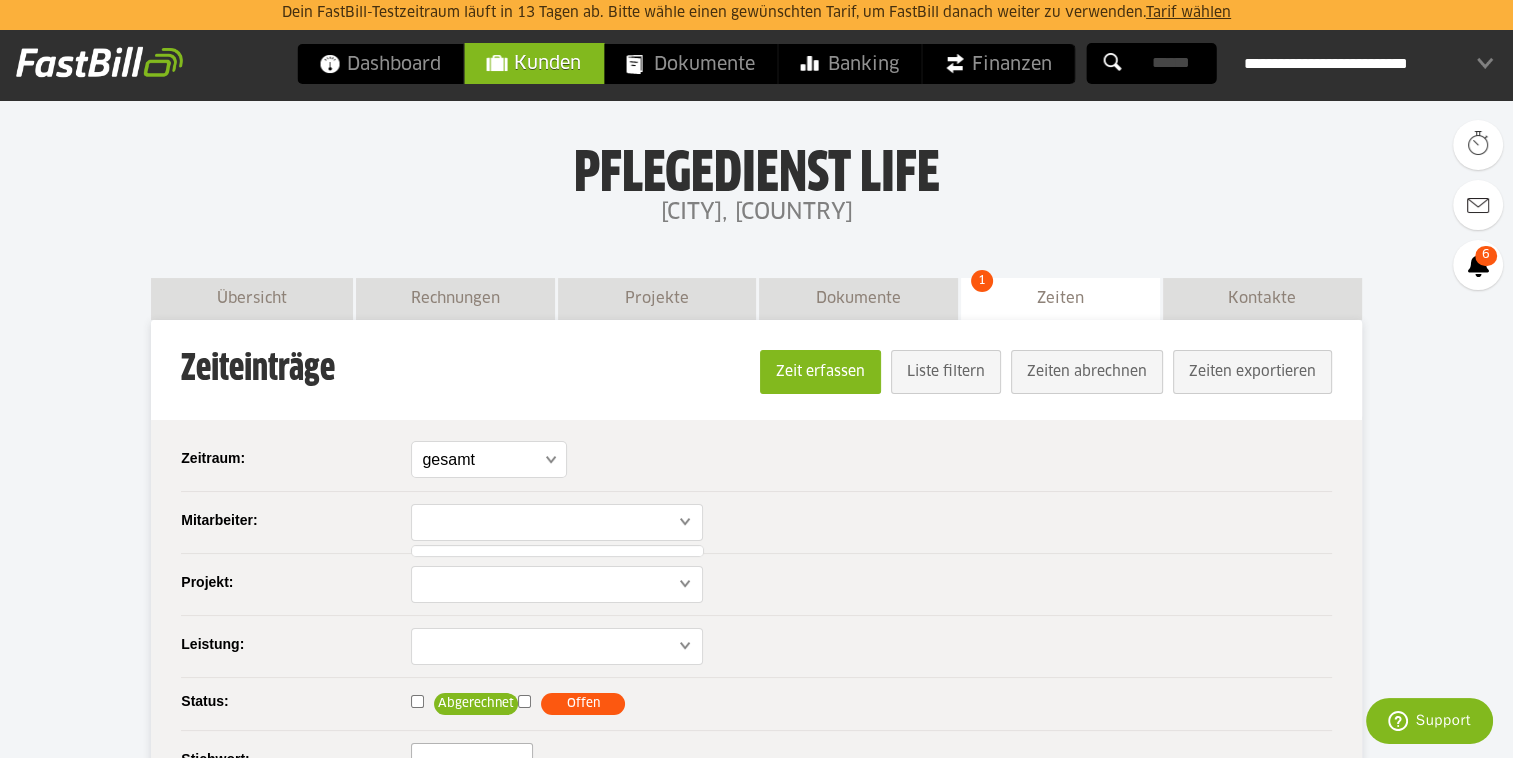 click at bounding box center (685, 522) 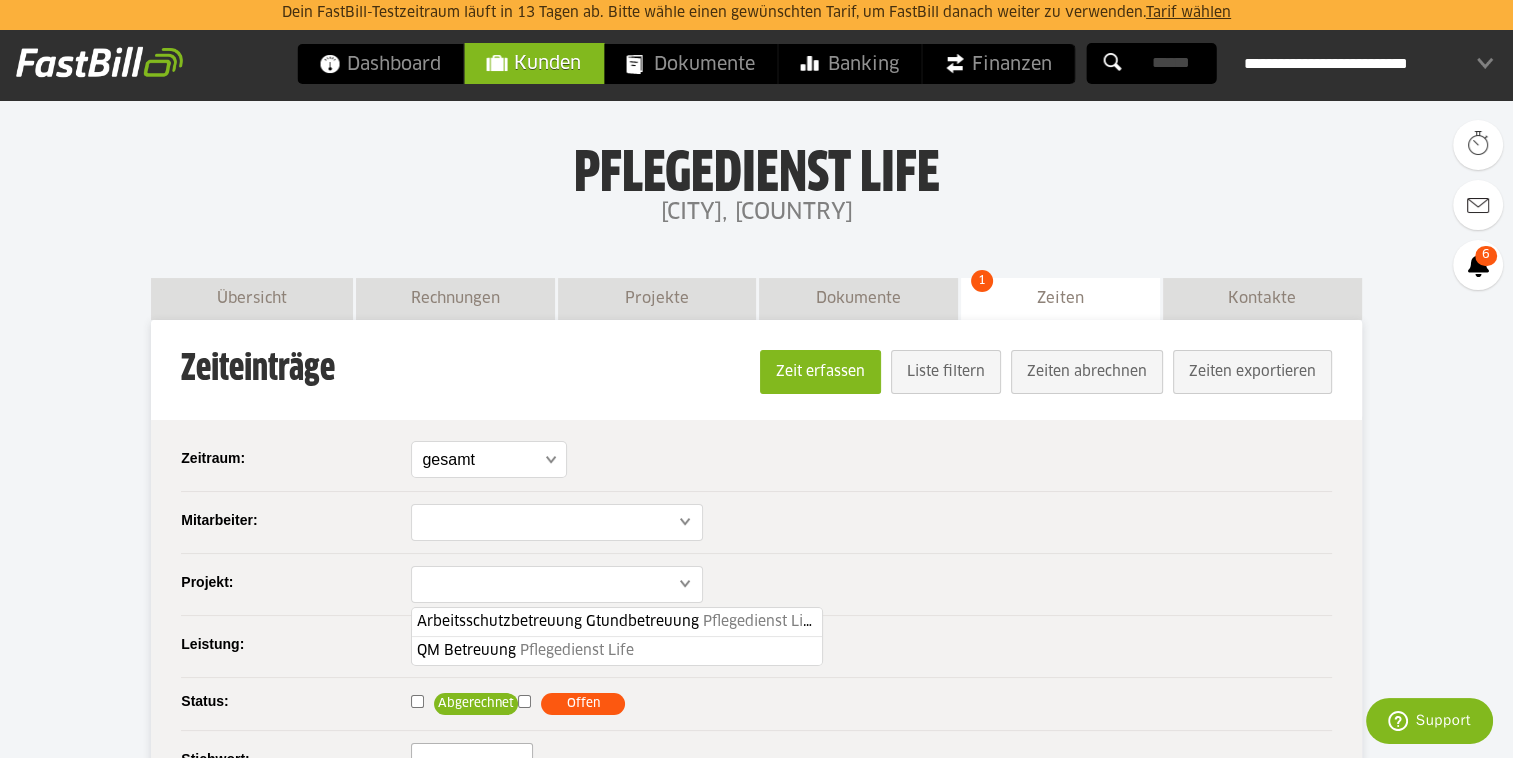 click on "**********" at bounding box center [756, 523] 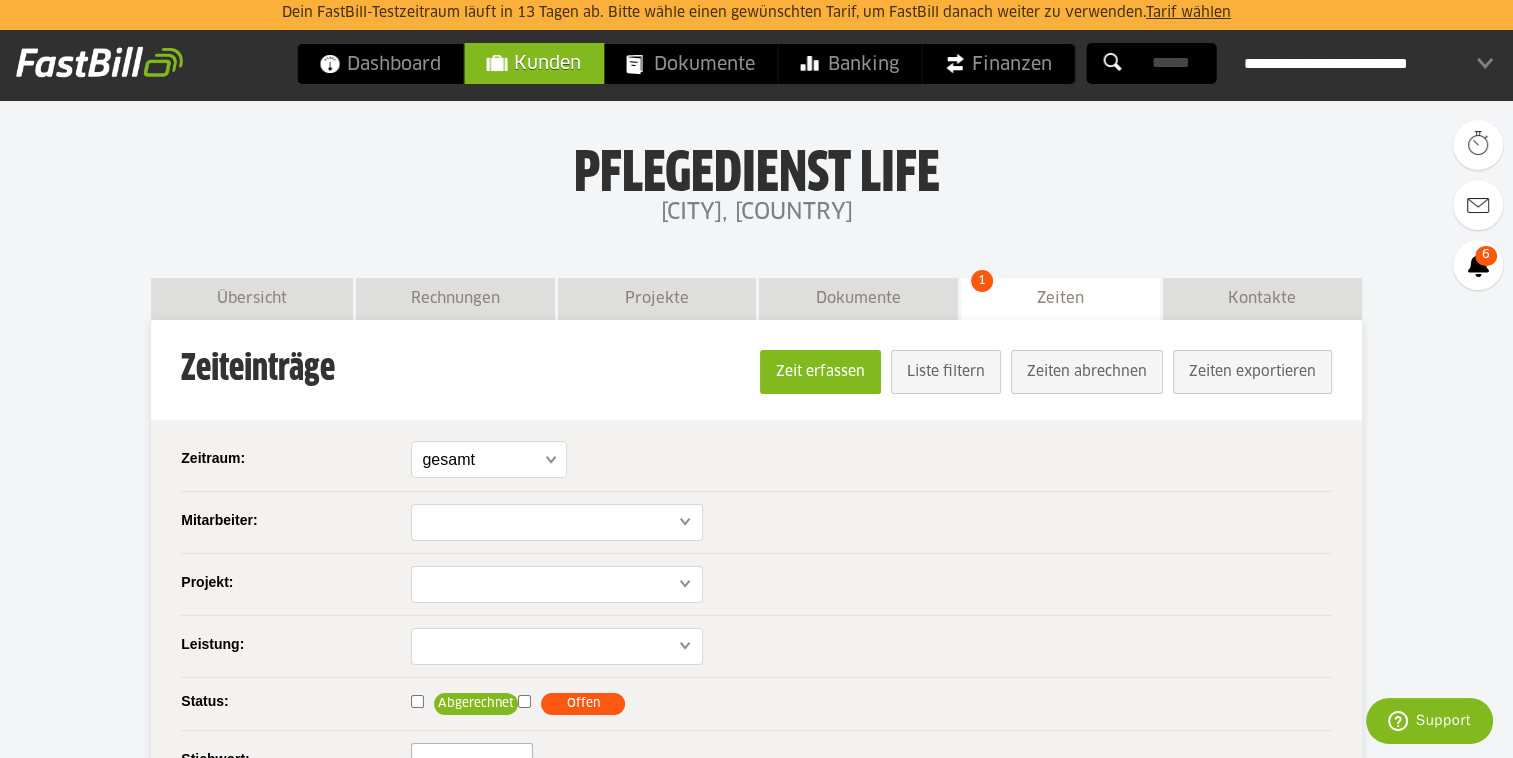 click at bounding box center [685, 646] 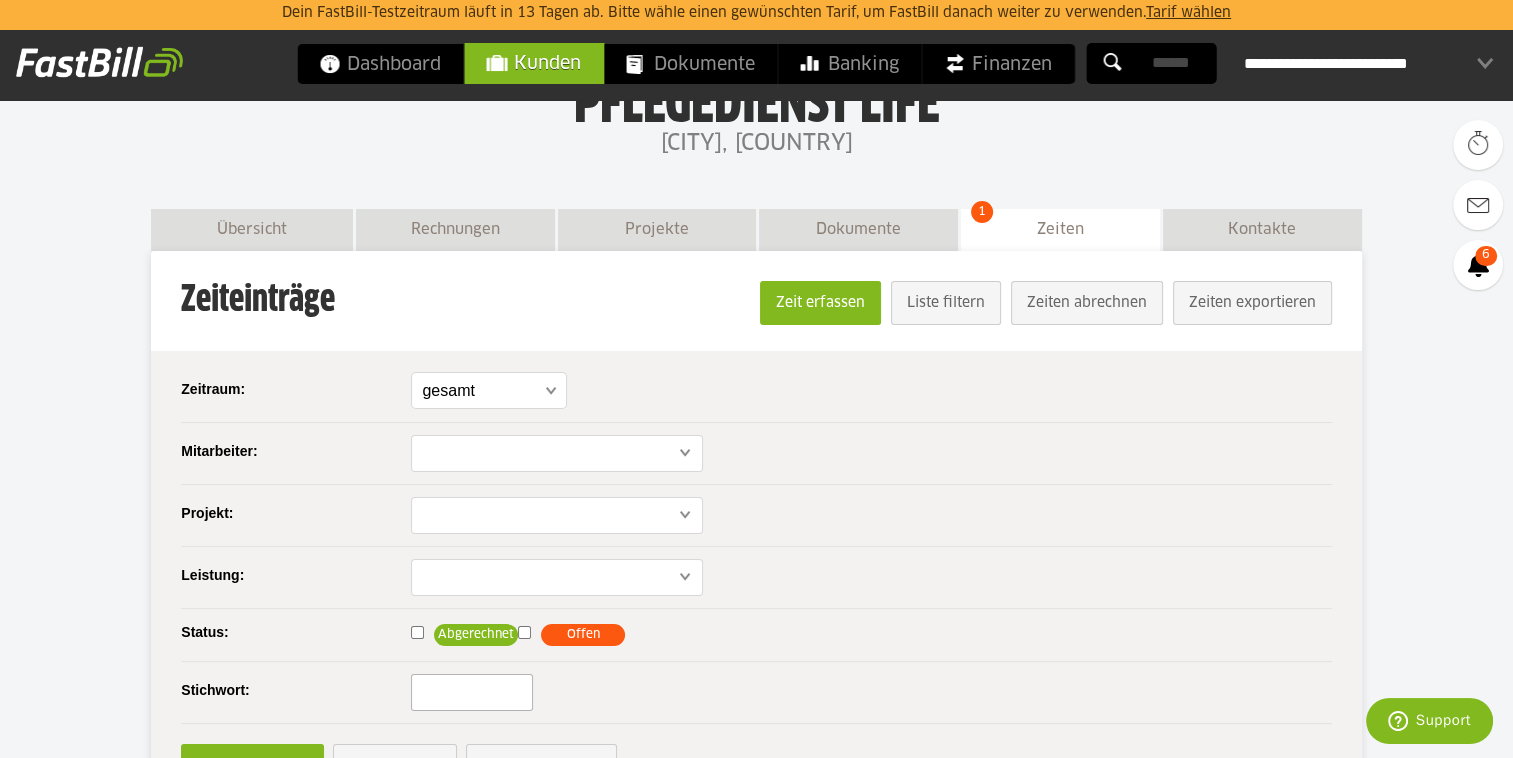 scroll, scrollTop: 0, scrollLeft: 0, axis: both 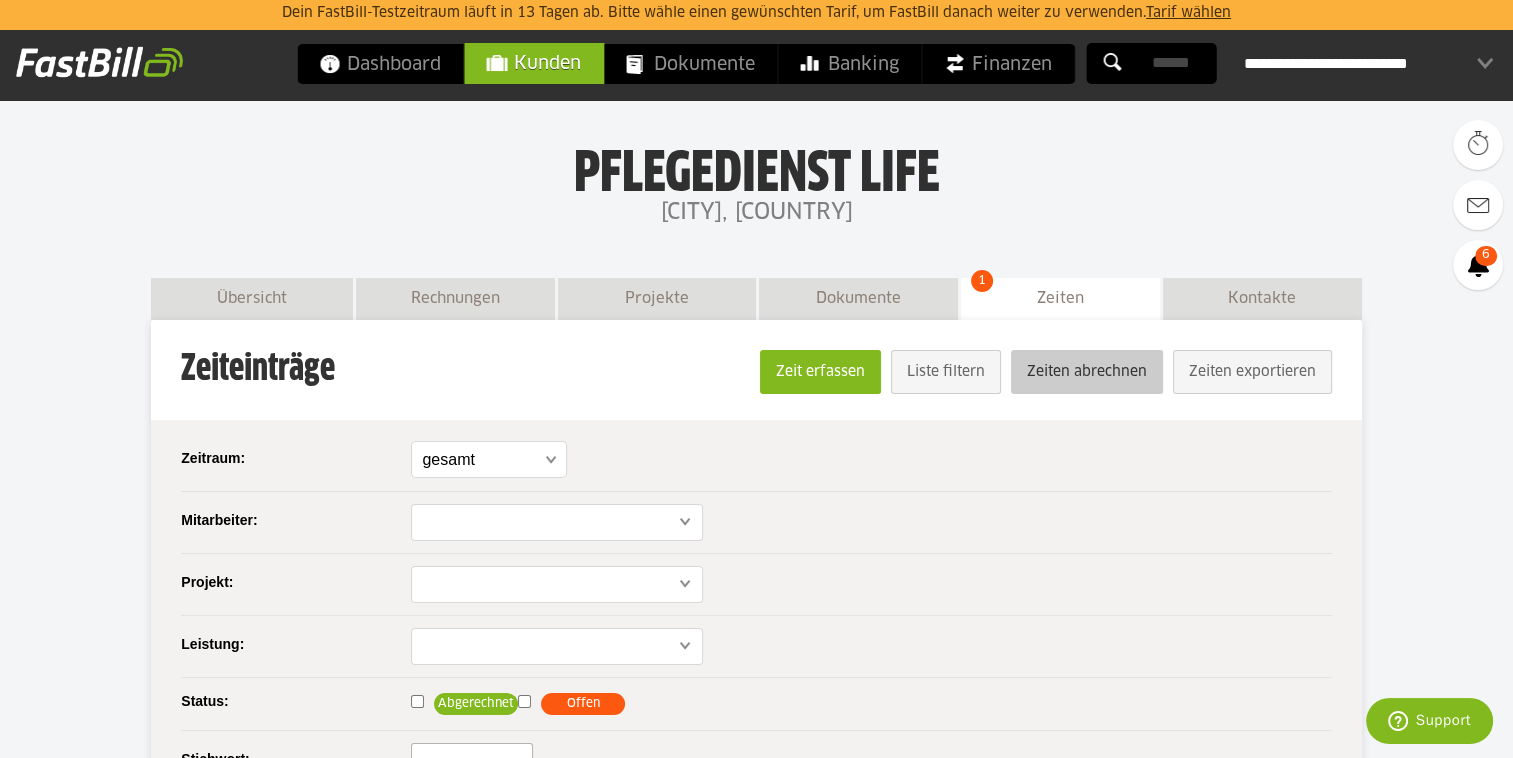 click on "Zeiten abrechnen" at bounding box center (1087, 372) 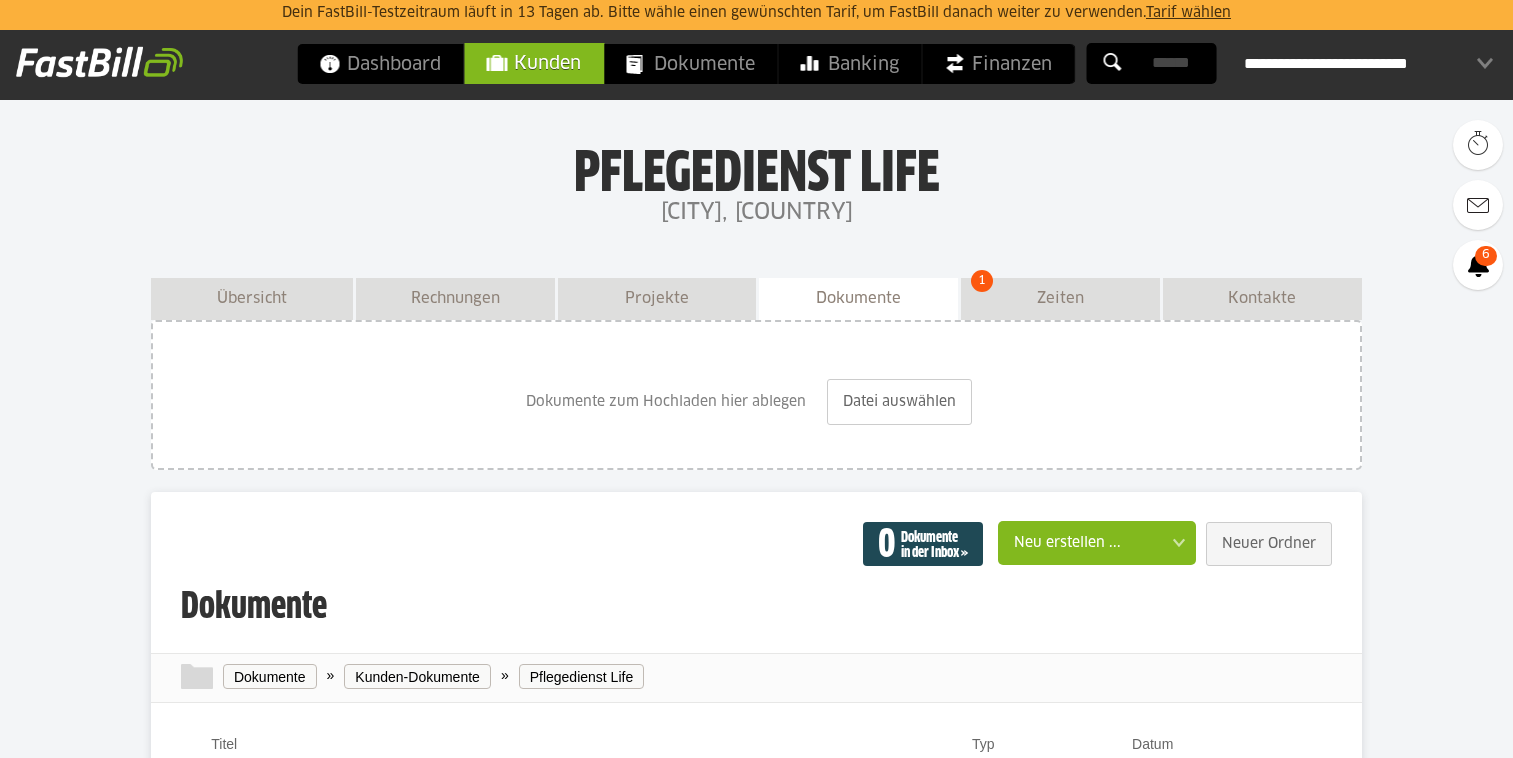 scroll, scrollTop: 0, scrollLeft: 0, axis: both 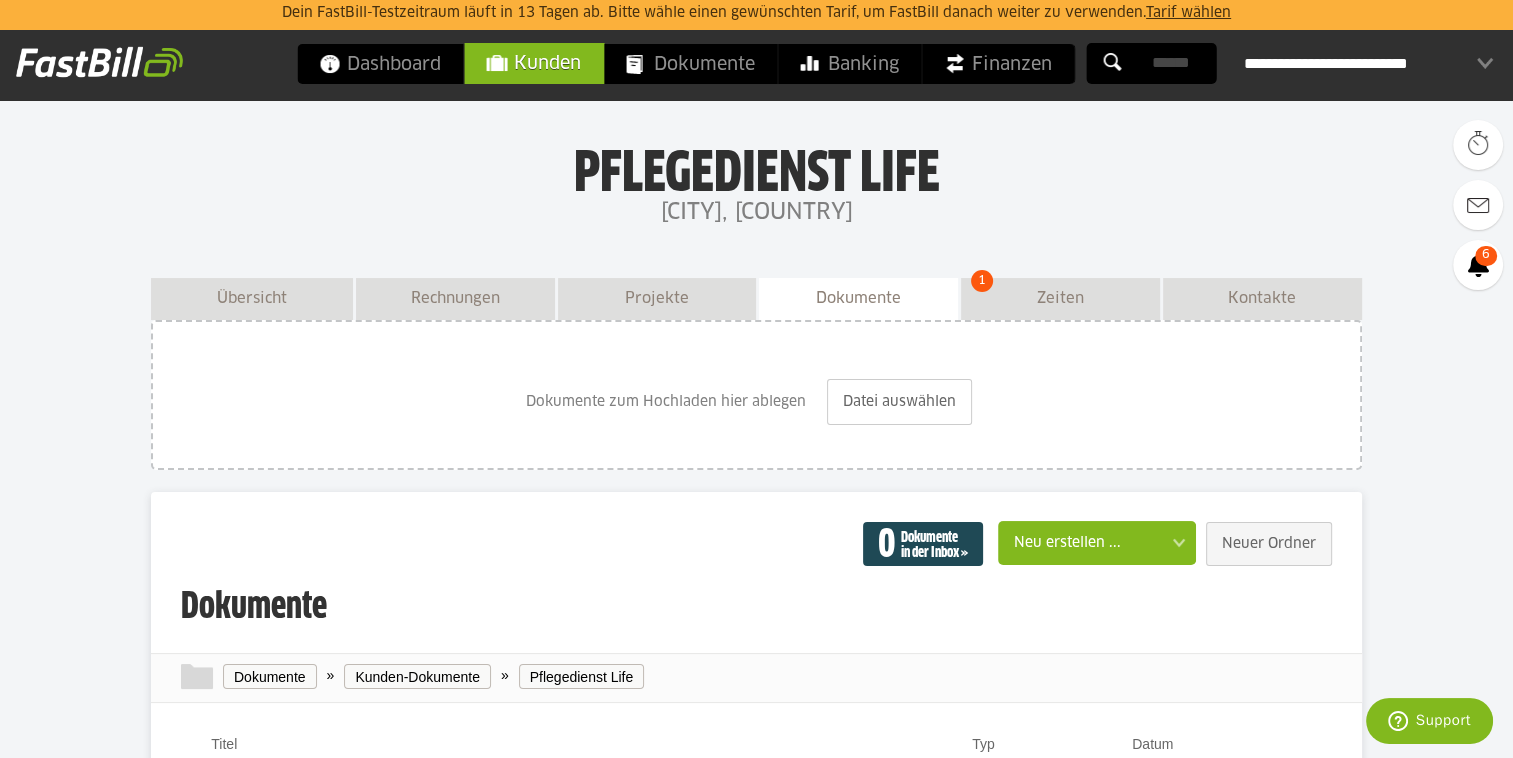 click on "Projekte" at bounding box center [657, 299] 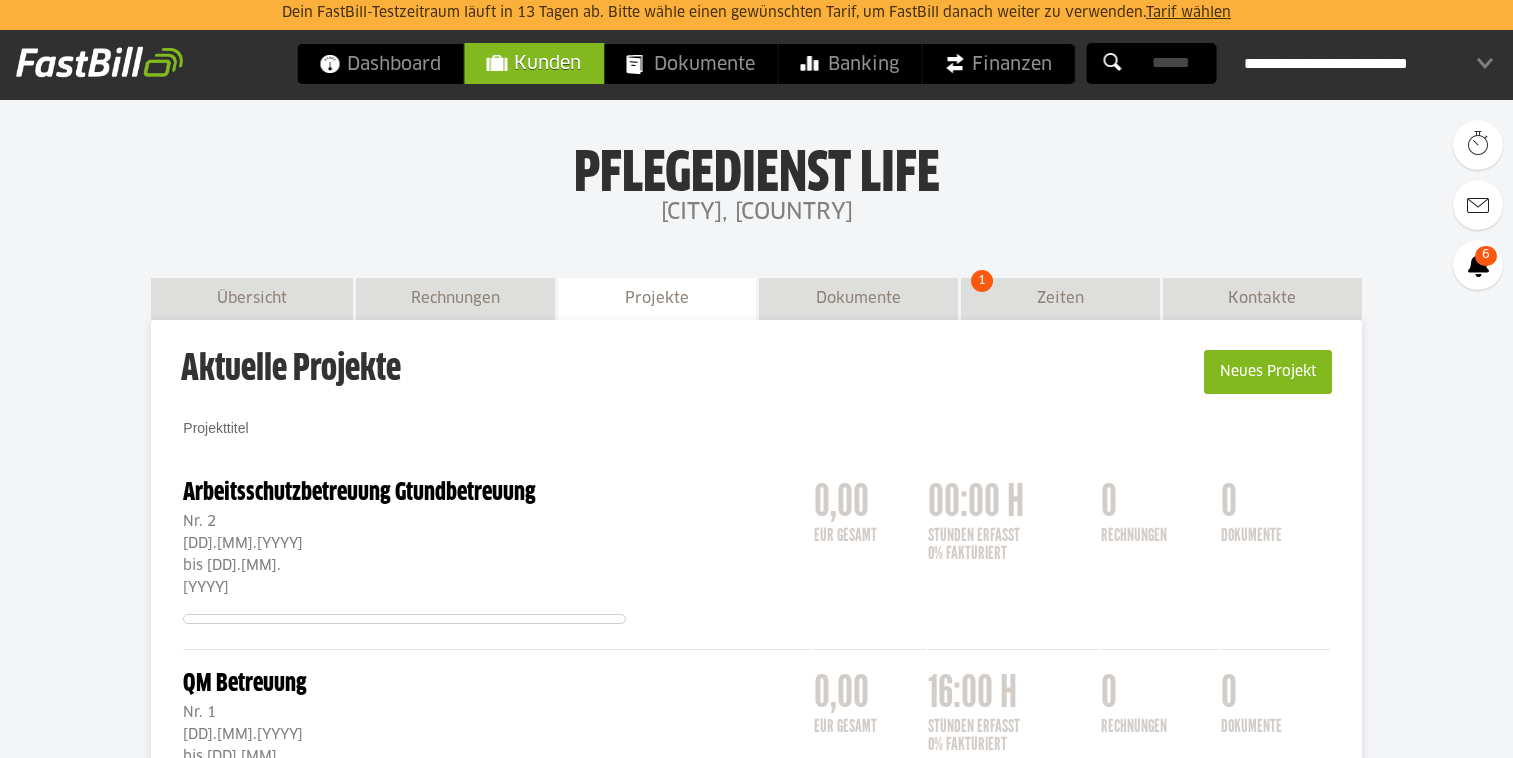 scroll, scrollTop: 0, scrollLeft: 0, axis: both 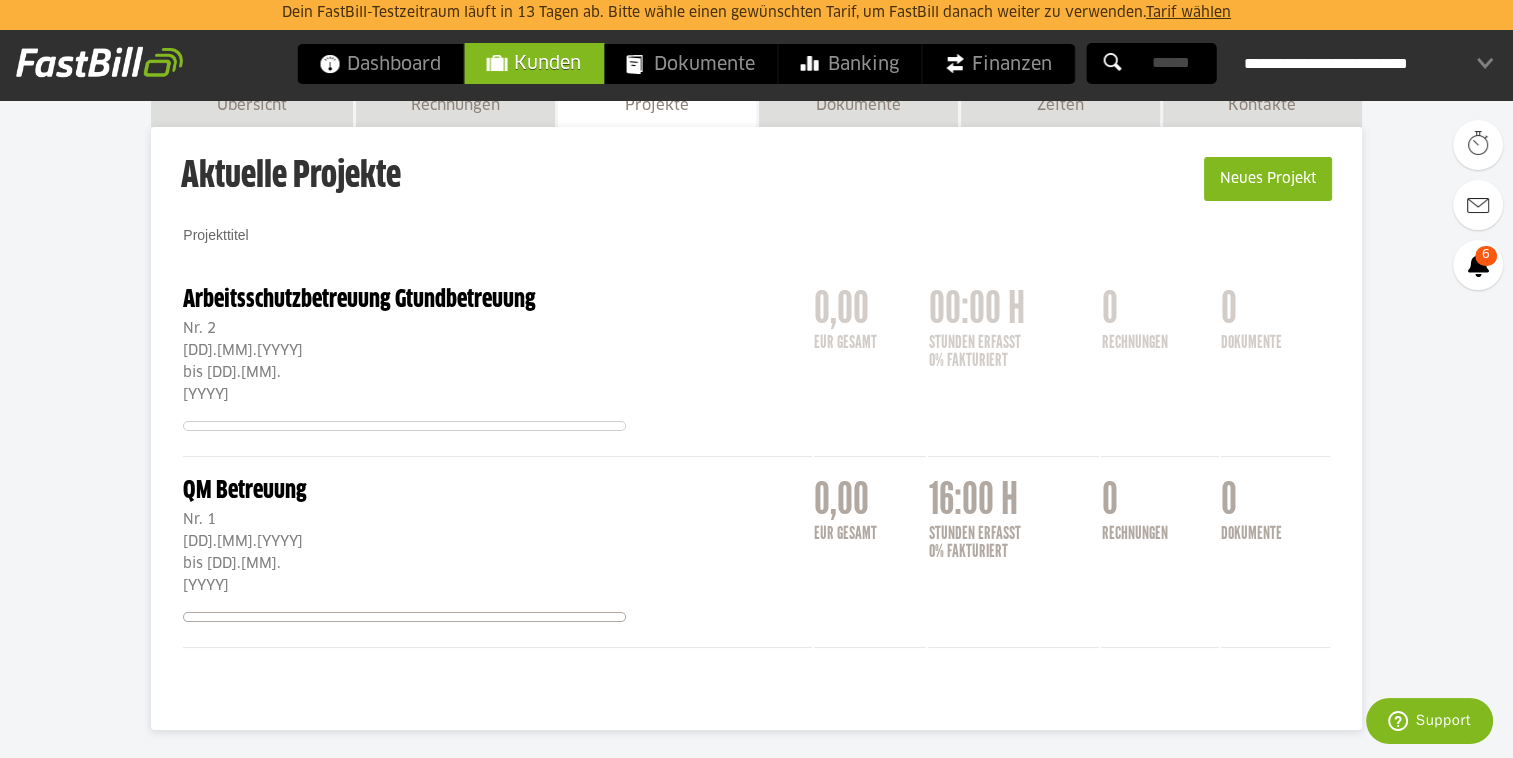 click on "0,00
EUR gesamt" at bounding box center [870, 553] 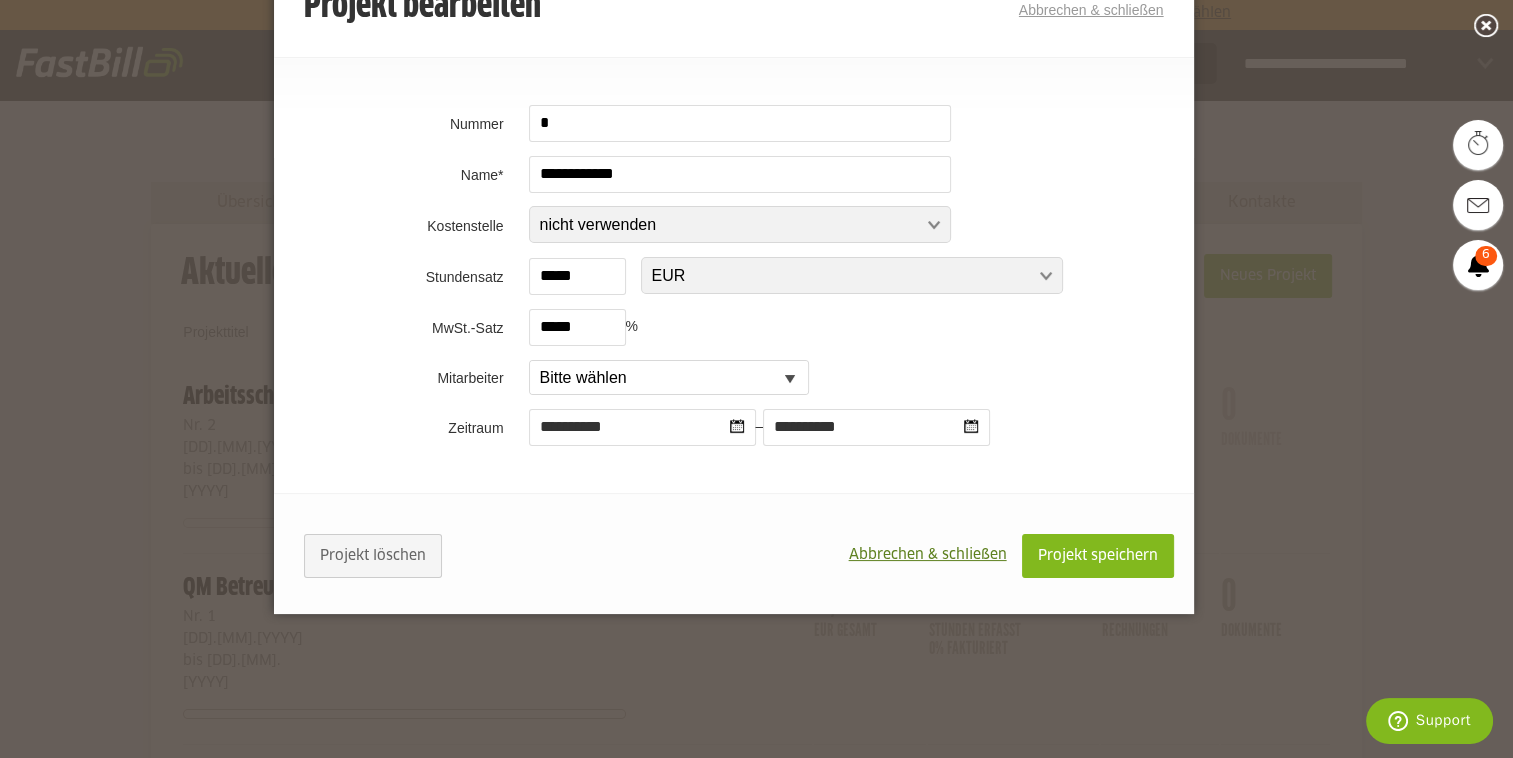 scroll, scrollTop: 0, scrollLeft: 0, axis: both 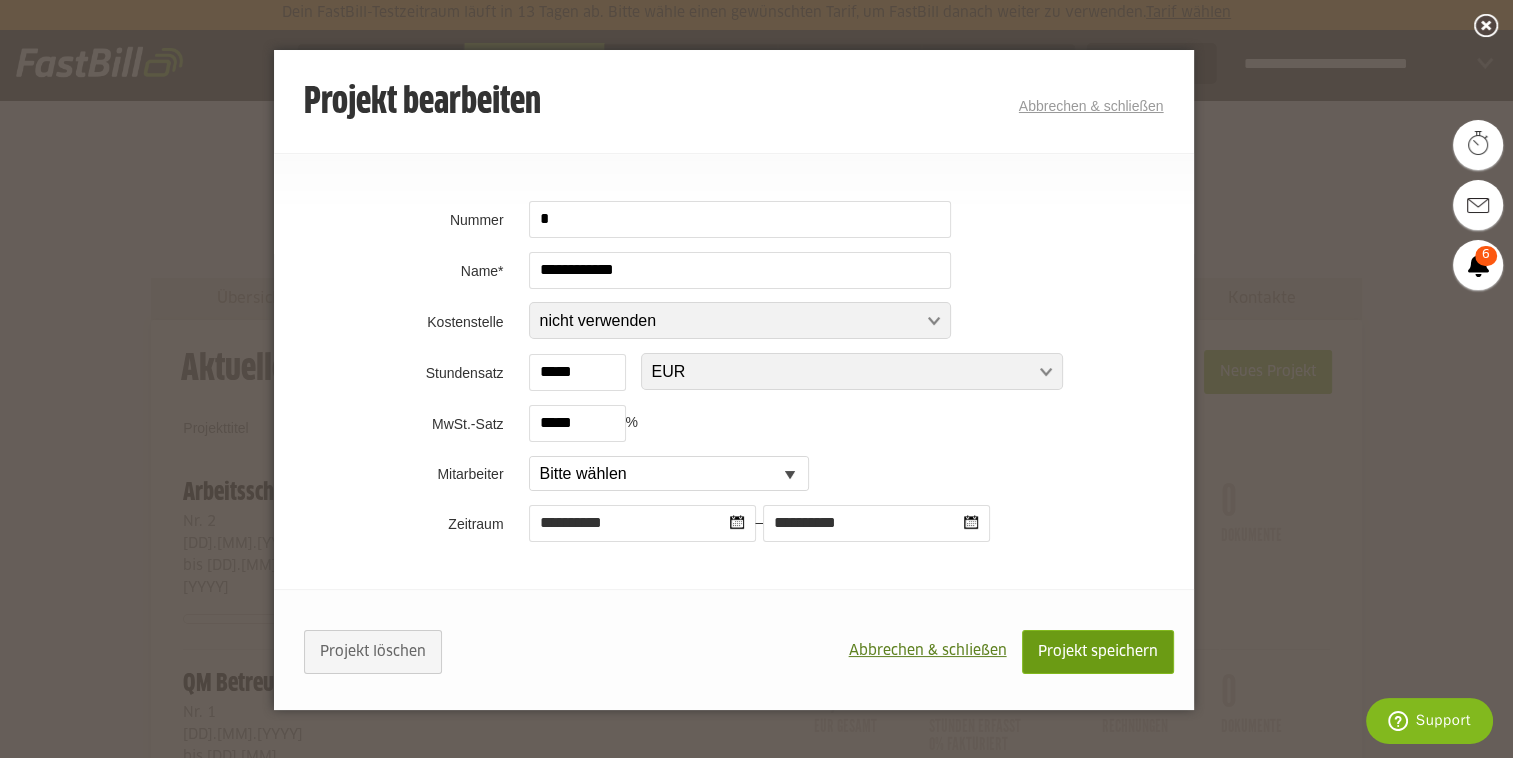 click on "Projekt speichern" at bounding box center [1098, 652] 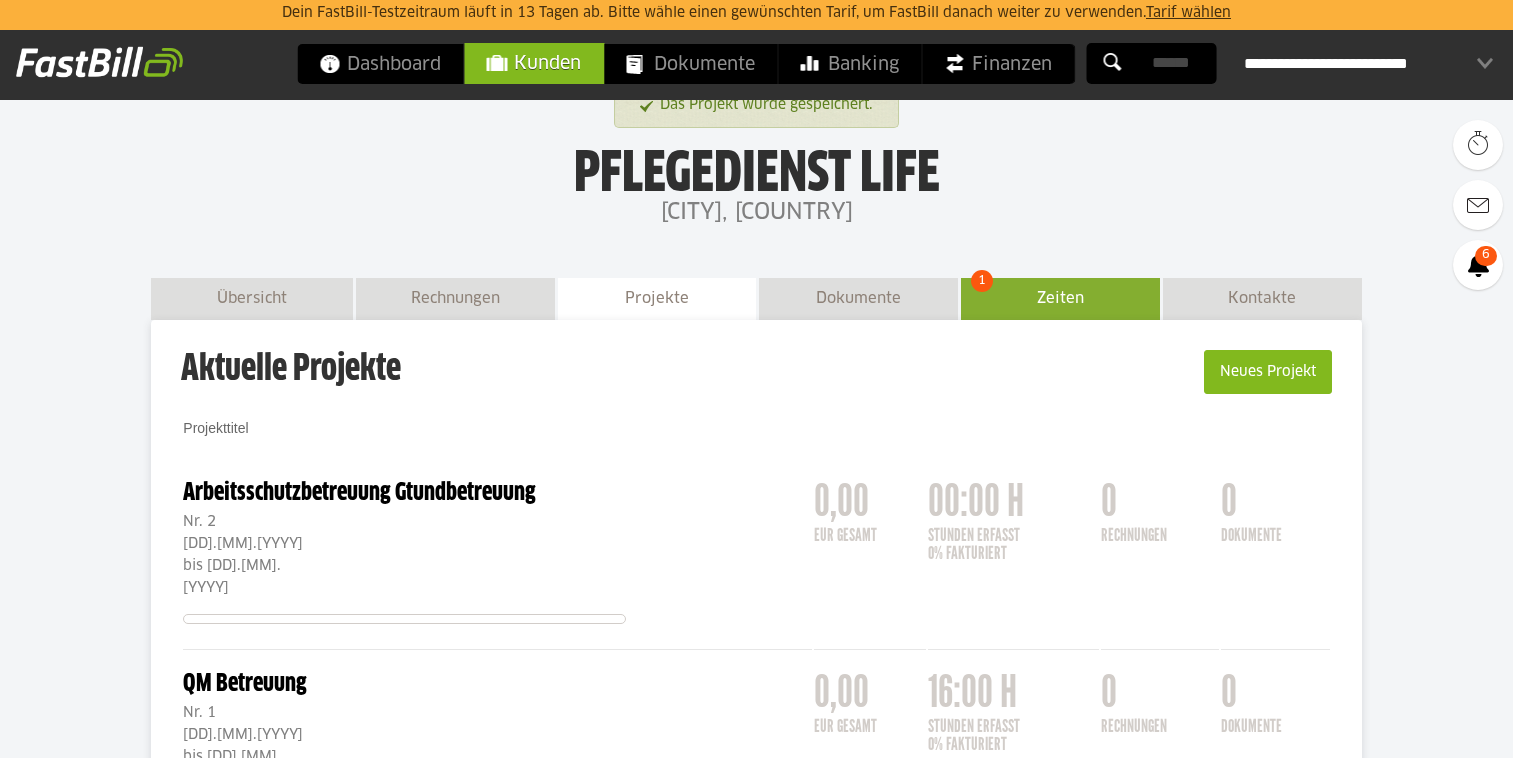 scroll, scrollTop: 0, scrollLeft: 0, axis: both 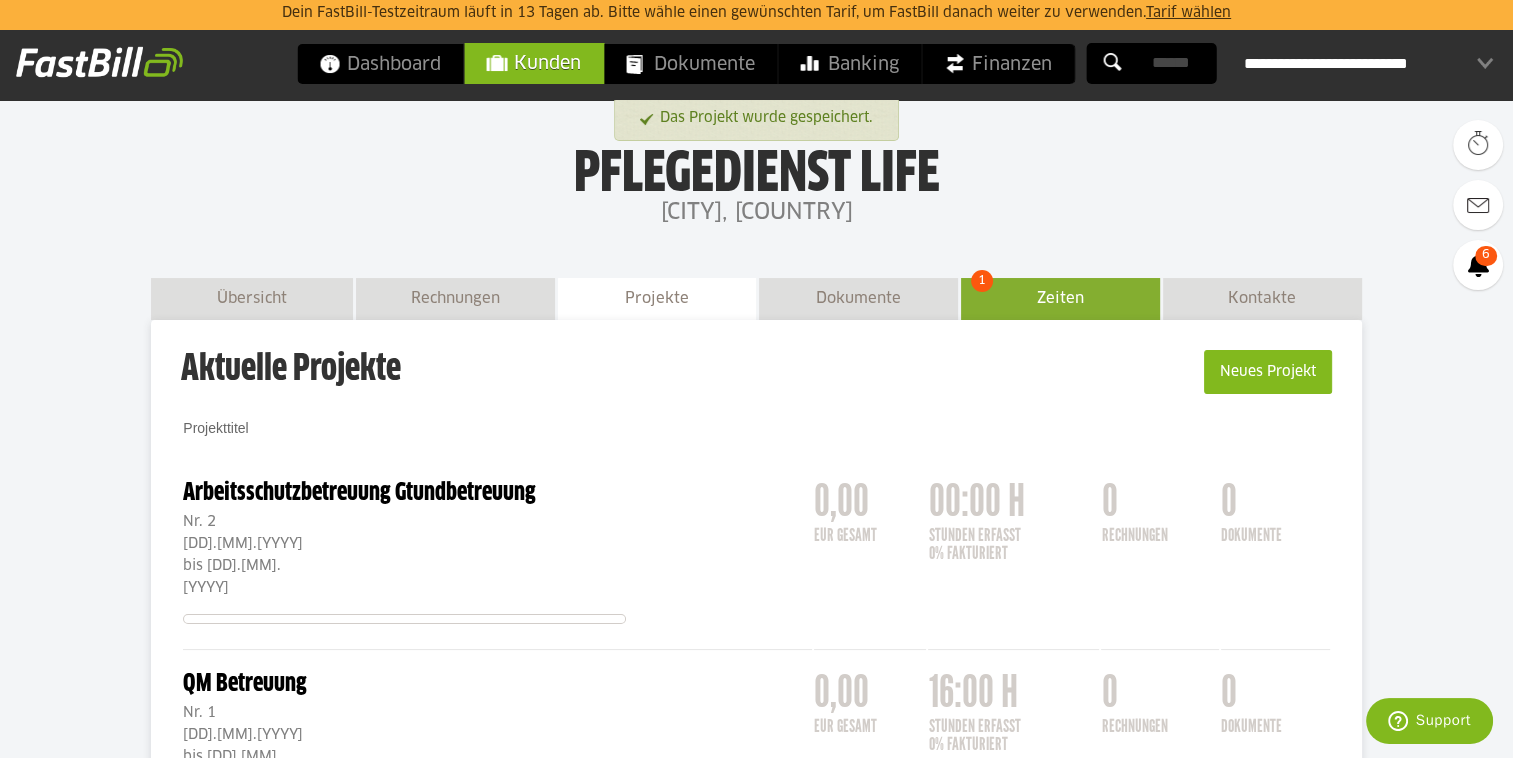click on "Zeiten 1" at bounding box center [1060, 299] 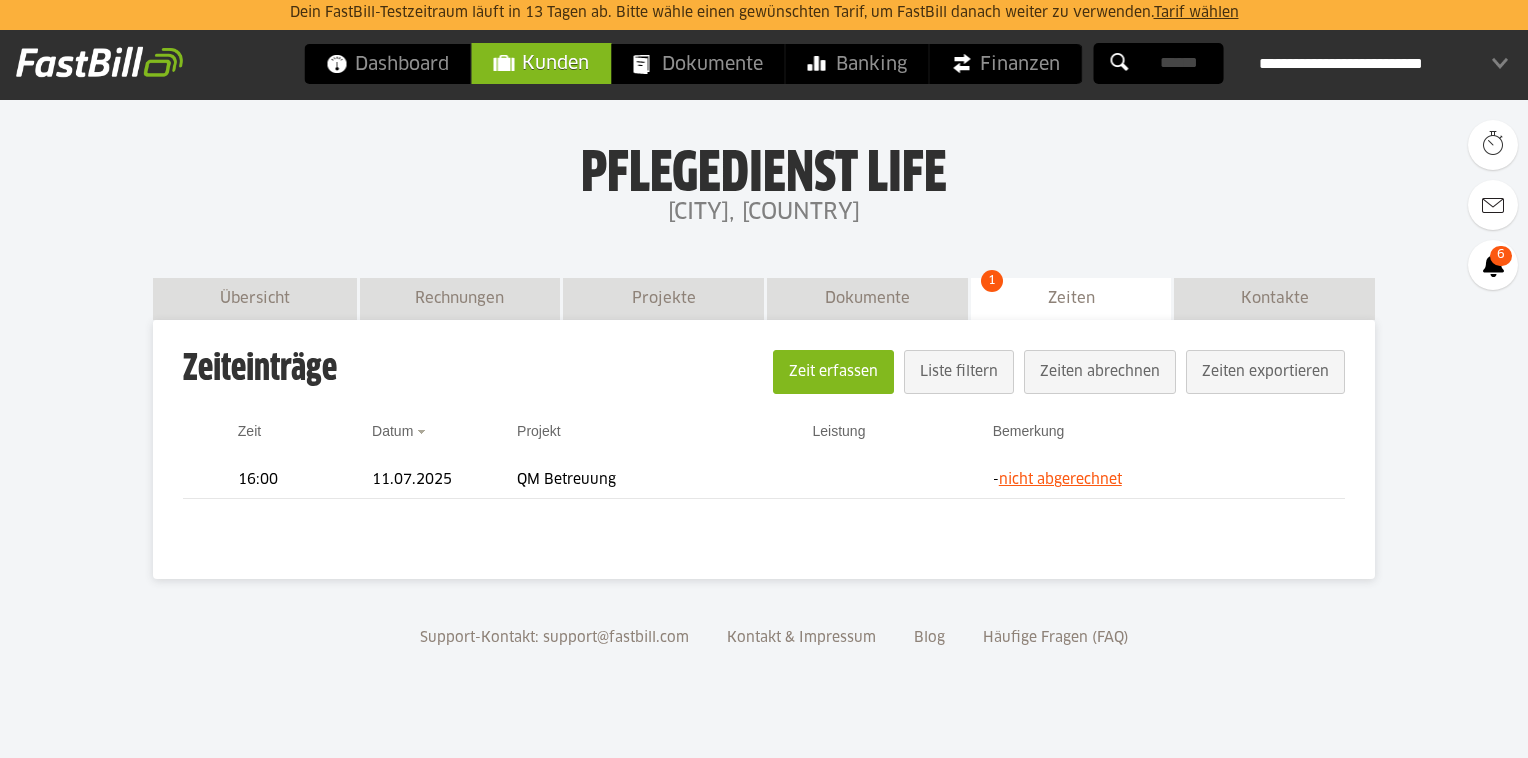 scroll, scrollTop: 0, scrollLeft: 0, axis: both 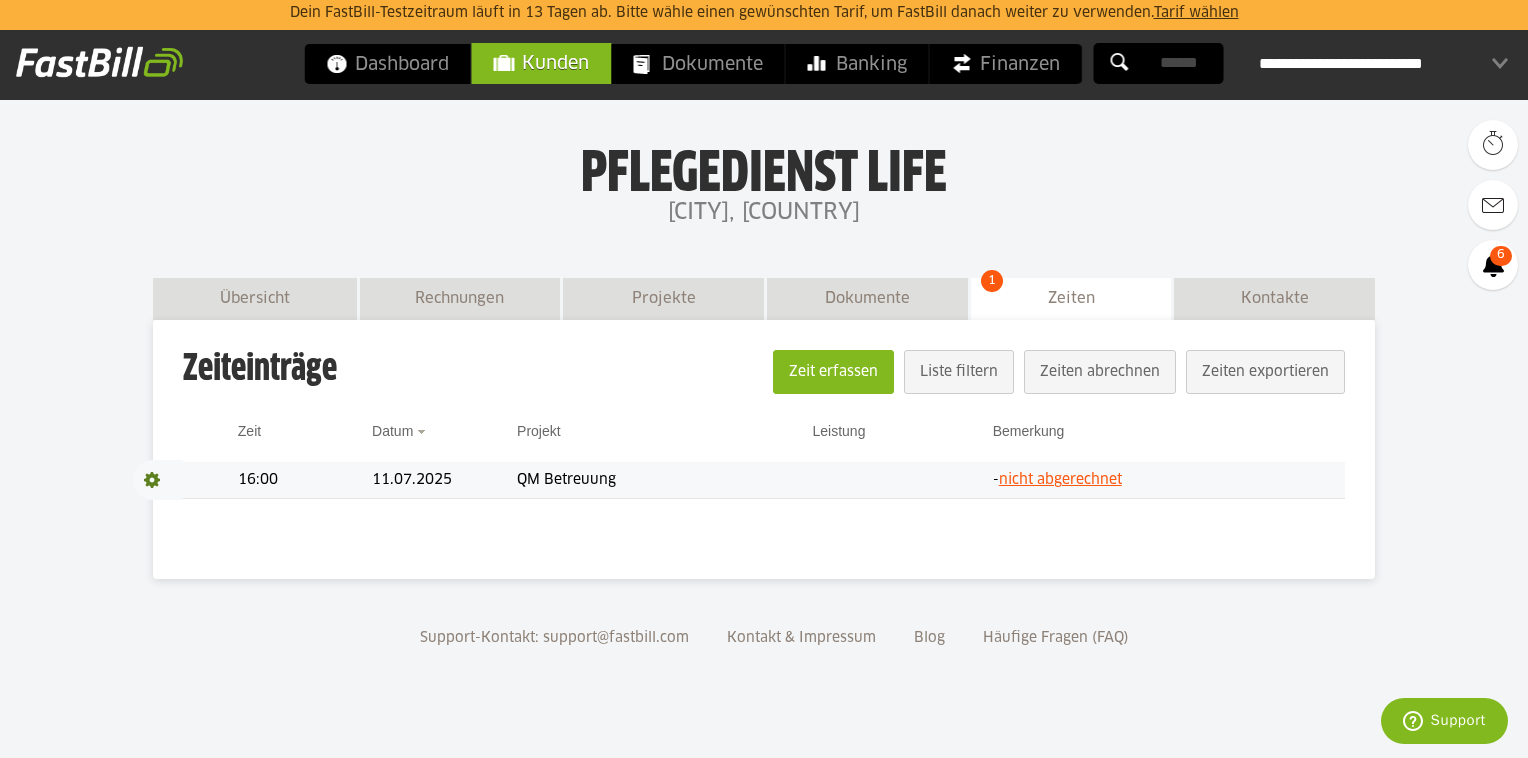 click on "16:00" at bounding box center [292, 480] 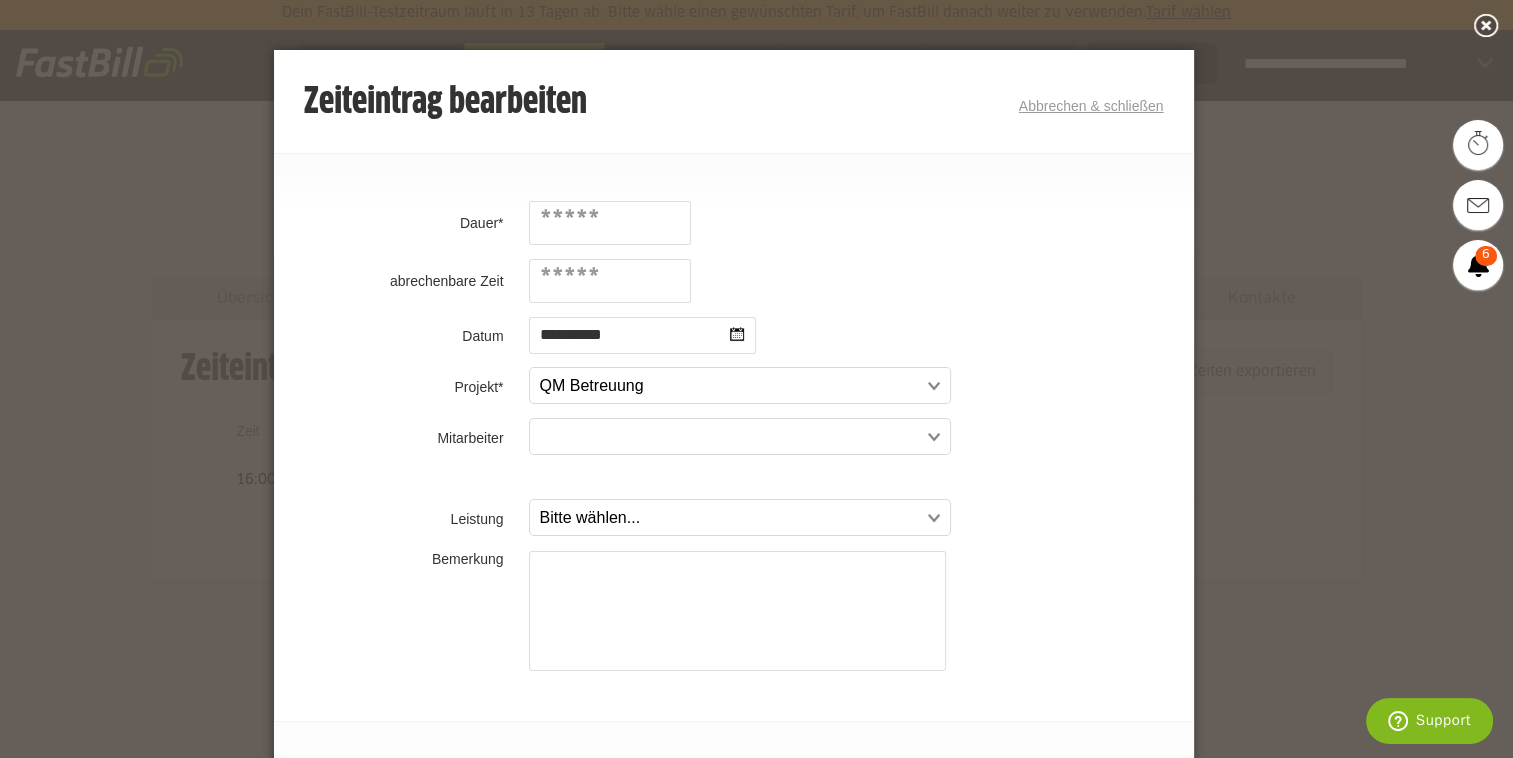 click on "*****" at bounding box center (610, 223) 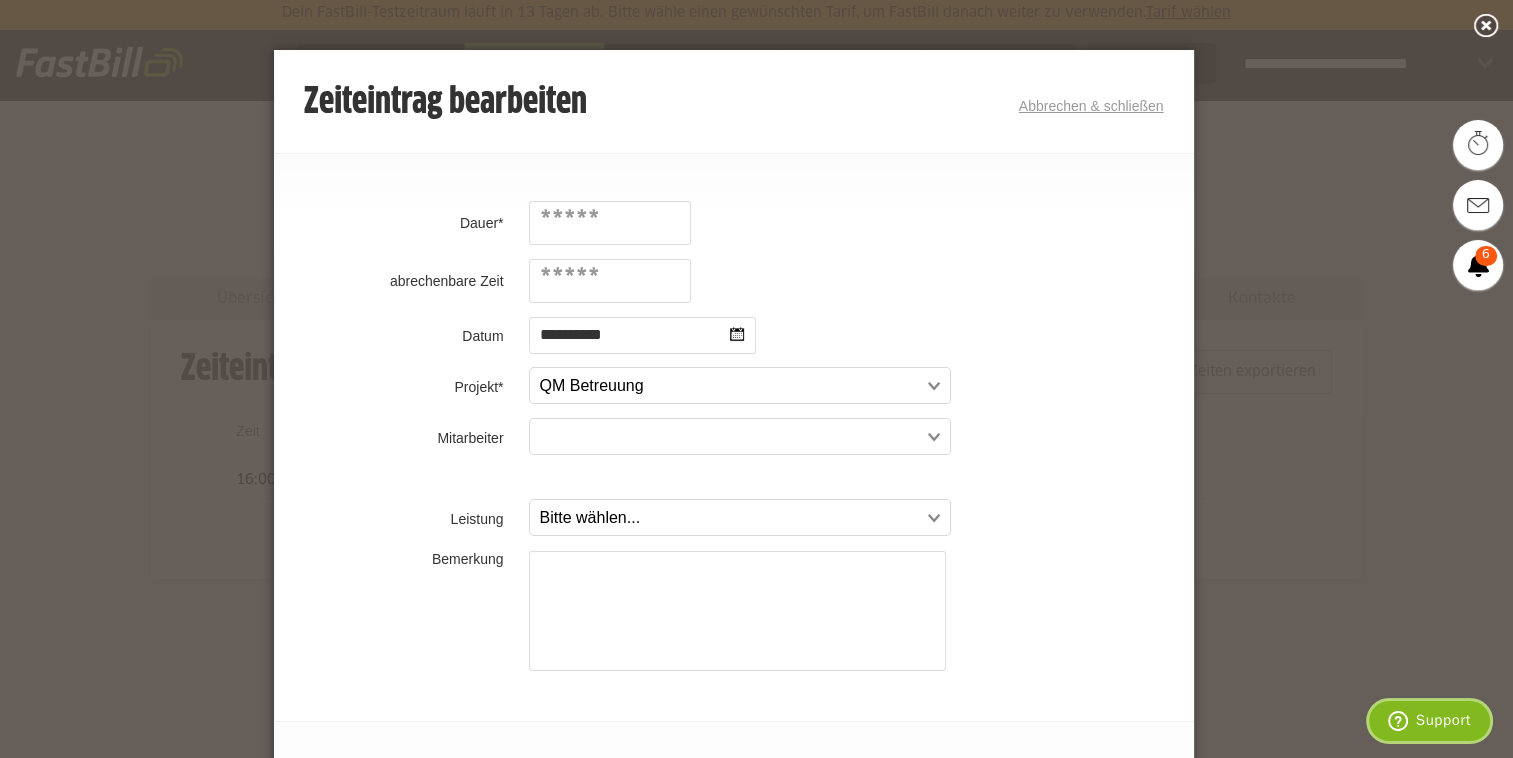 click at bounding box center (1402, 721) 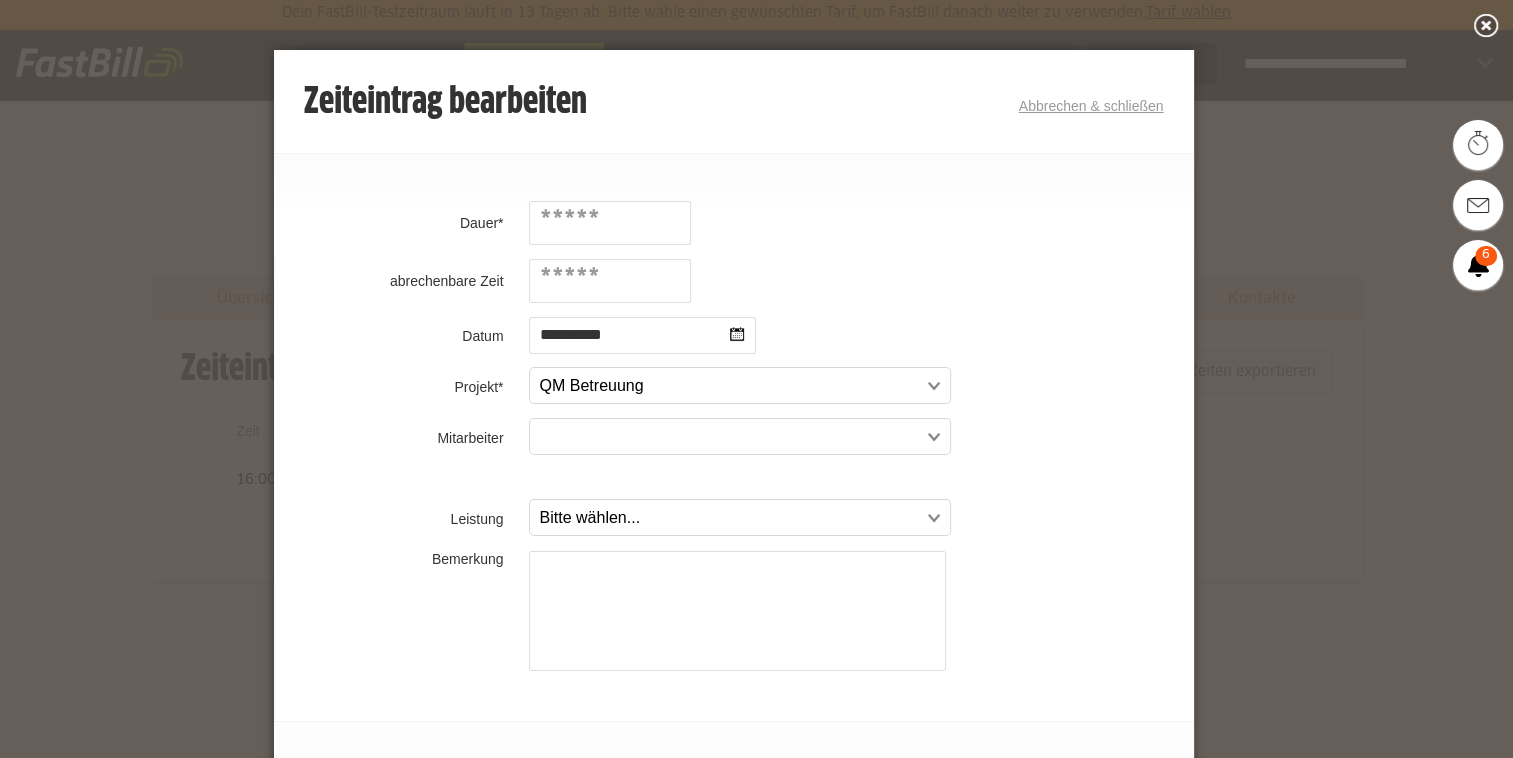 scroll, scrollTop: 0, scrollLeft: 0, axis: both 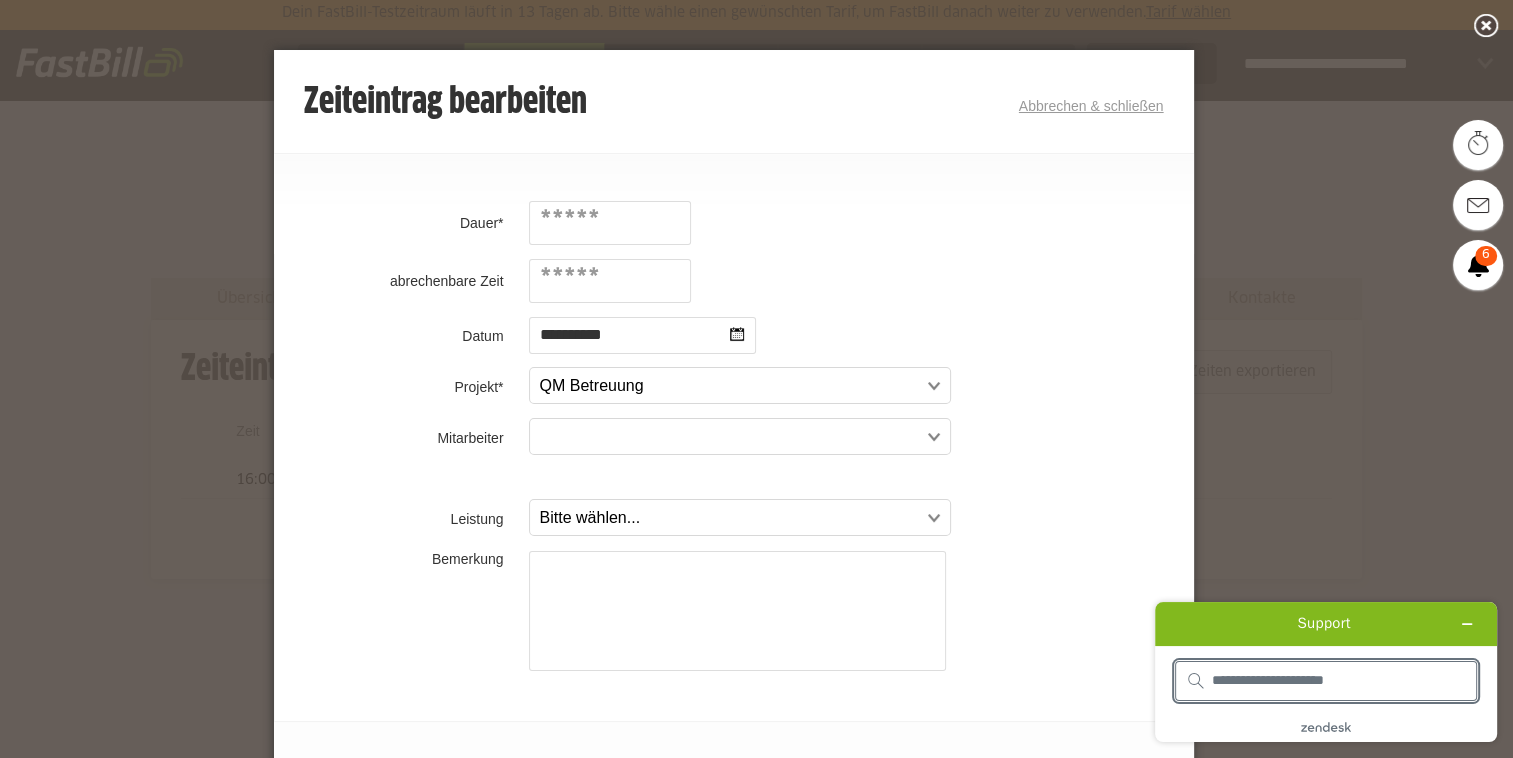 click at bounding box center (756, 379) 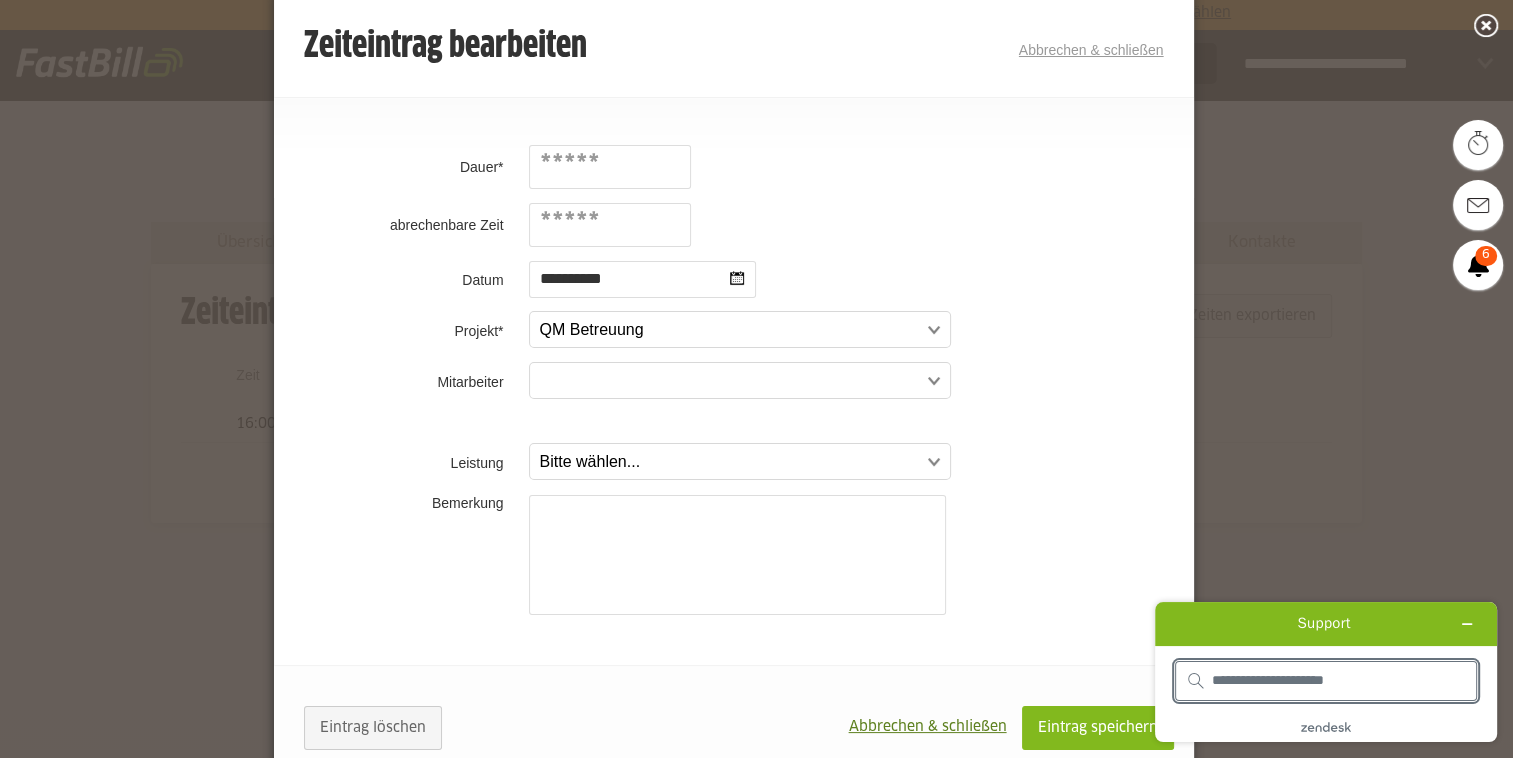 scroll, scrollTop: 84, scrollLeft: 0, axis: vertical 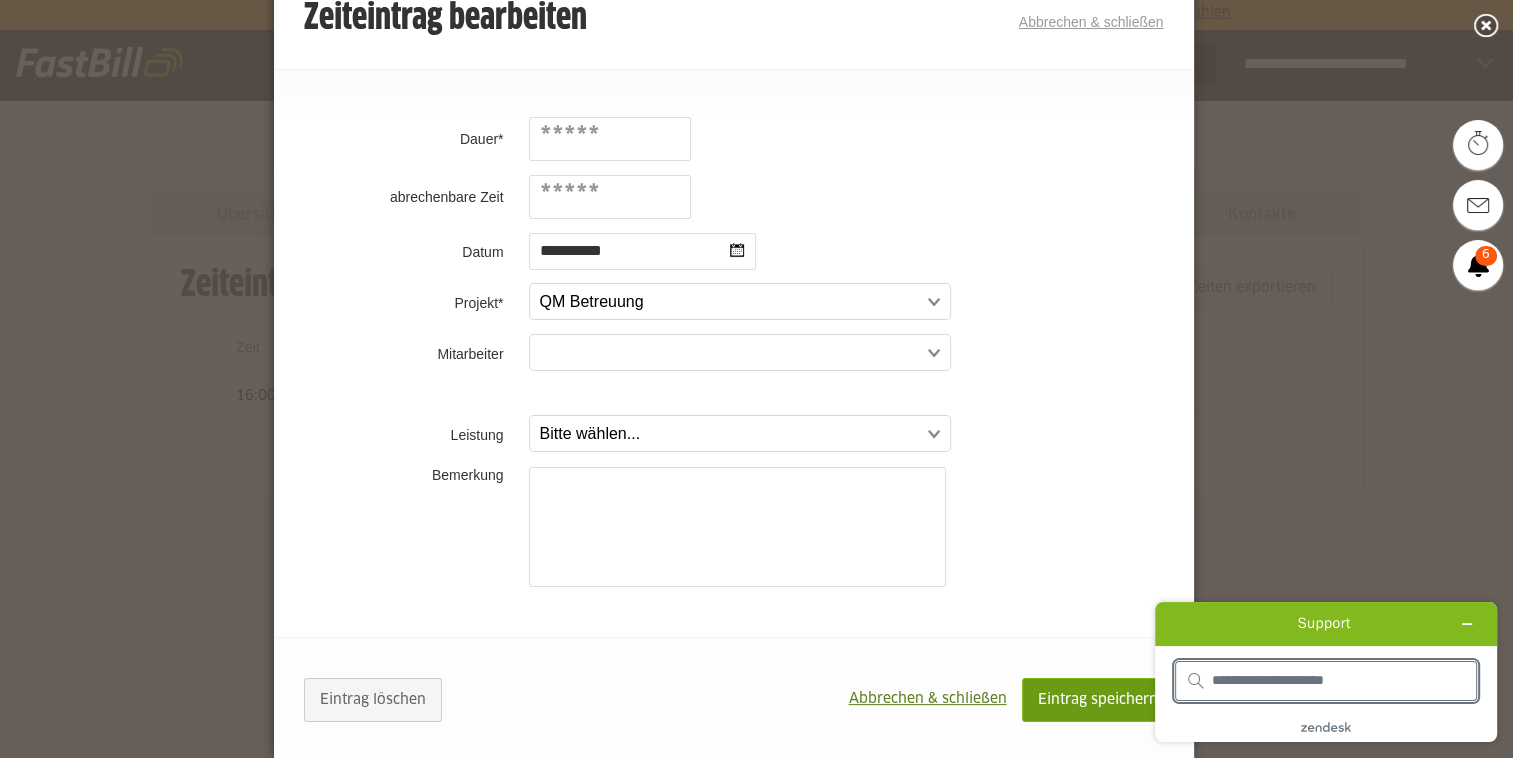 click on "Eintrag speichern" at bounding box center (1098, 700) 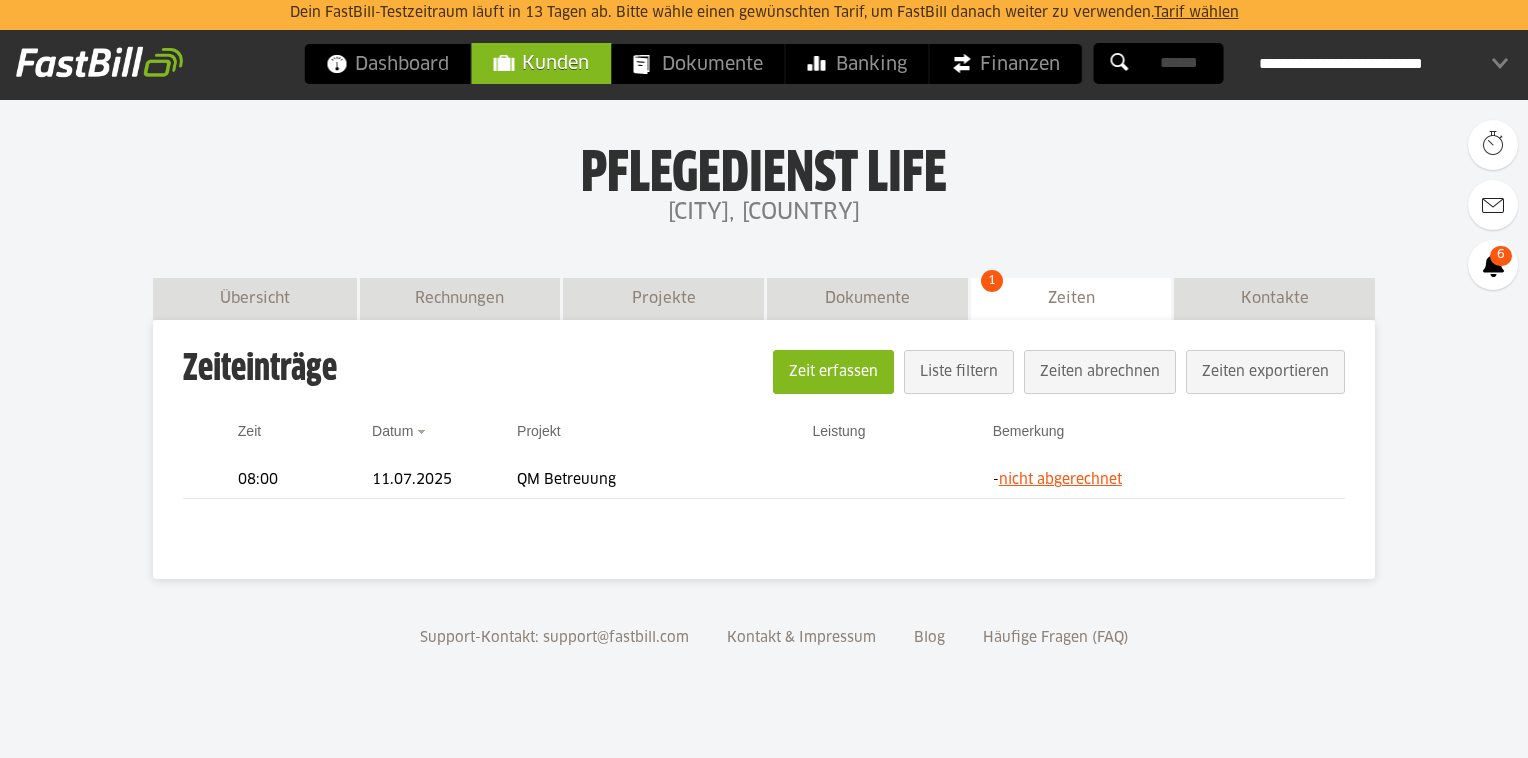 scroll, scrollTop: 0, scrollLeft: 0, axis: both 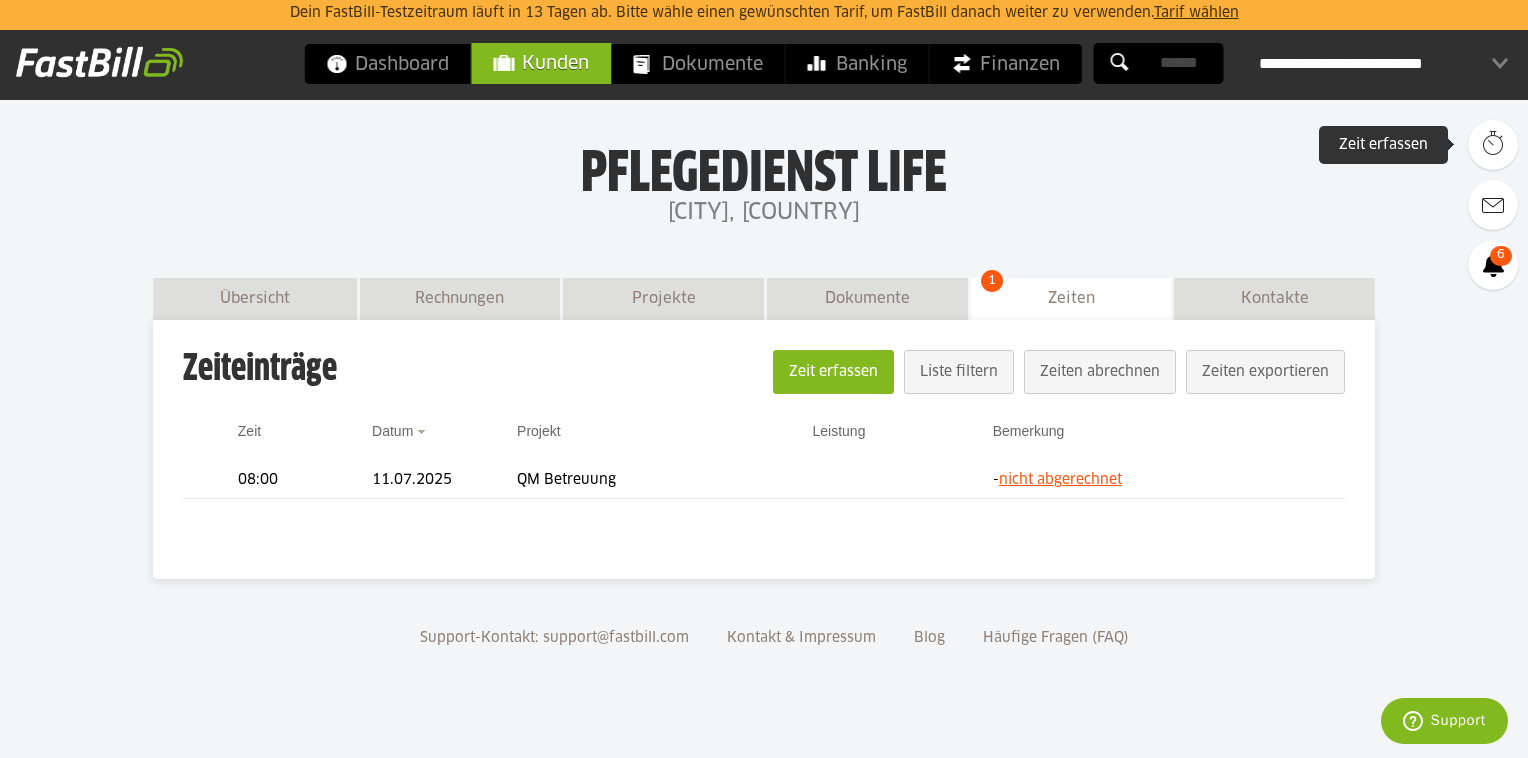 click on "00:00
Details" at bounding box center [1493, 145] 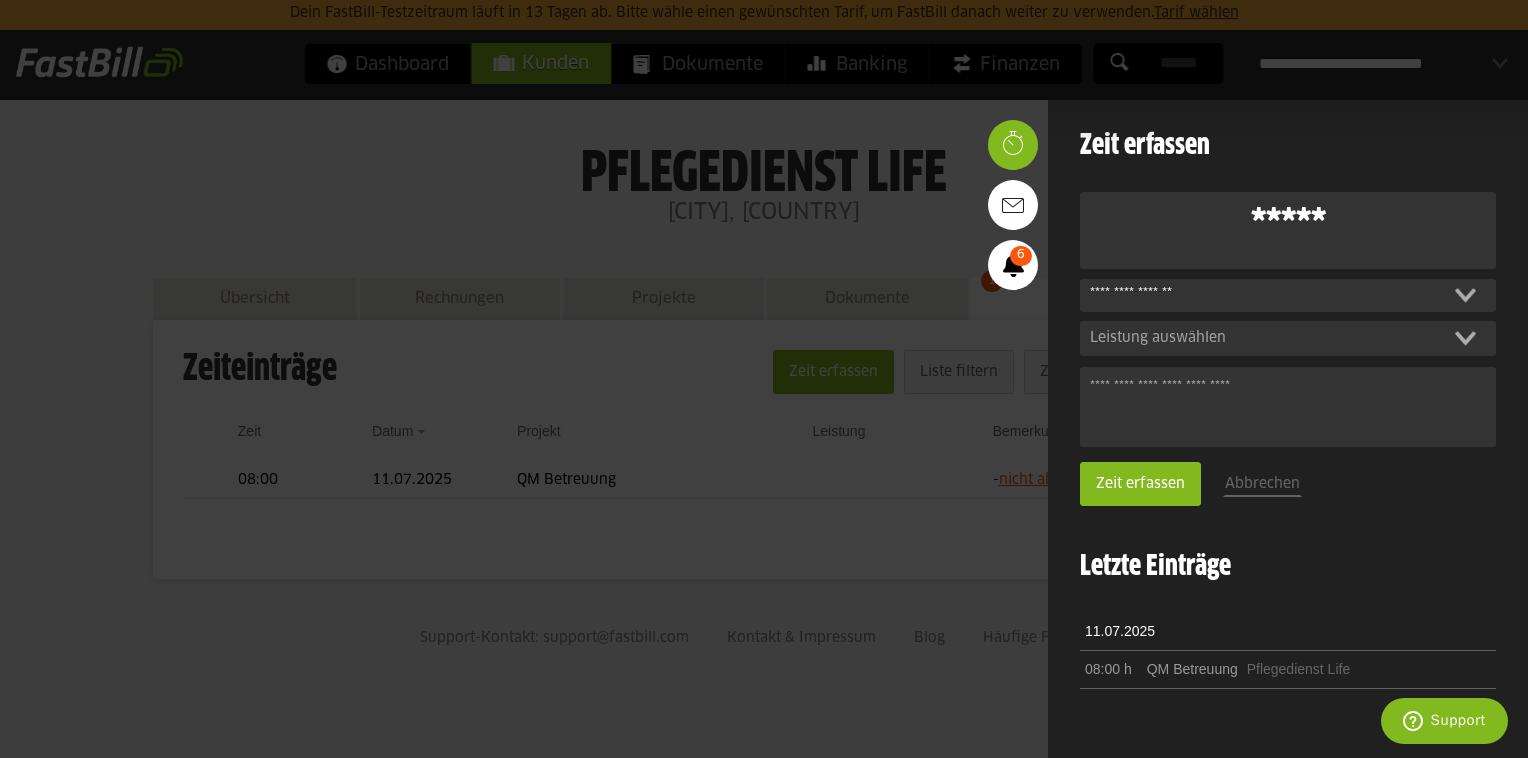 click at bounding box center [1288, 296] 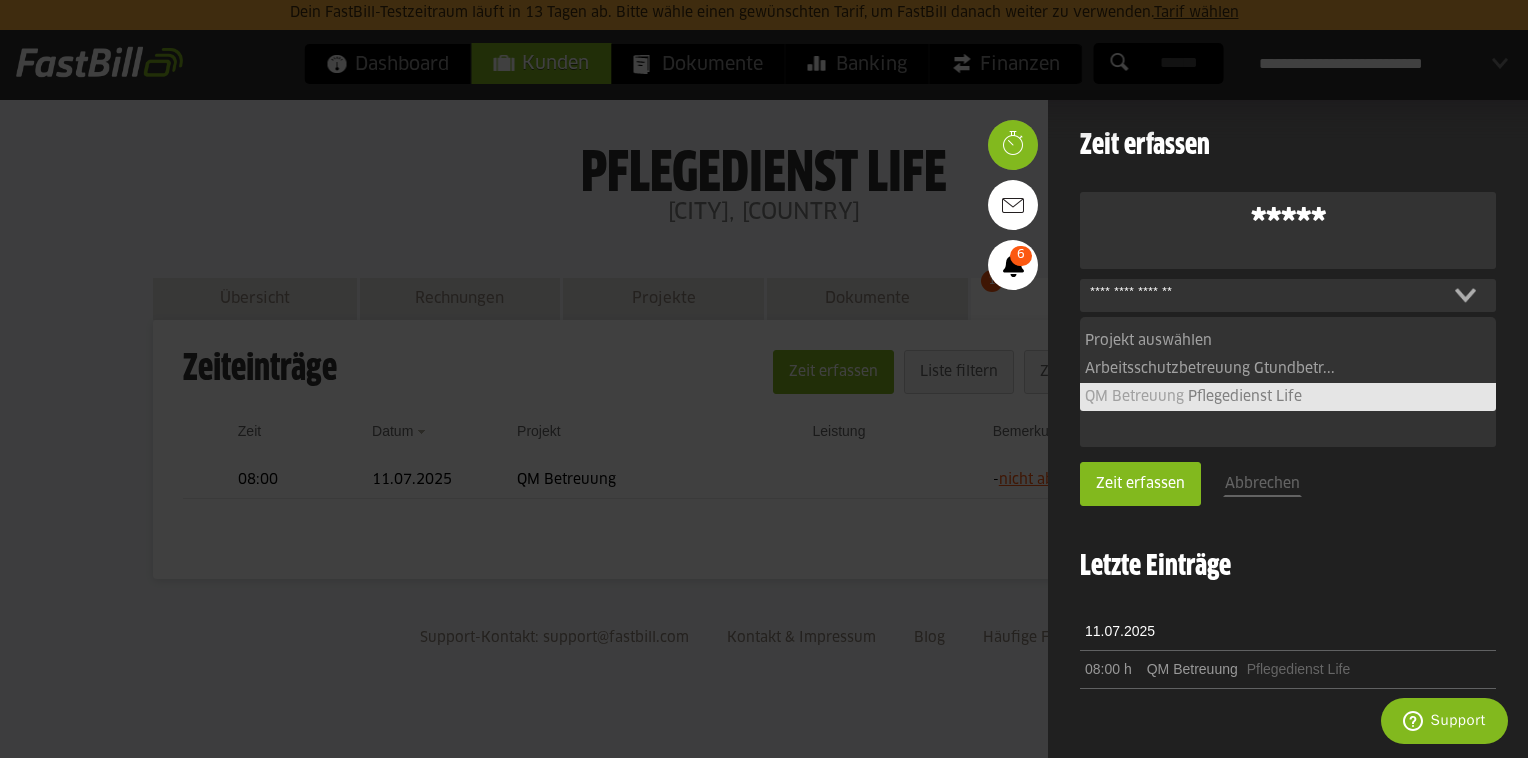 click on "P f l e g e d i e n s t   L i f e" at bounding box center [1245, 397] 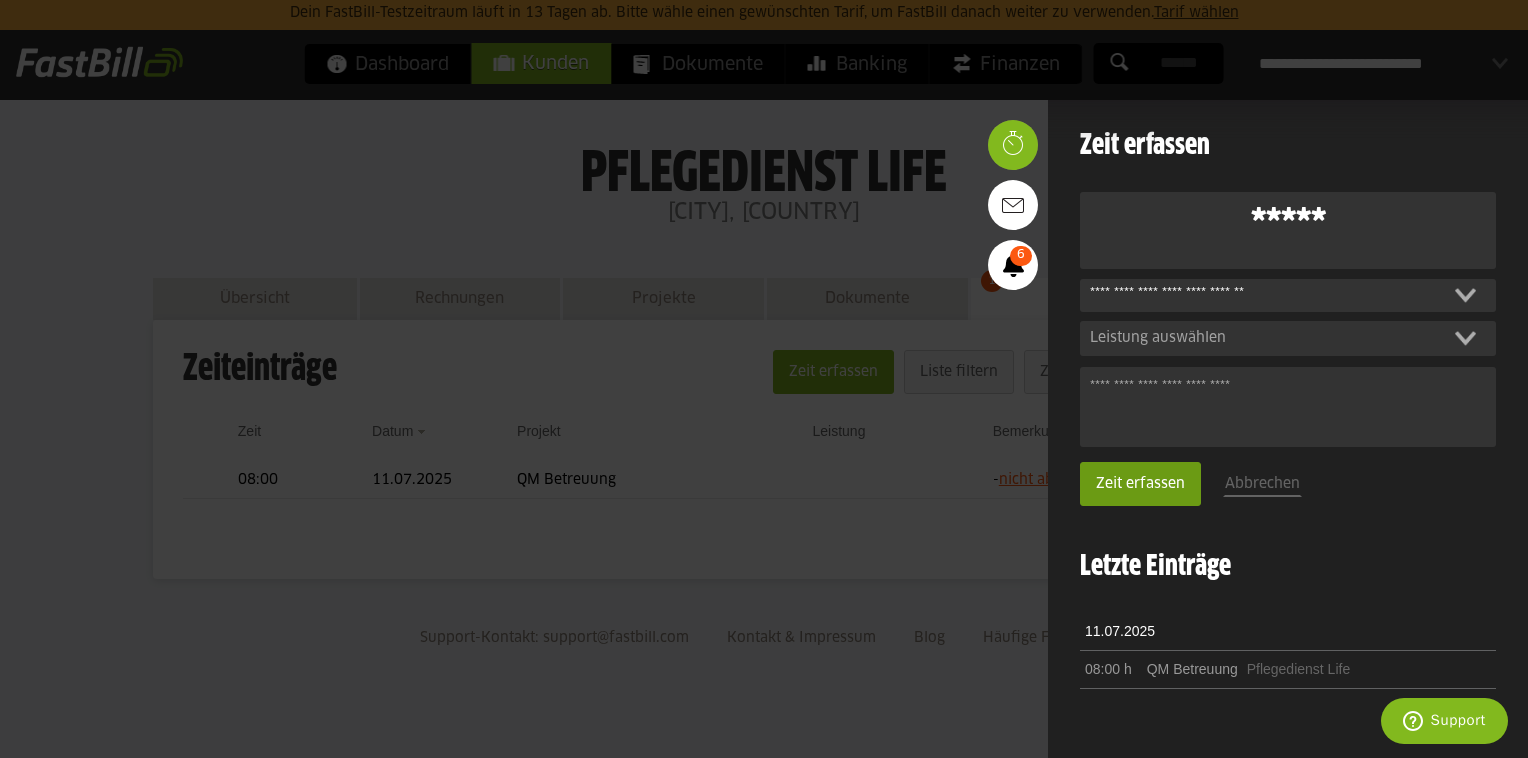 click on "Zeit erfassen" at bounding box center [1140, 484] 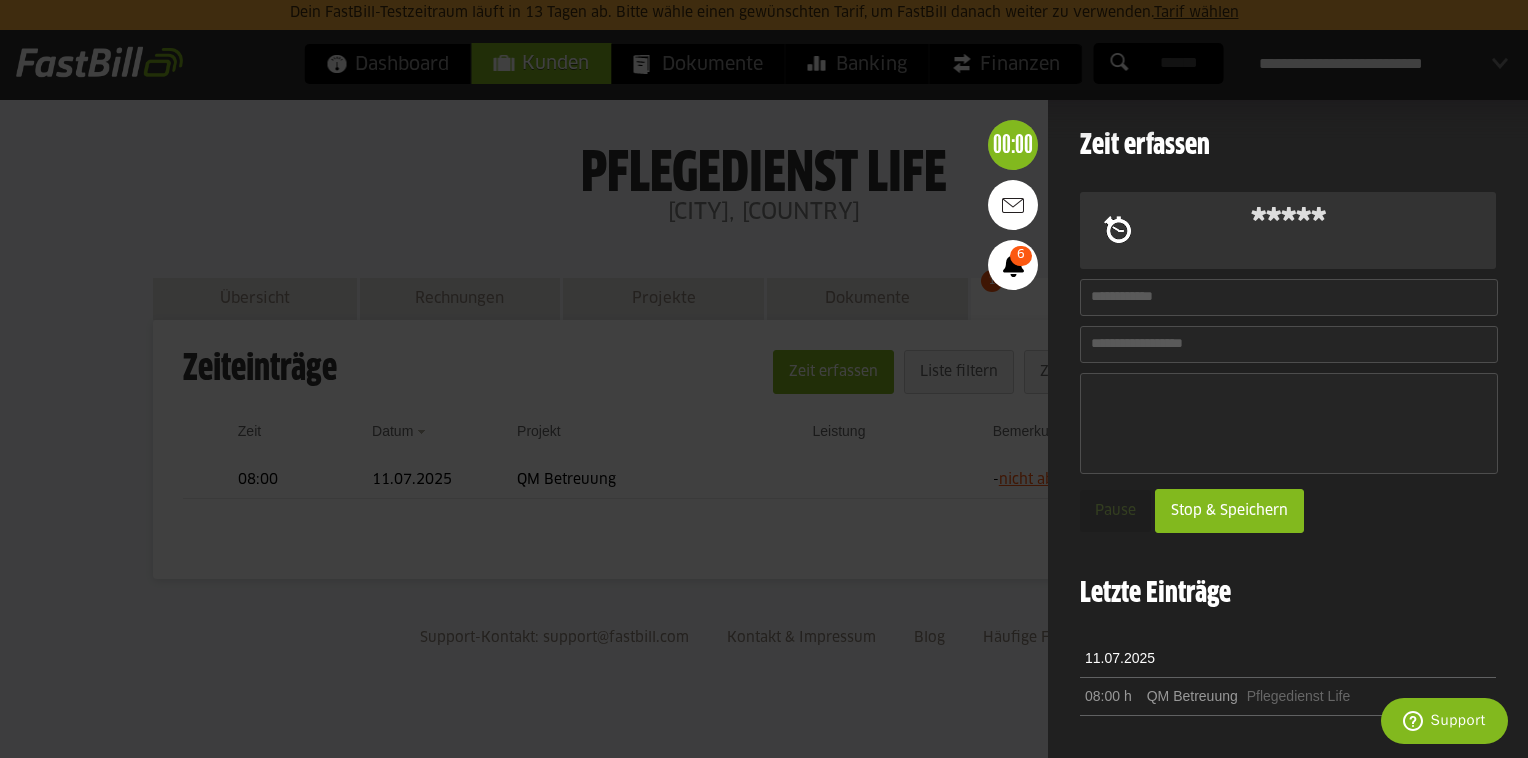 click at bounding box center (764, 379) 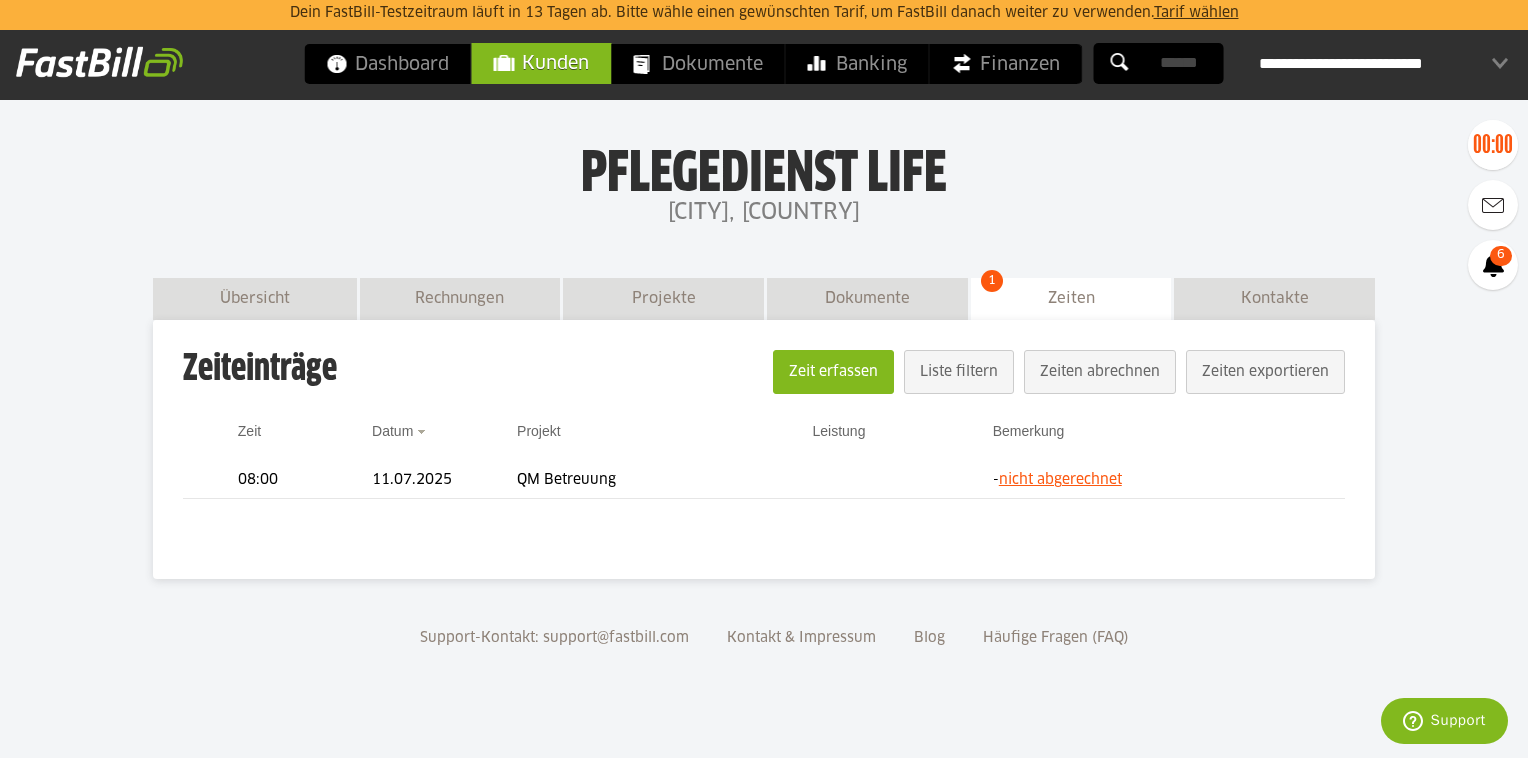 type on "*****" 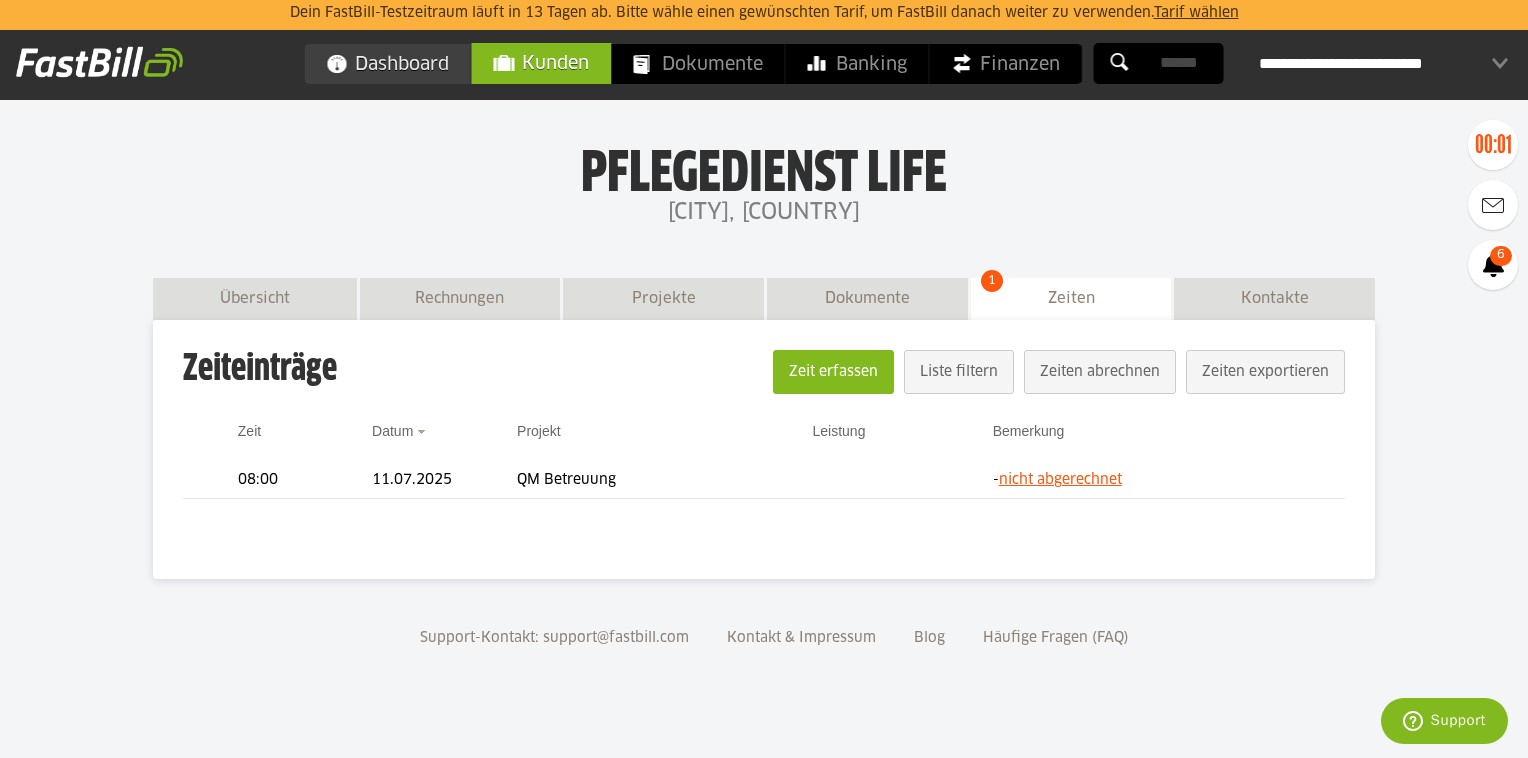 click on "Dashboard" at bounding box center [388, 64] 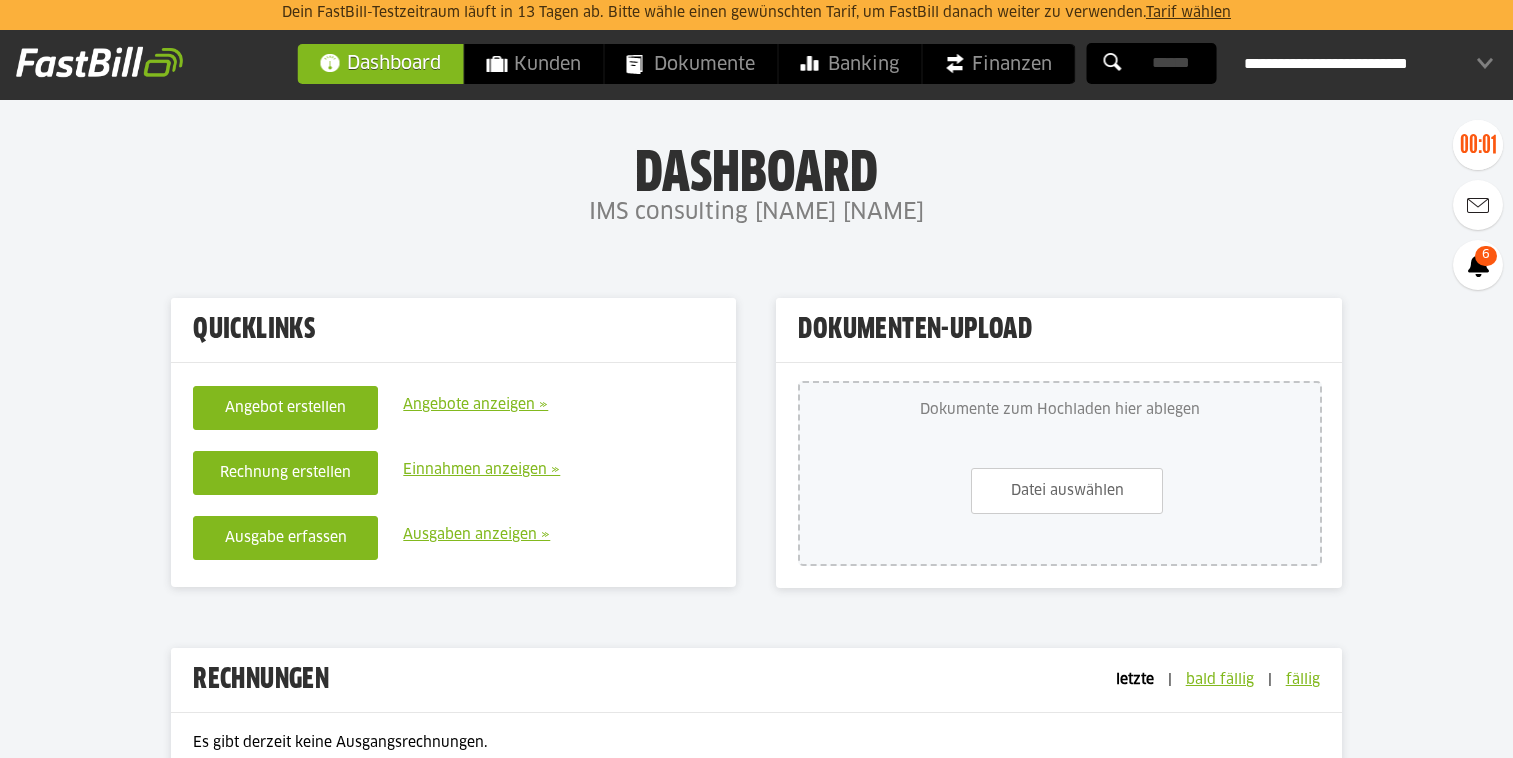 scroll, scrollTop: 0, scrollLeft: 0, axis: both 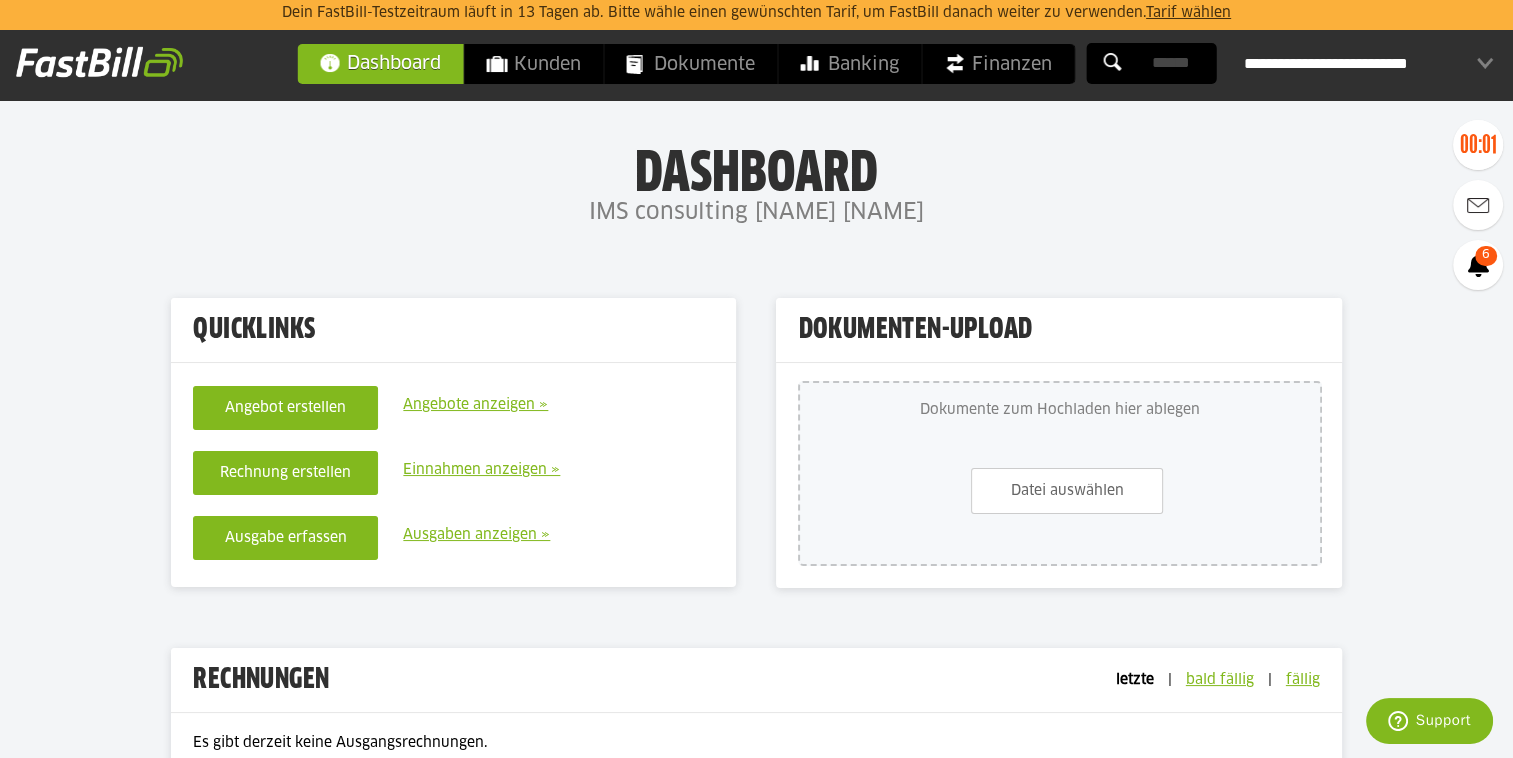 click on "**********" at bounding box center [1368, 64] 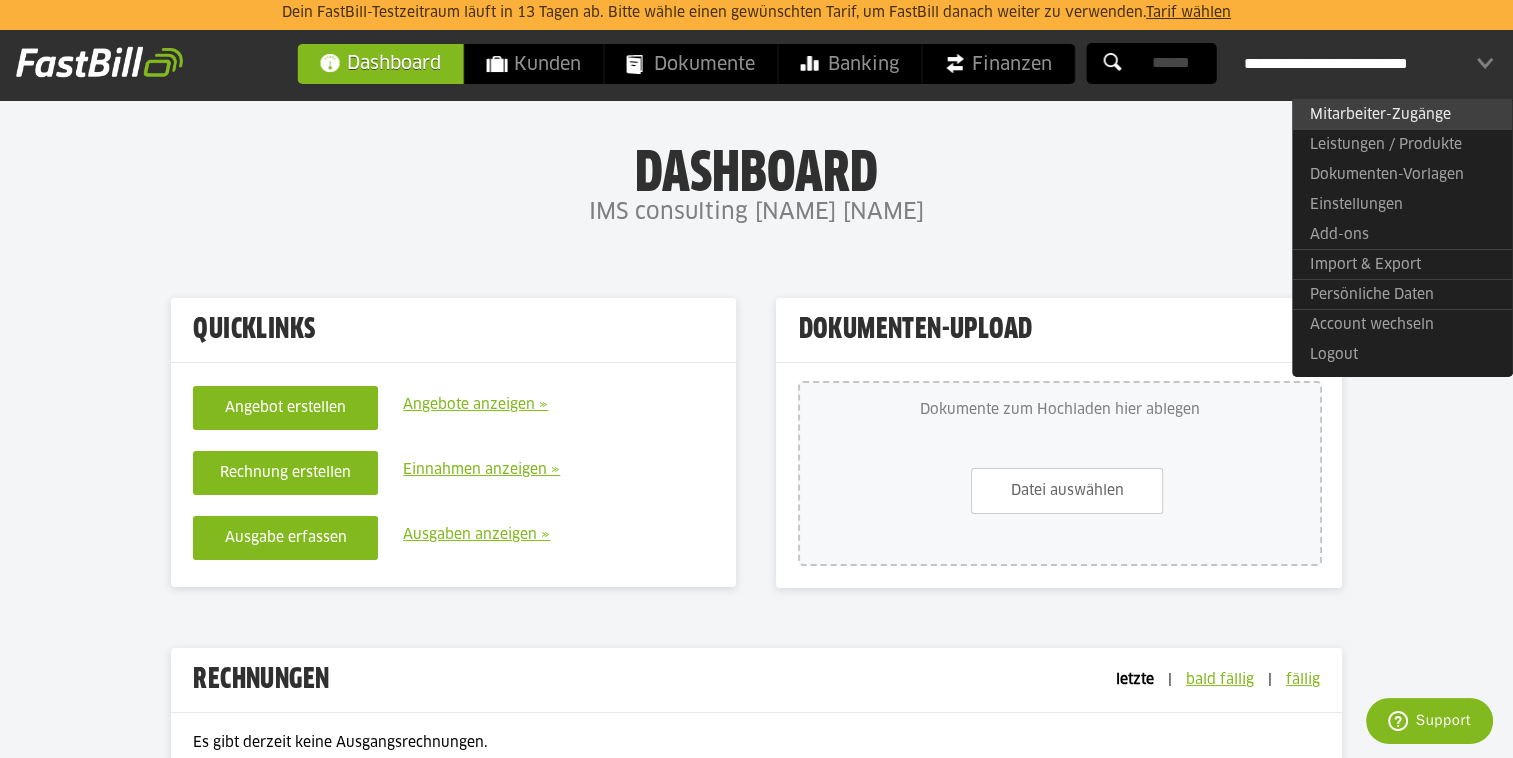 click on "Mitarbeiter-Zugänge" at bounding box center (1402, 114) 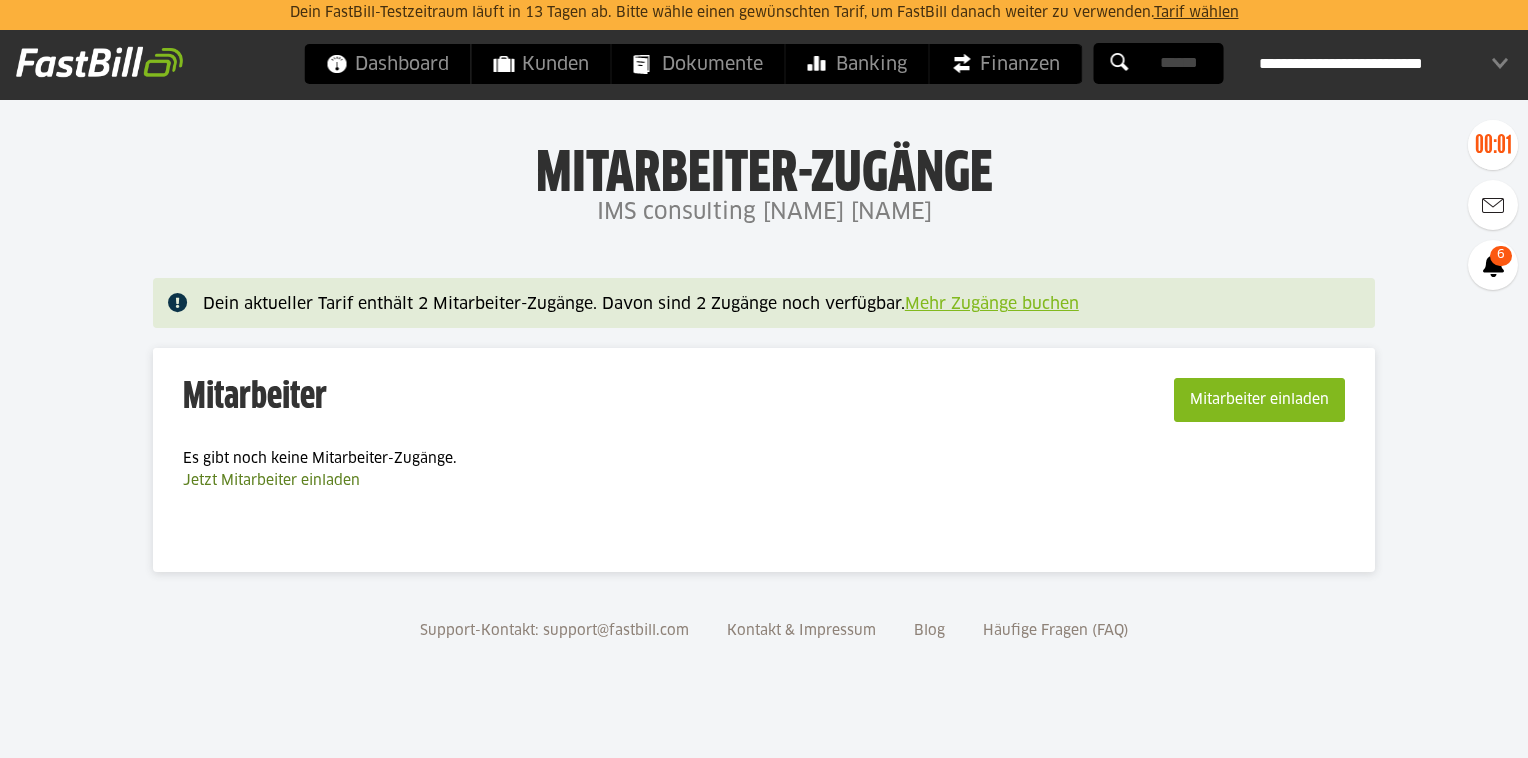 scroll, scrollTop: 0, scrollLeft: 0, axis: both 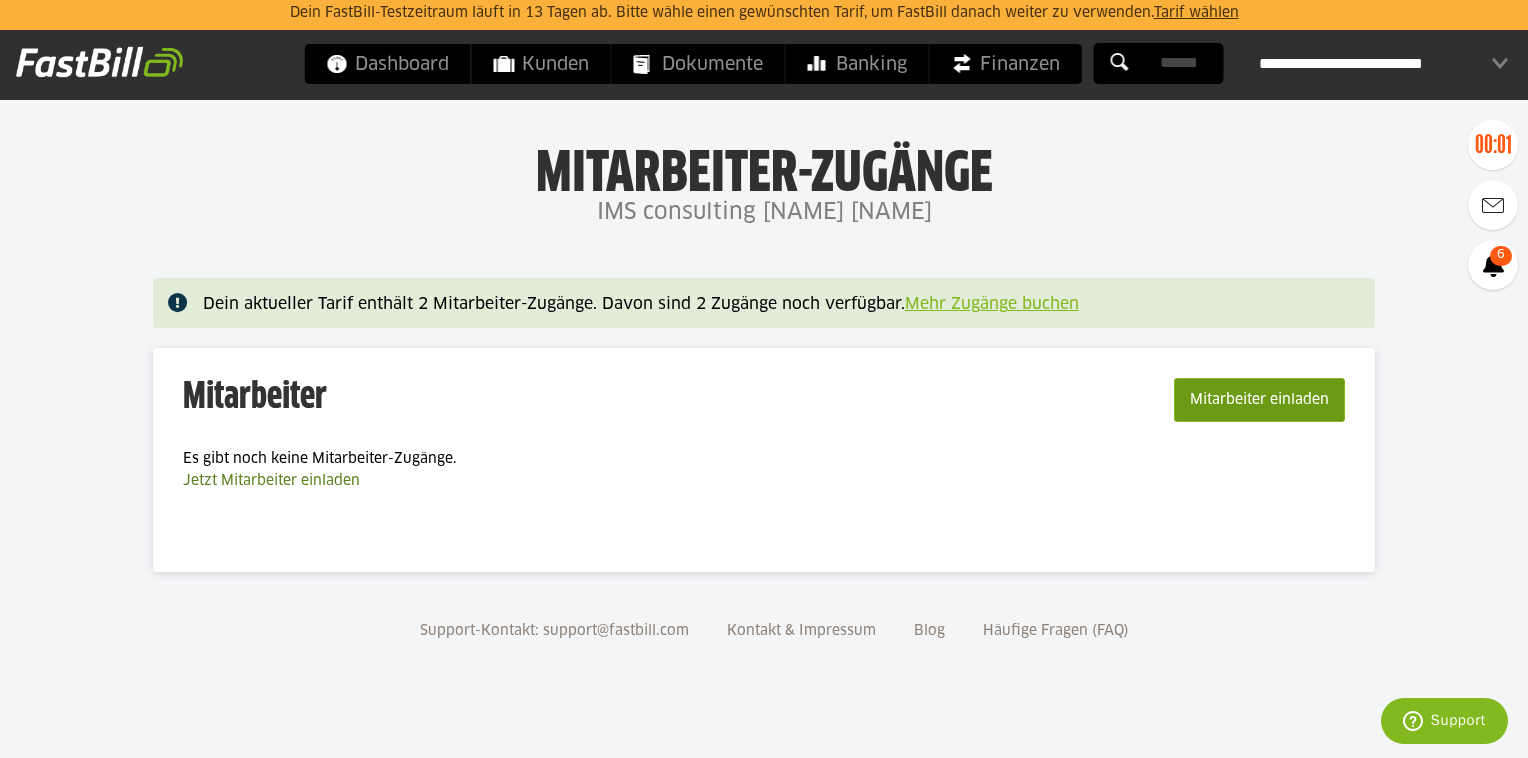 click on "Mitarbeiter einladen" at bounding box center [1259, 400] 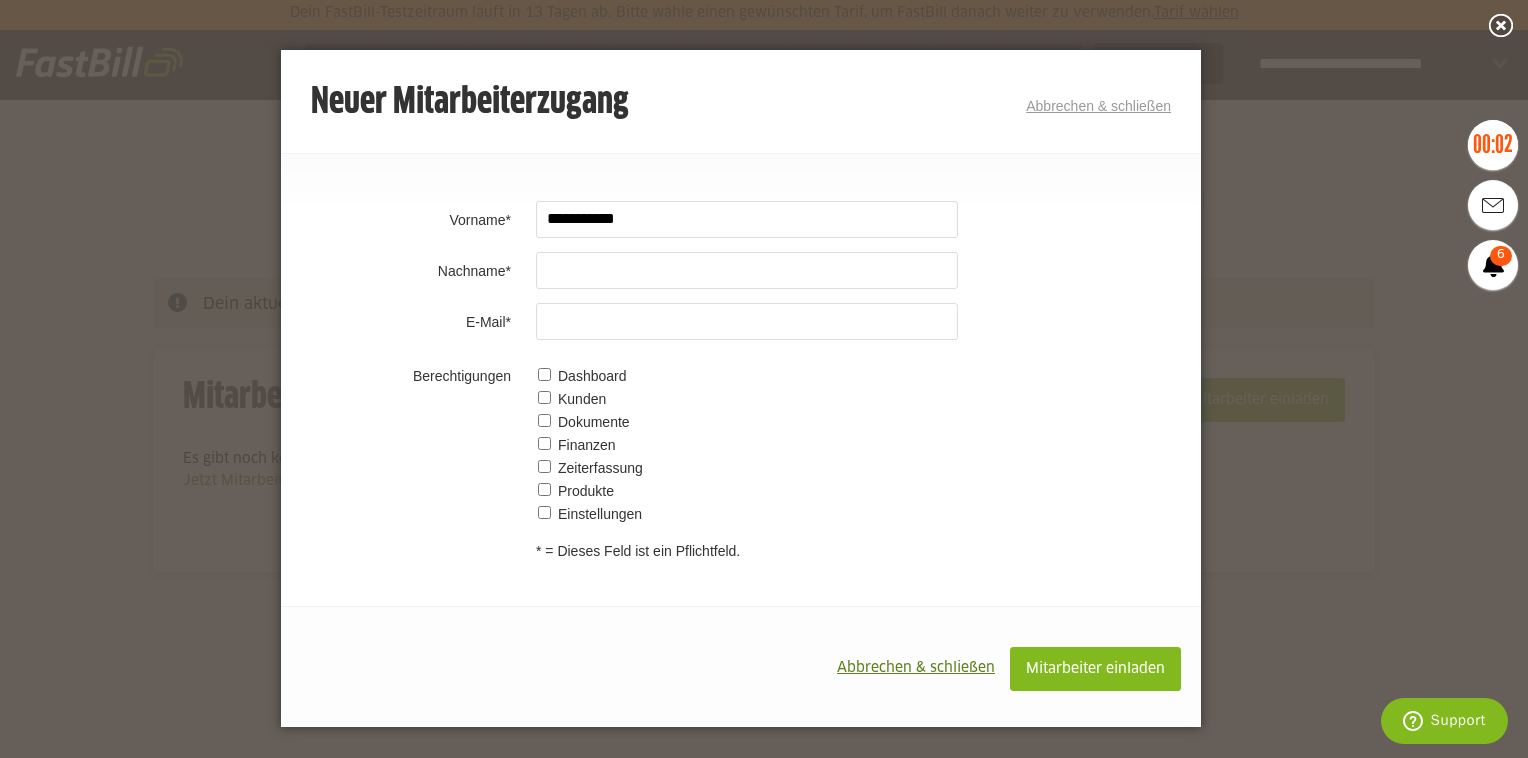 type on "**********" 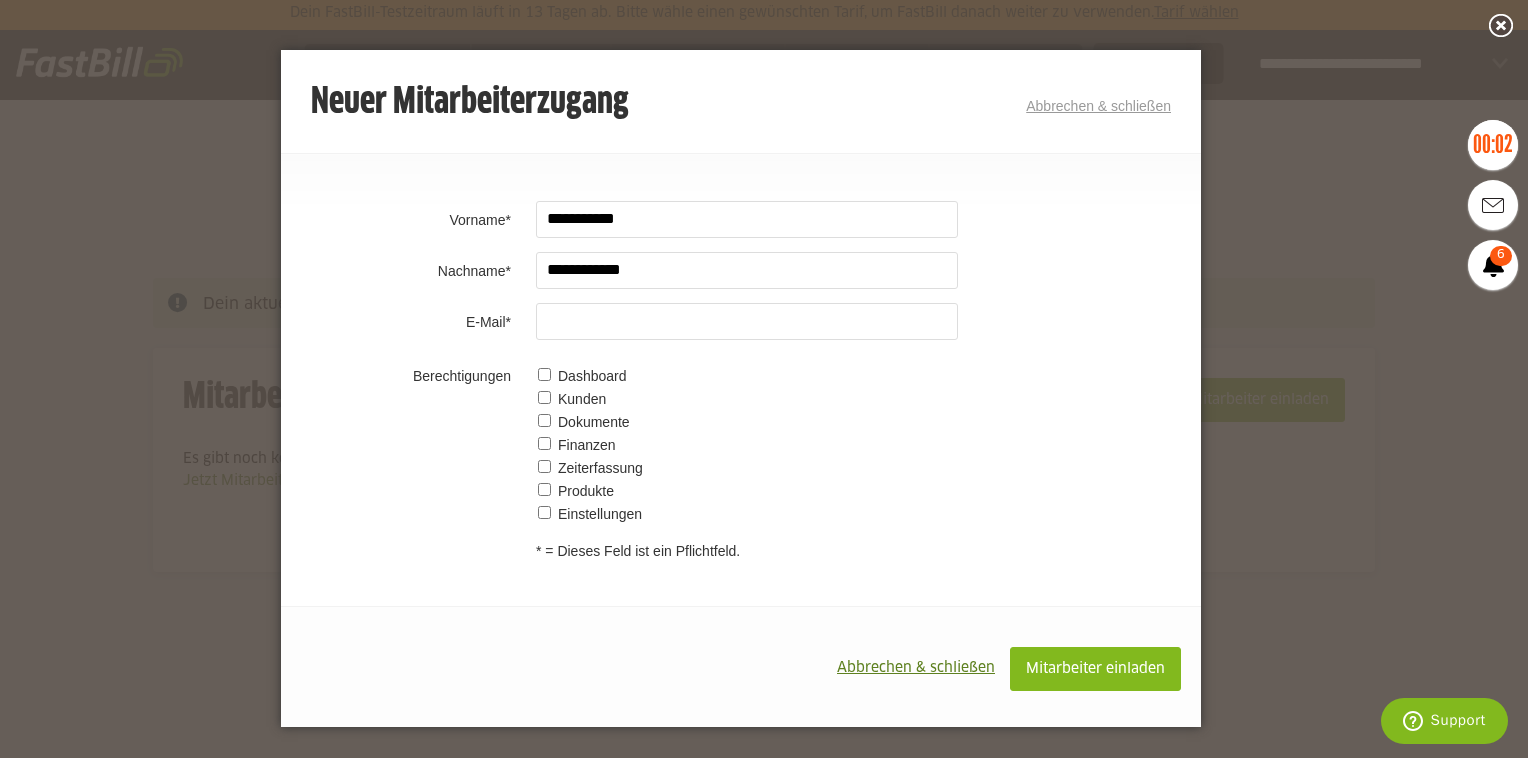 type on "**********" 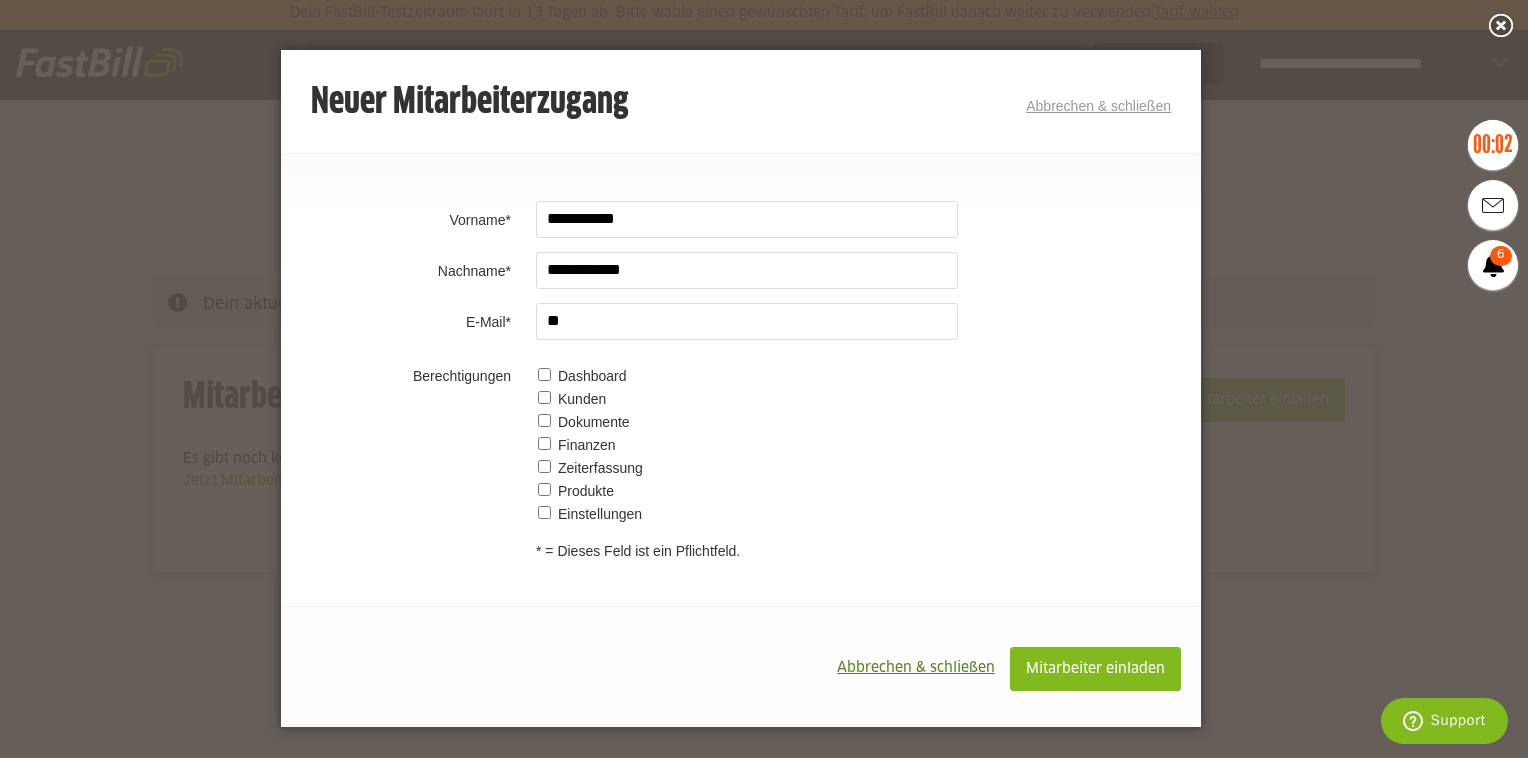 type on "*" 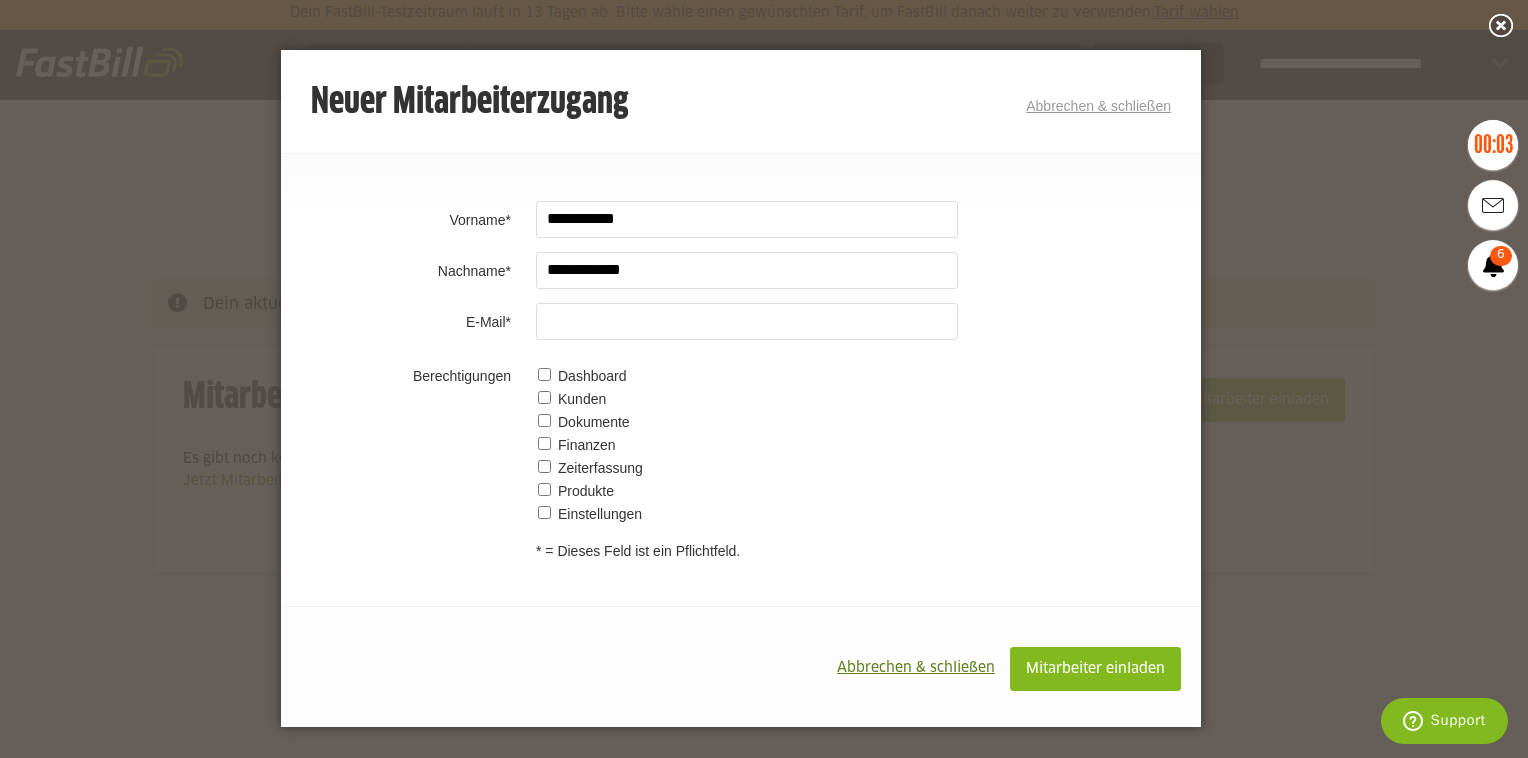 paste on "**********" 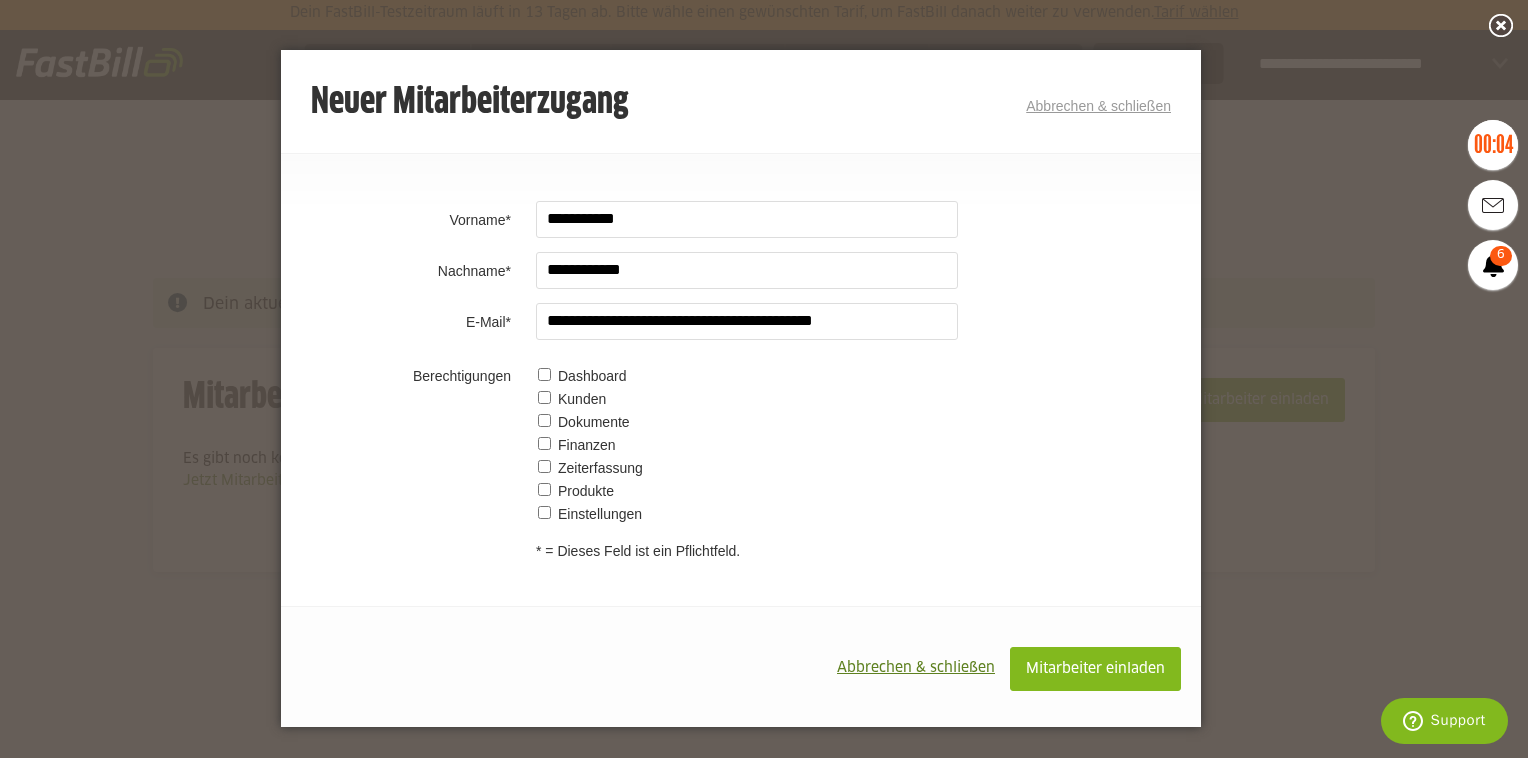 type on "**********" 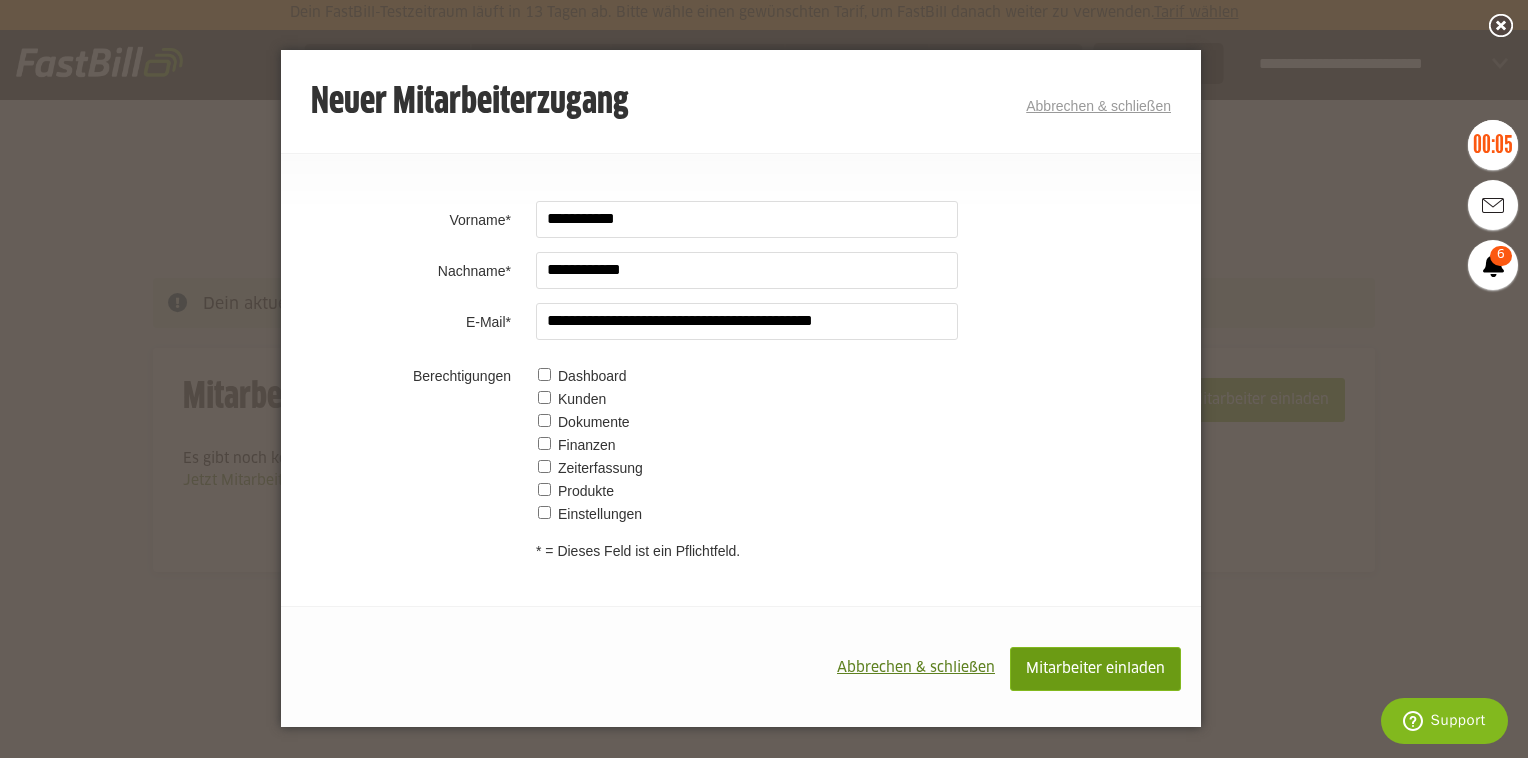 click on "Mitarbeiter einladen" at bounding box center [1095, 669] 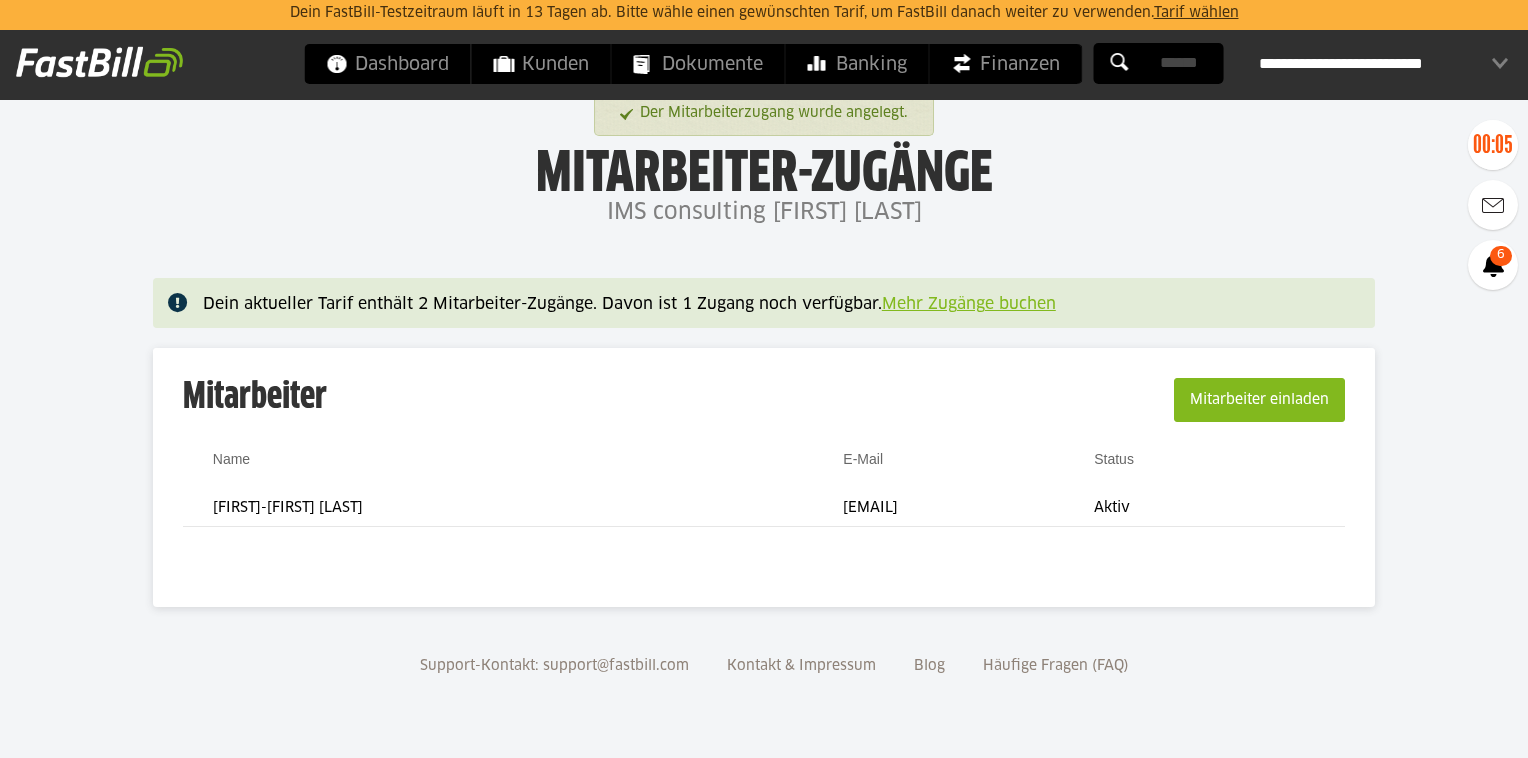 scroll, scrollTop: 0, scrollLeft: 0, axis: both 